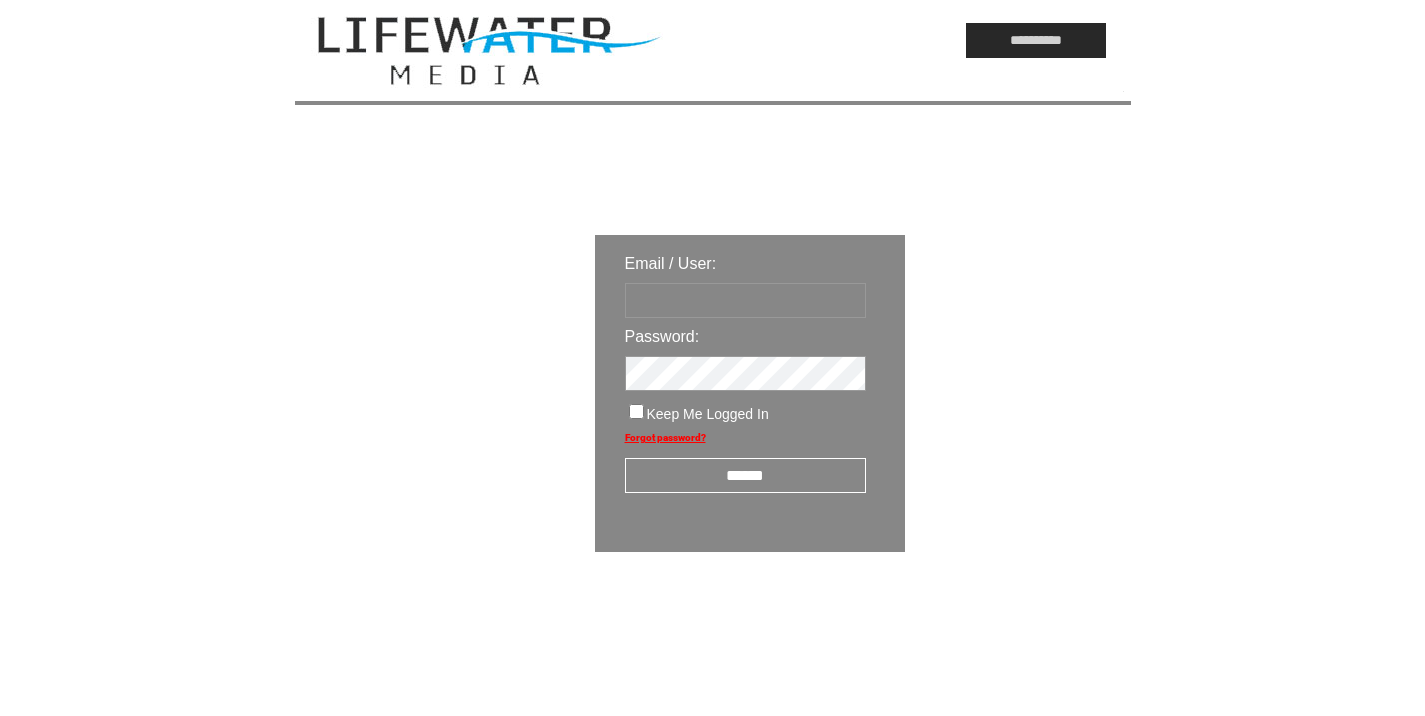 scroll, scrollTop: 0, scrollLeft: 0, axis: both 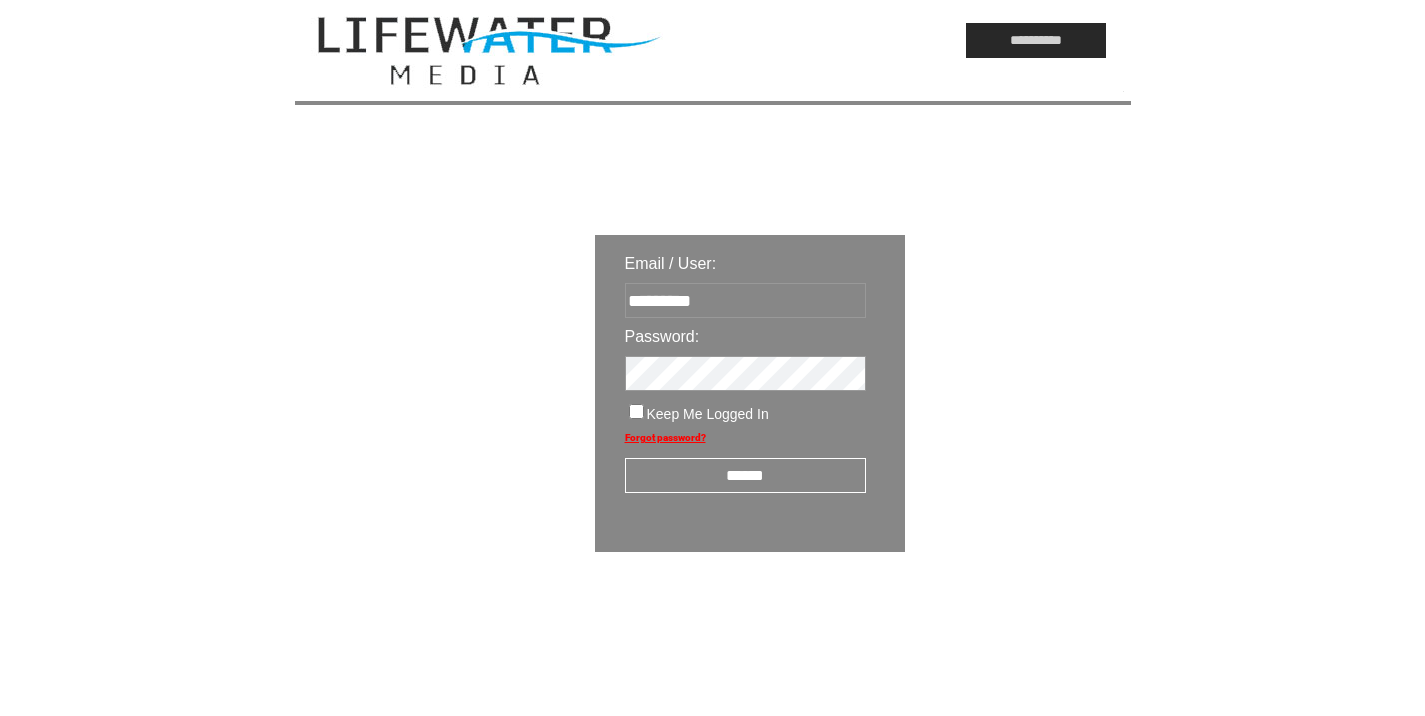 click on "******" at bounding box center (745, 475) 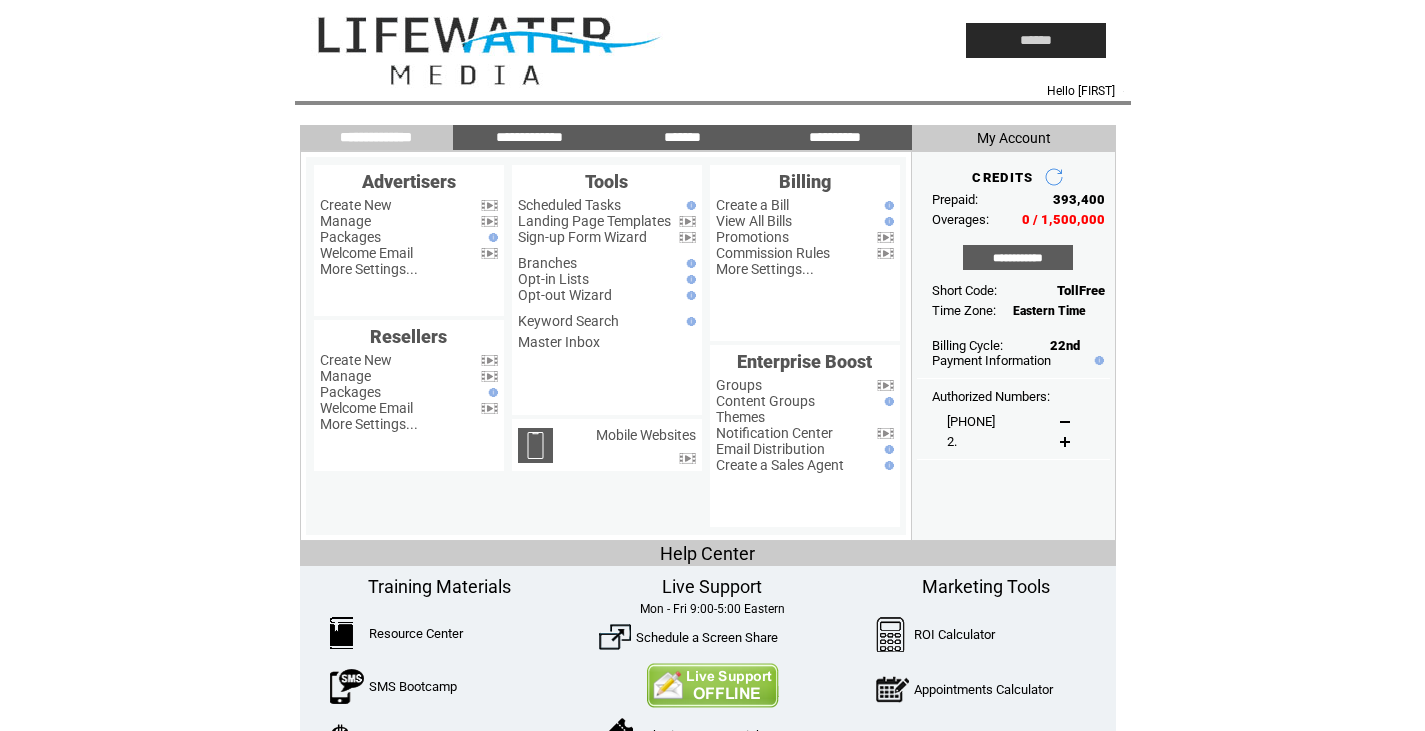 scroll, scrollTop: 0, scrollLeft: 0, axis: both 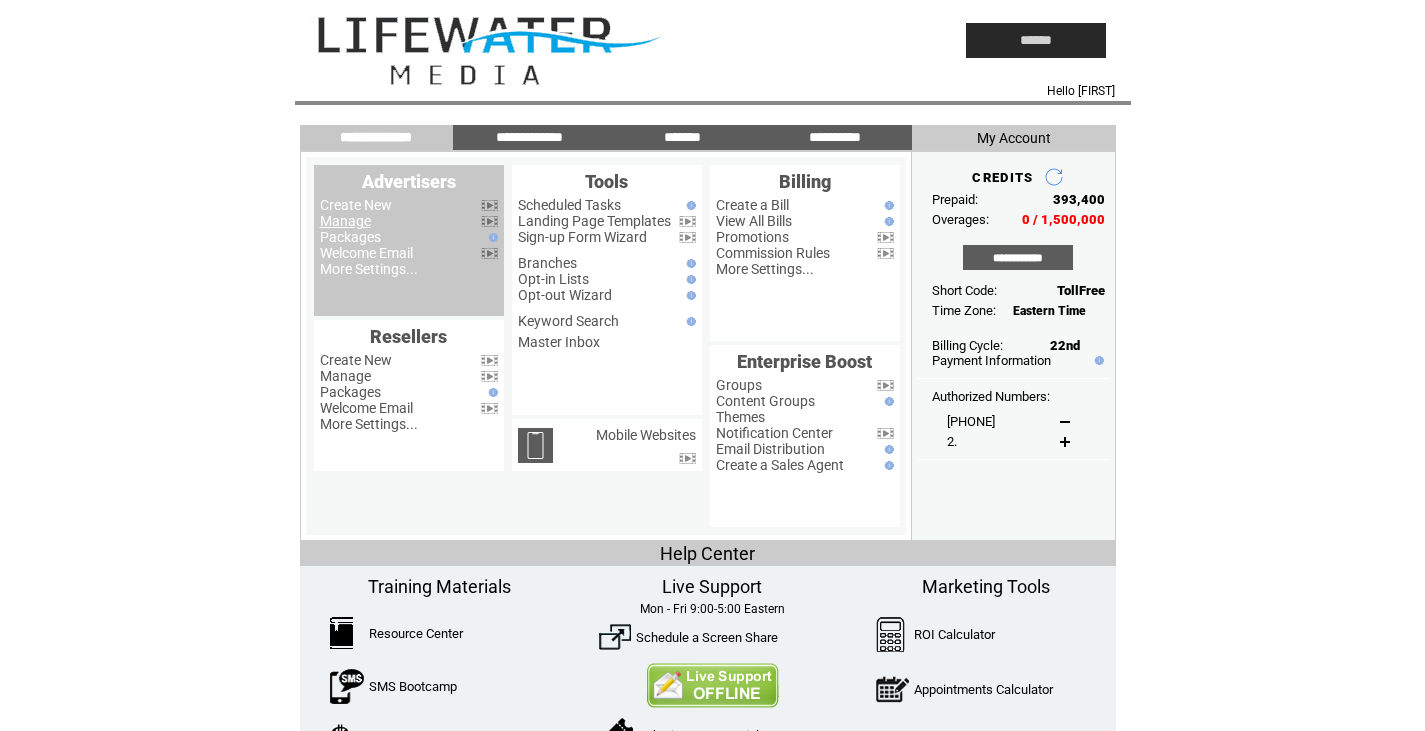 click on "Manage" at bounding box center [345, 221] 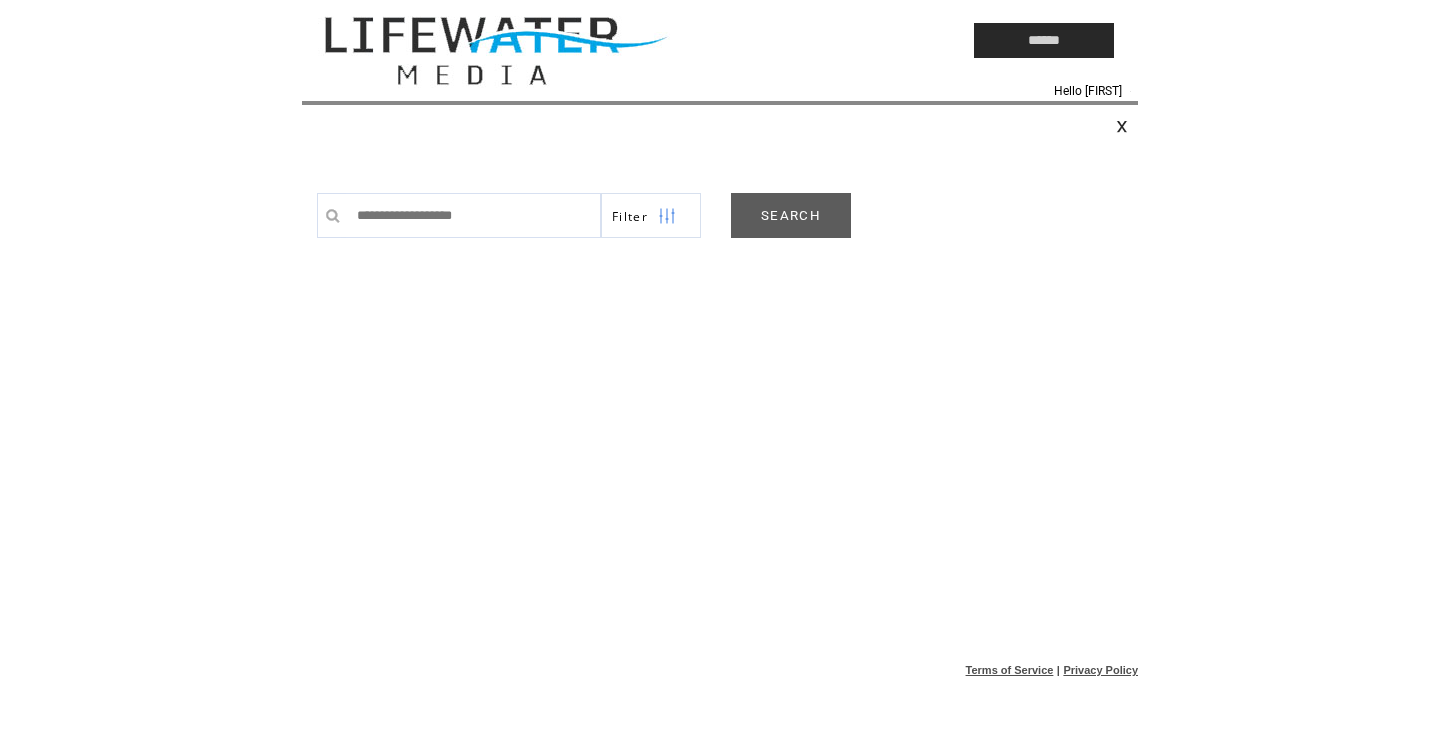 scroll, scrollTop: 0, scrollLeft: 0, axis: both 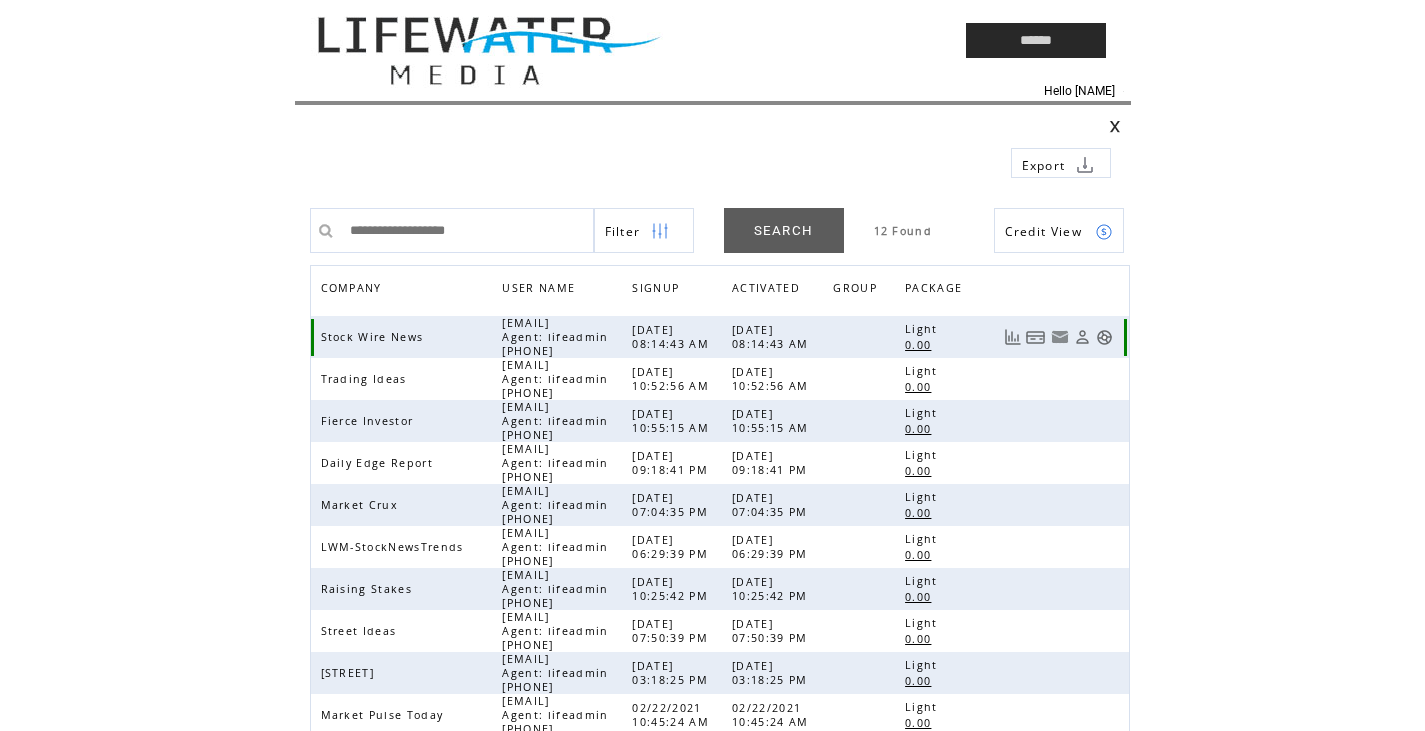 click at bounding box center (1104, 337) 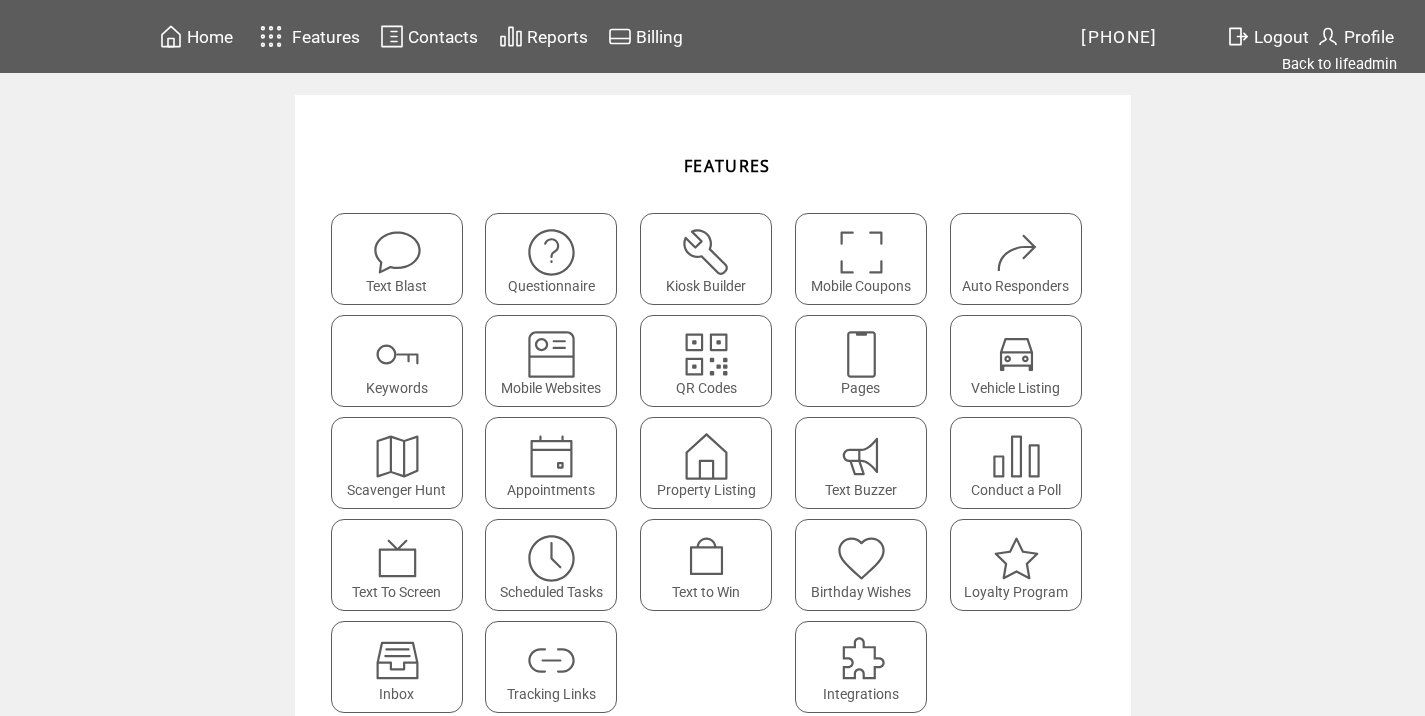 scroll, scrollTop: 0, scrollLeft: 0, axis: both 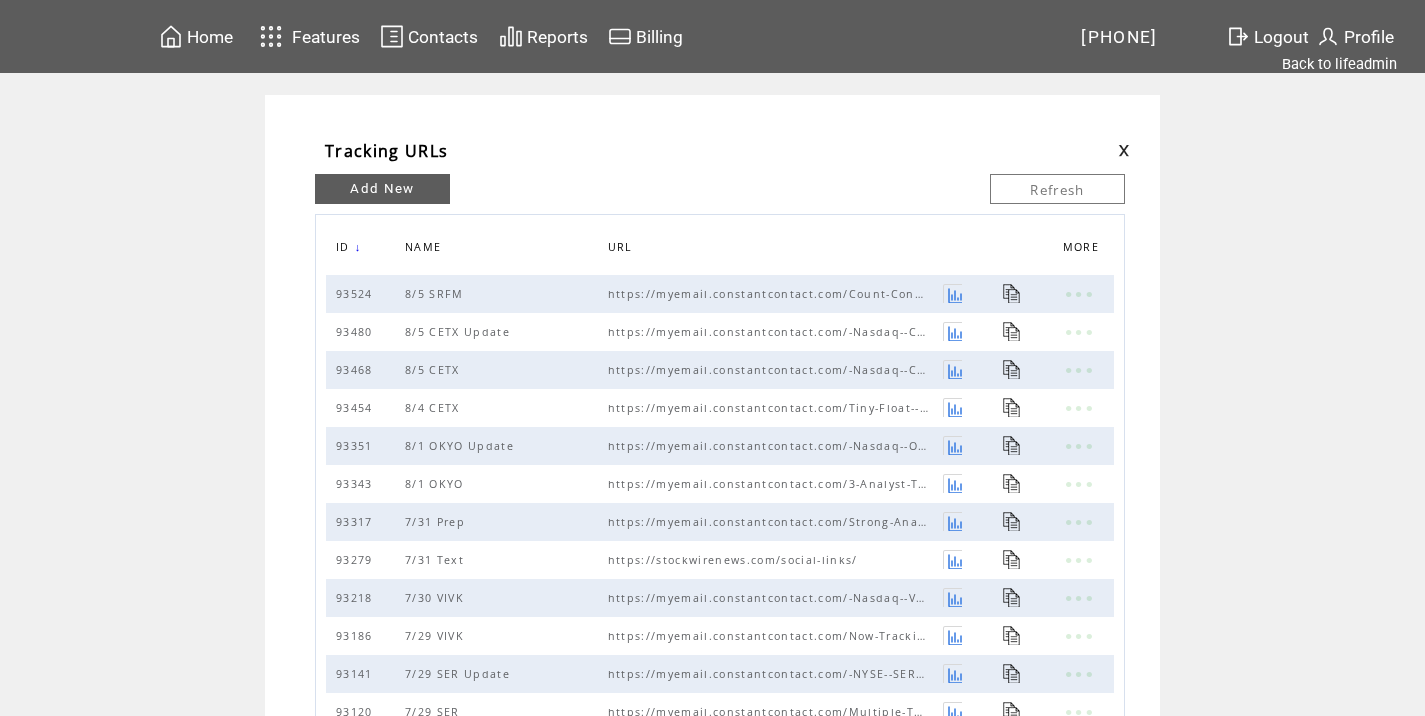 click on "Add New" at bounding box center [382, 189] 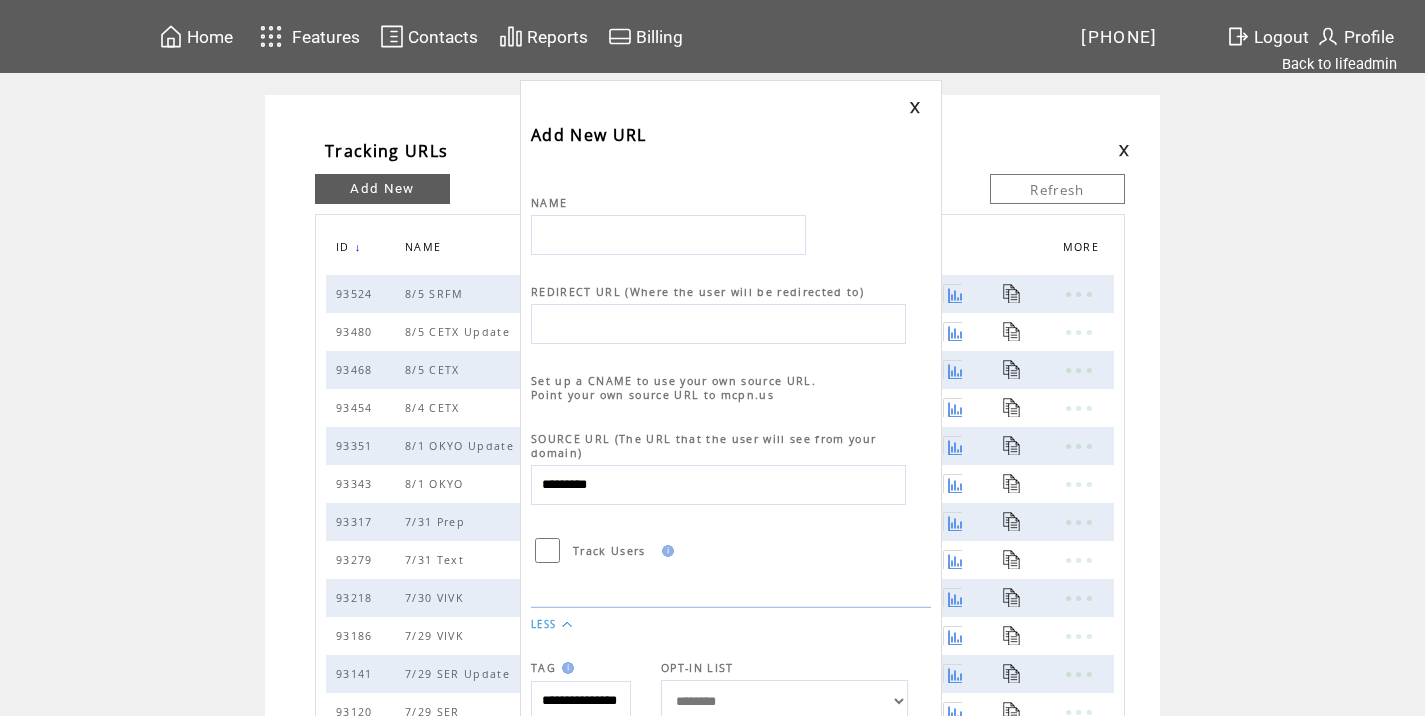 scroll, scrollTop: 0, scrollLeft: 0, axis: both 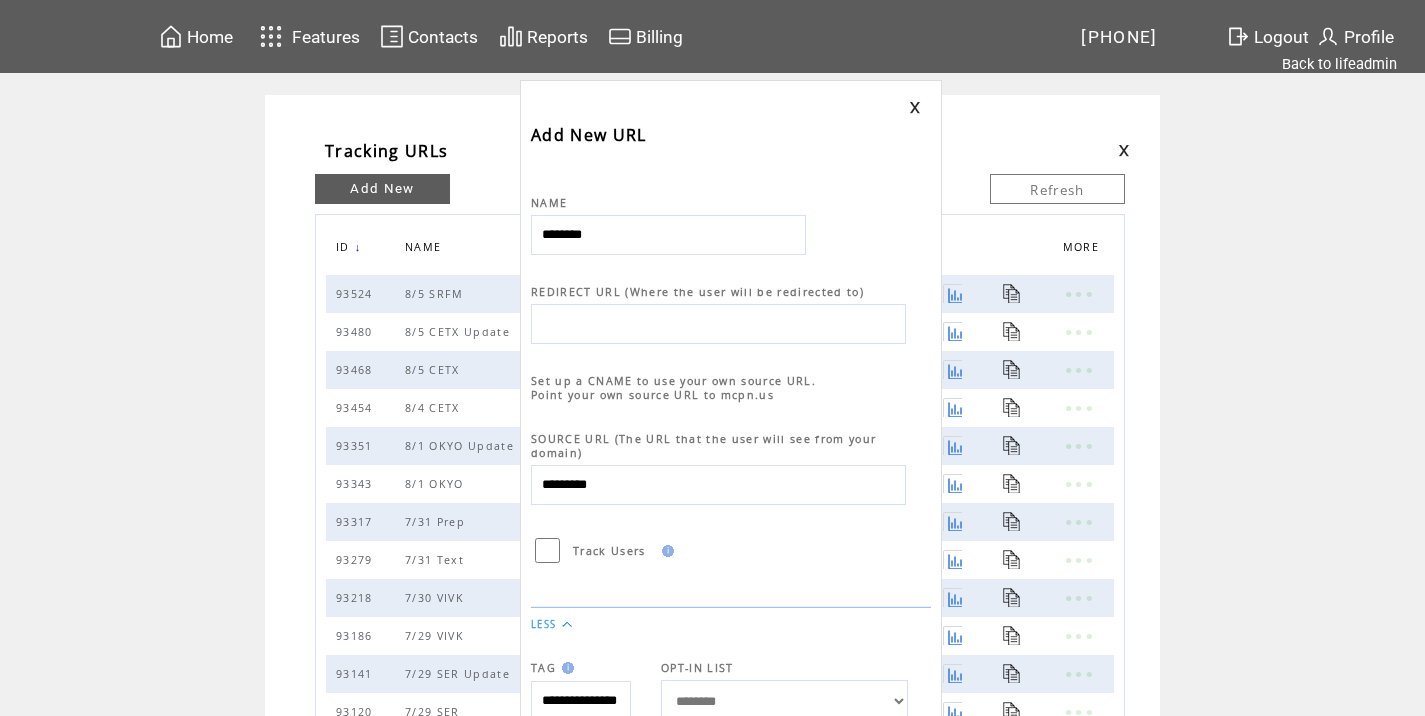 type on "********" 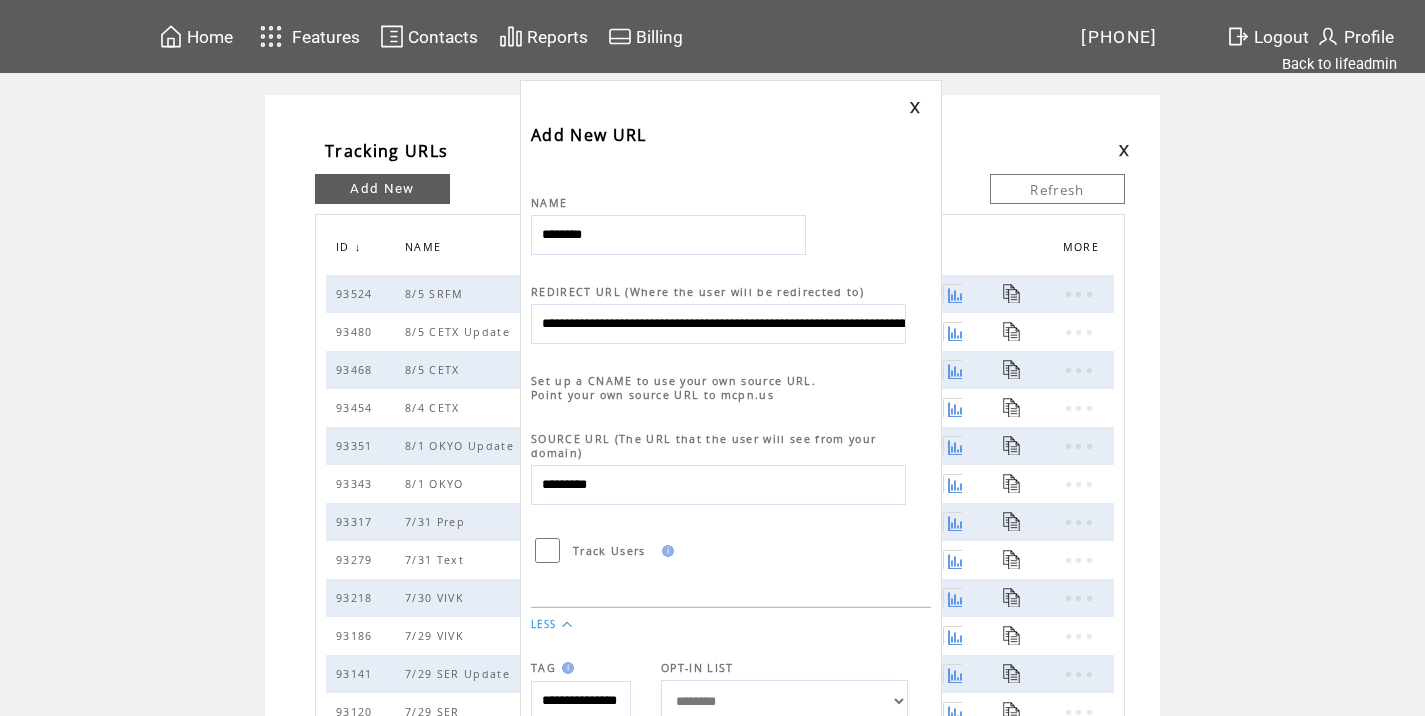 scroll, scrollTop: 0, scrollLeft: 966, axis: horizontal 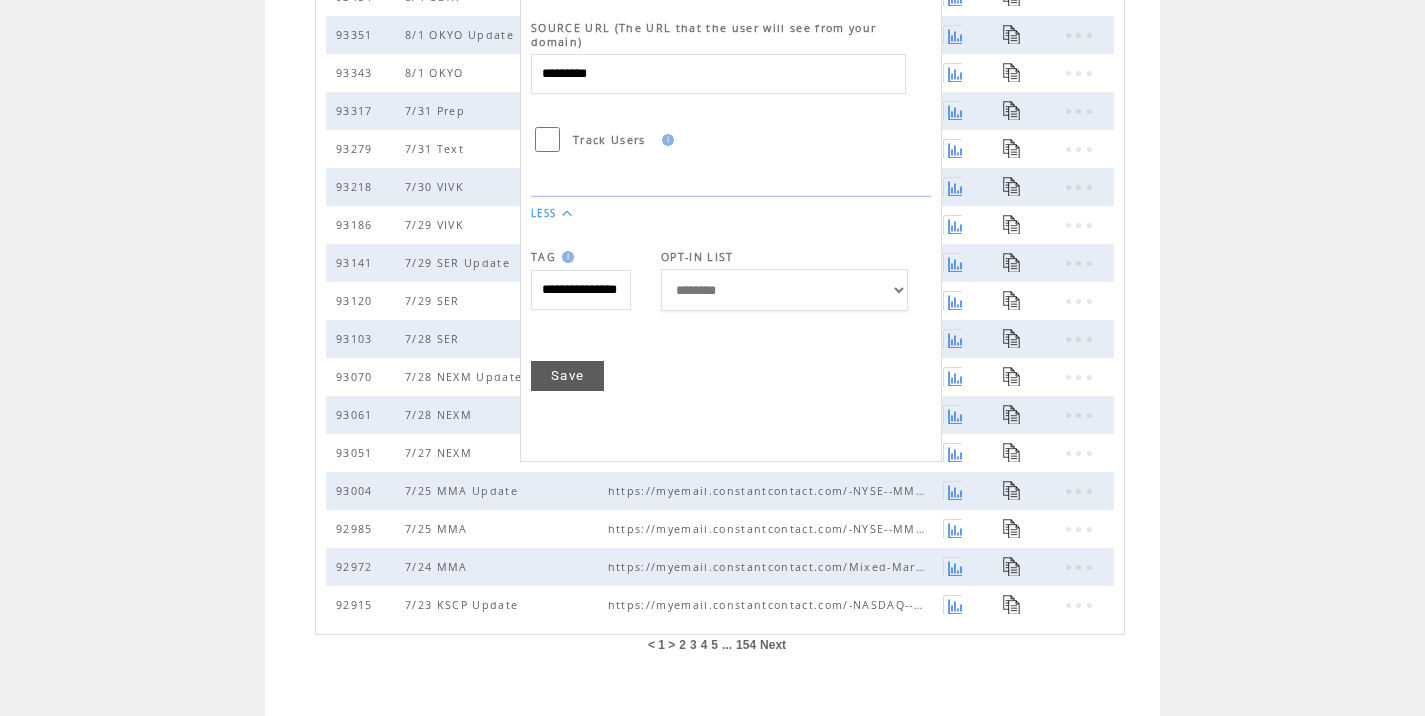 type on "**********" 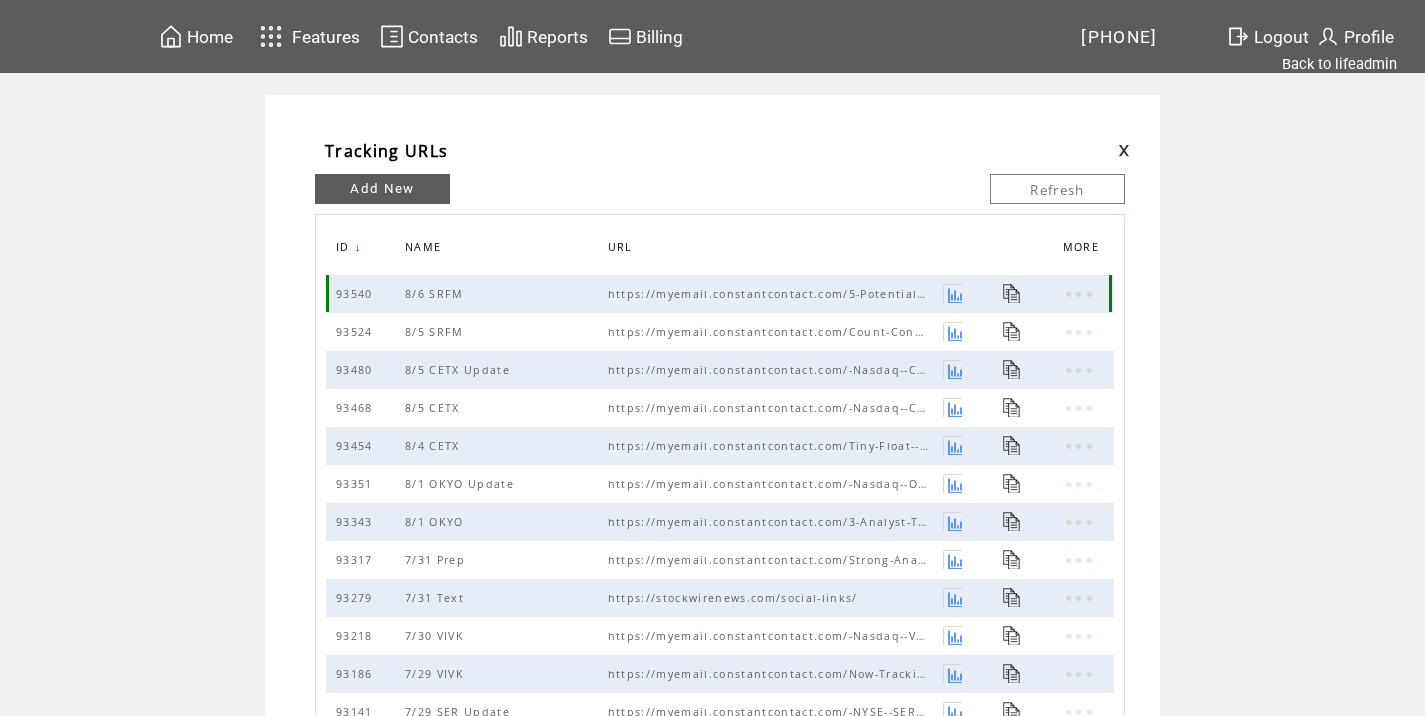 click at bounding box center [1012, 293] 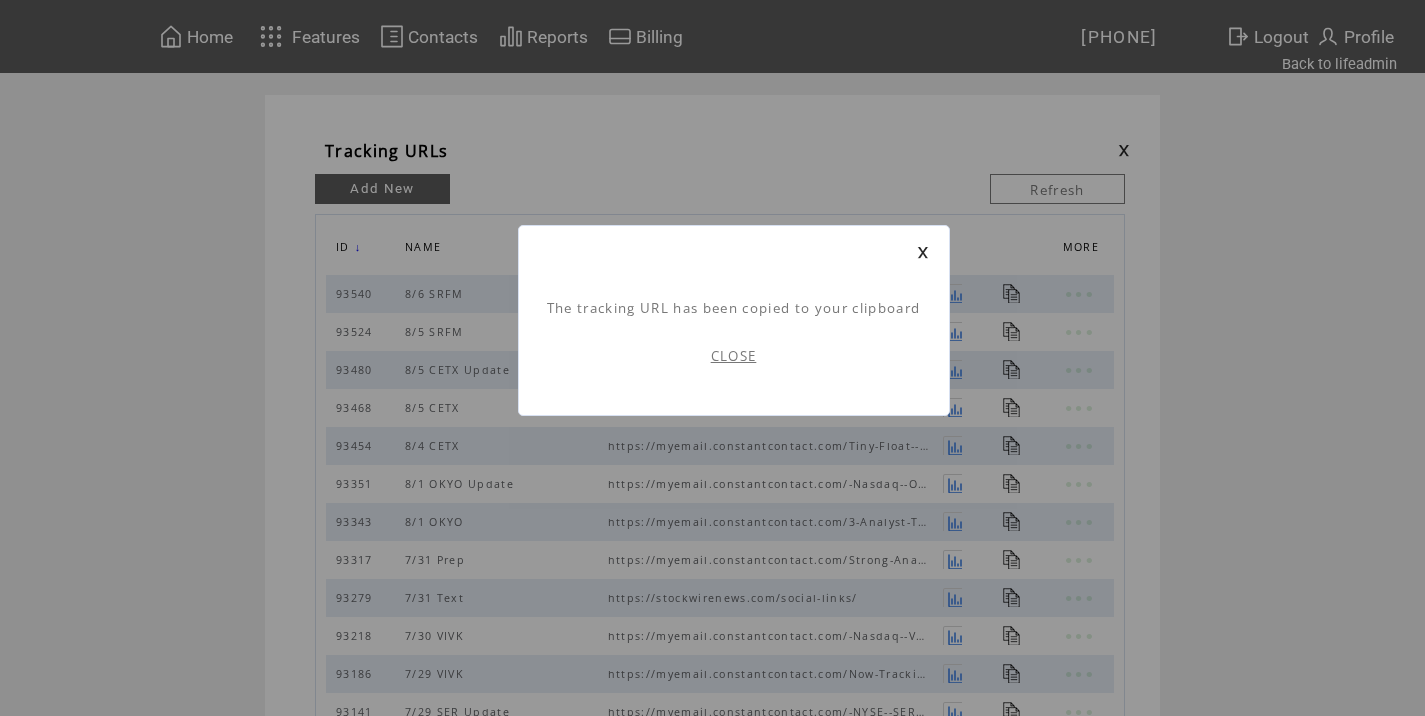 scroll, scrollTop: 1, scrollLeft: 0, axis: vertical 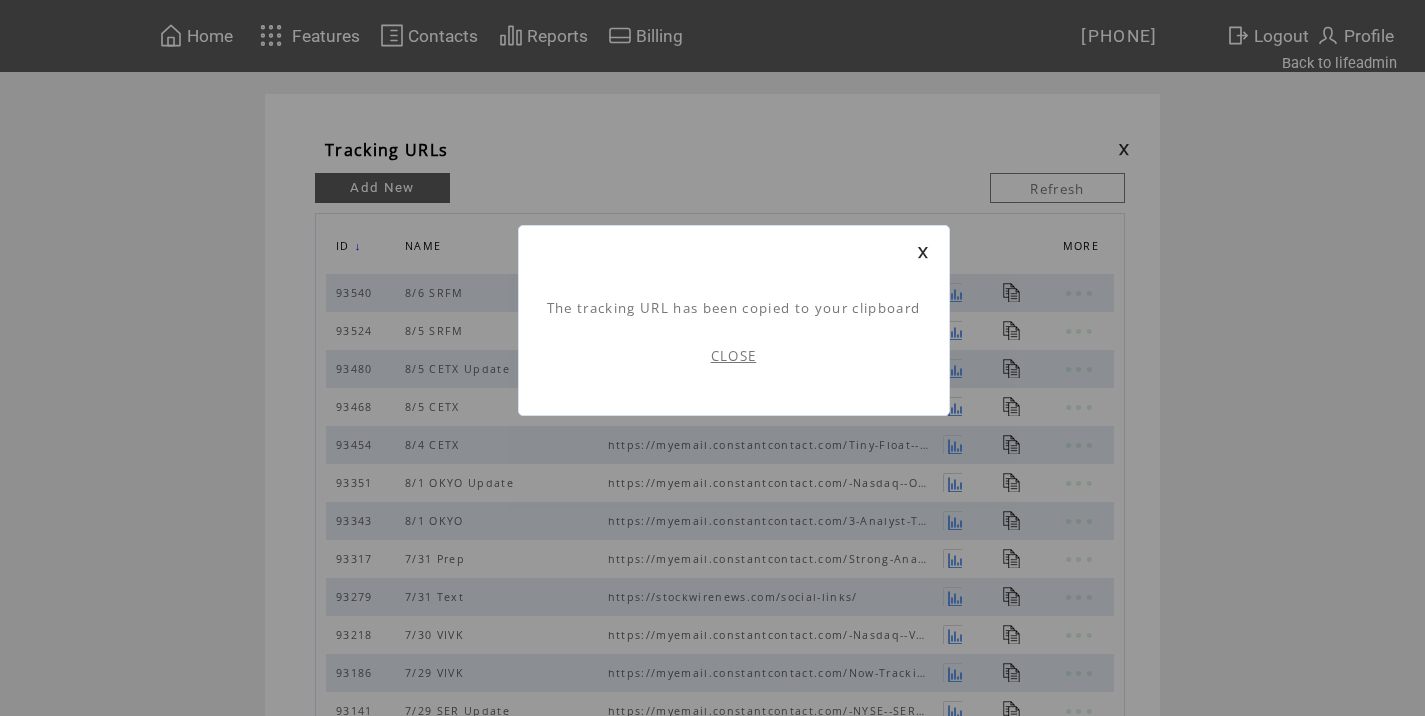 click on "CLOSE" at bounding box center [734, 356] 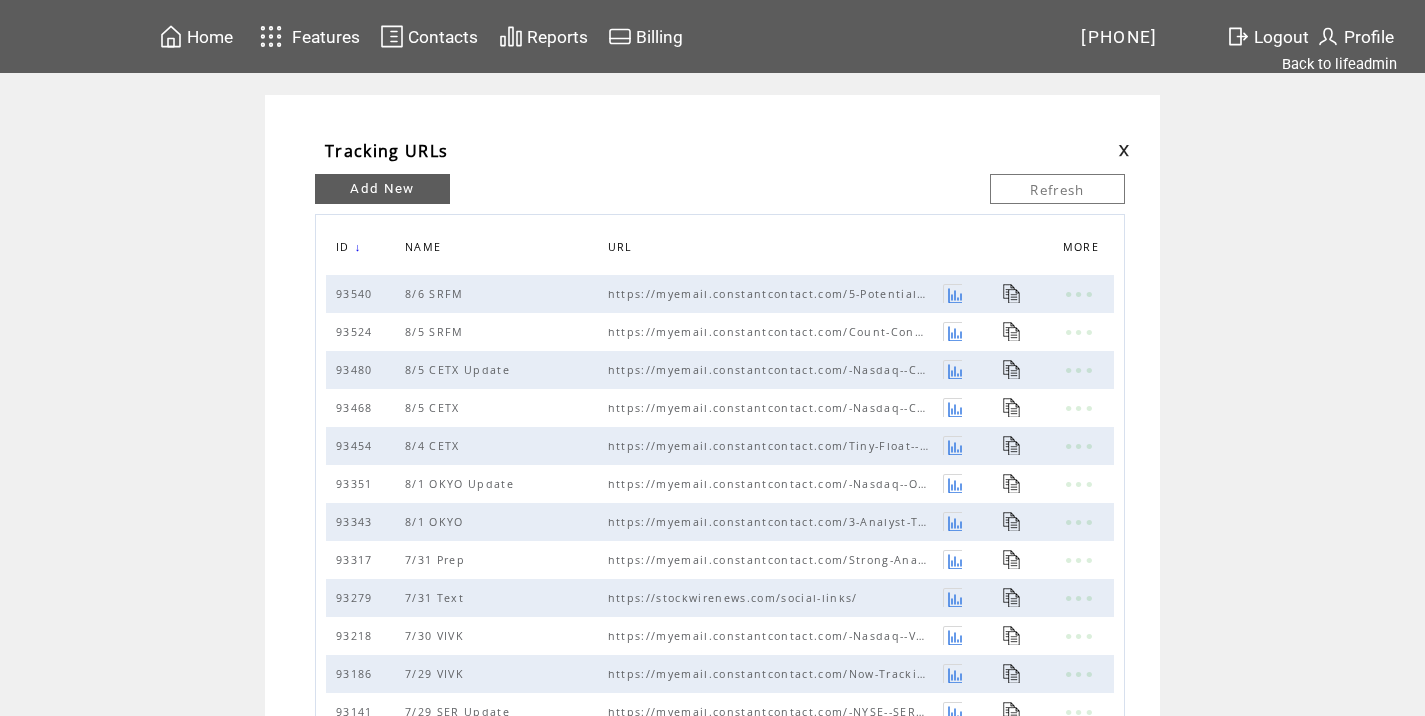 click at bounding box center [1124, 150] 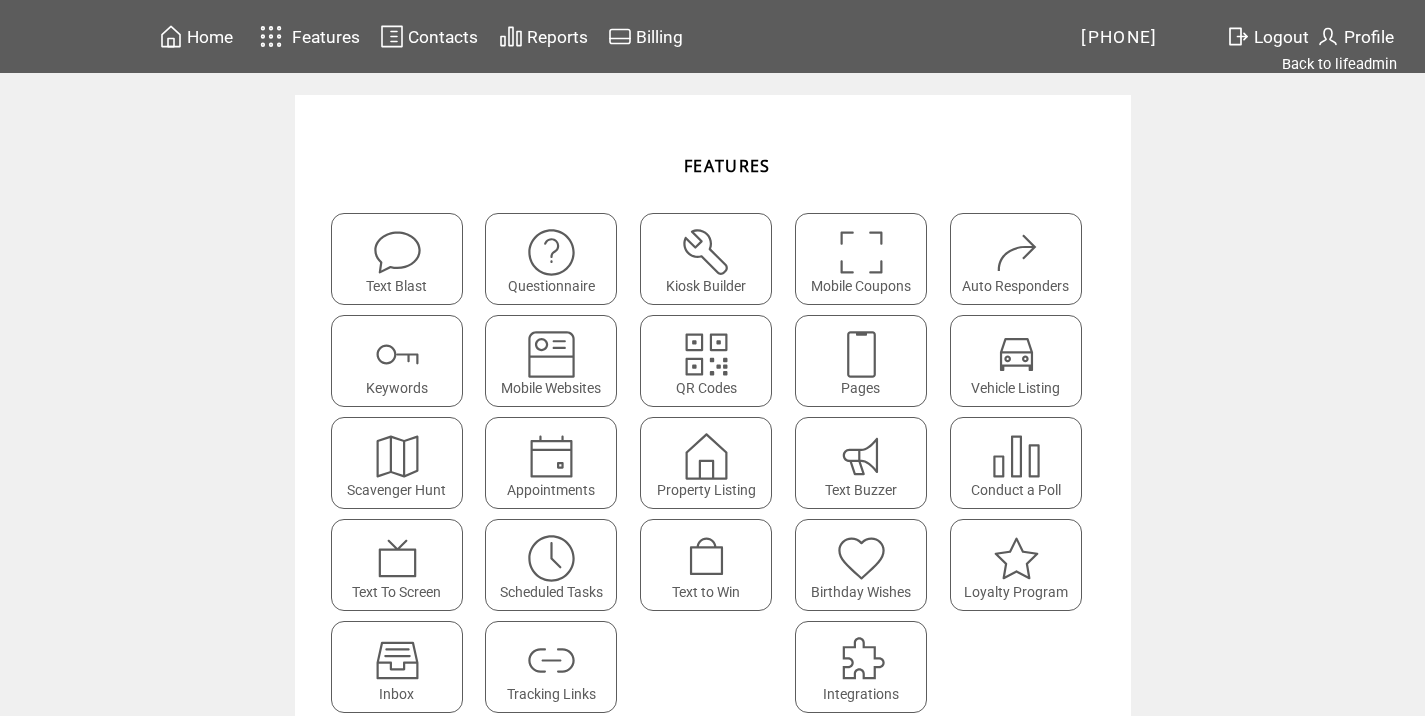 scroll, scrollTop: 0, scrollLeft: 0, axis: both 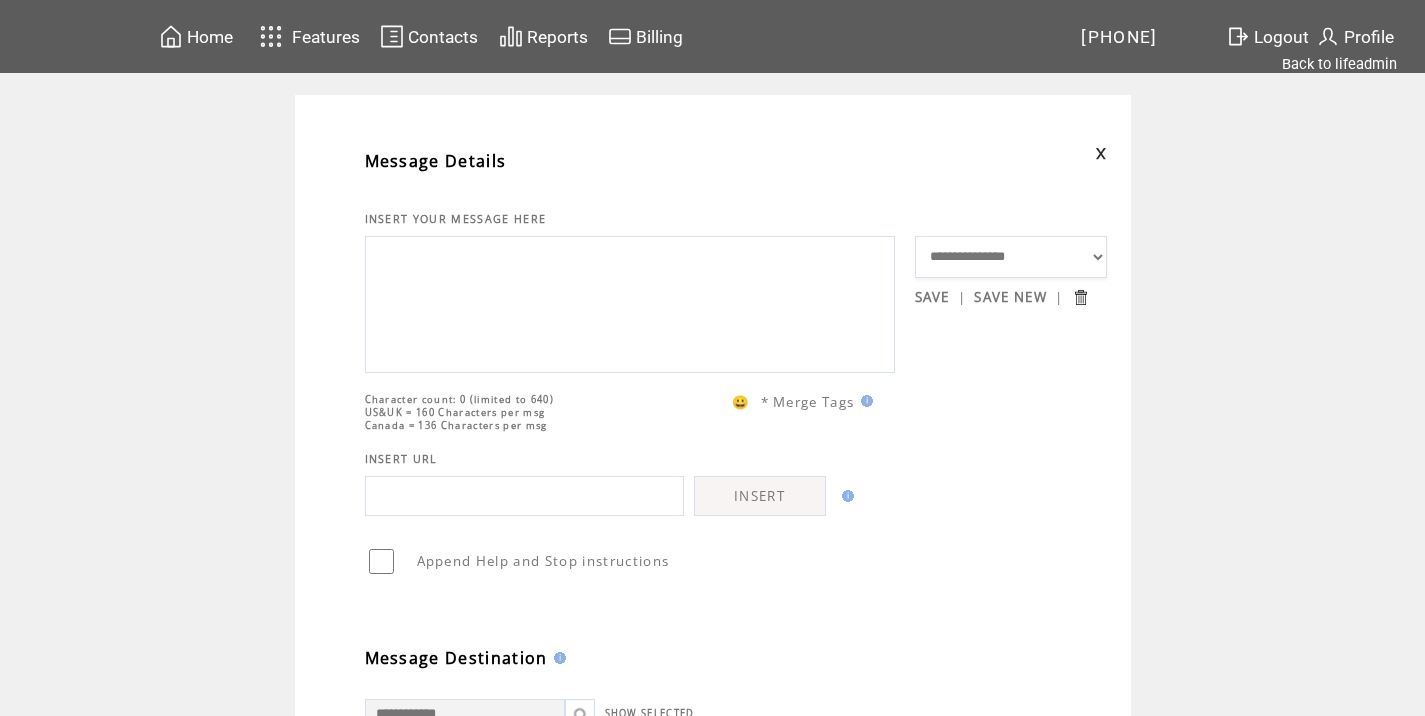 click at bounding box center [630, 302] 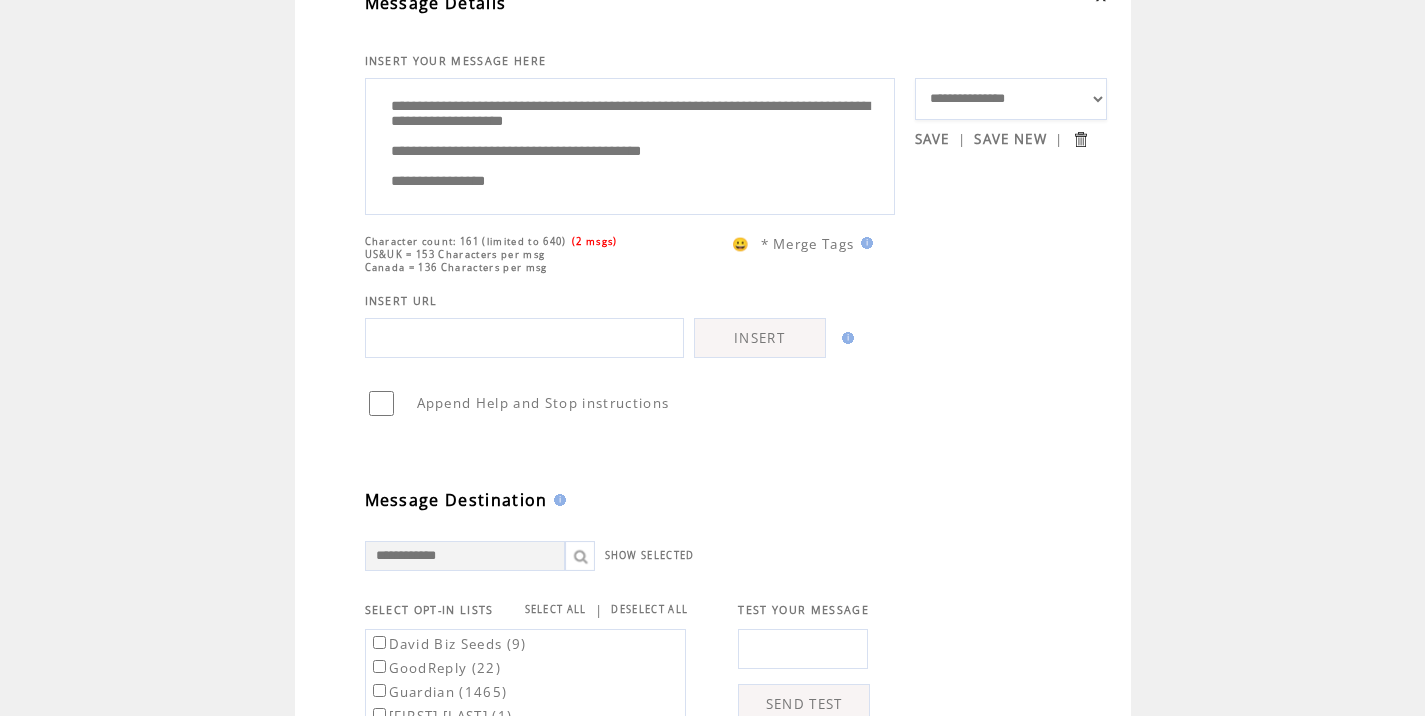 scroll, scrollTop: 162, scrollLeft: 0, axis: vertical 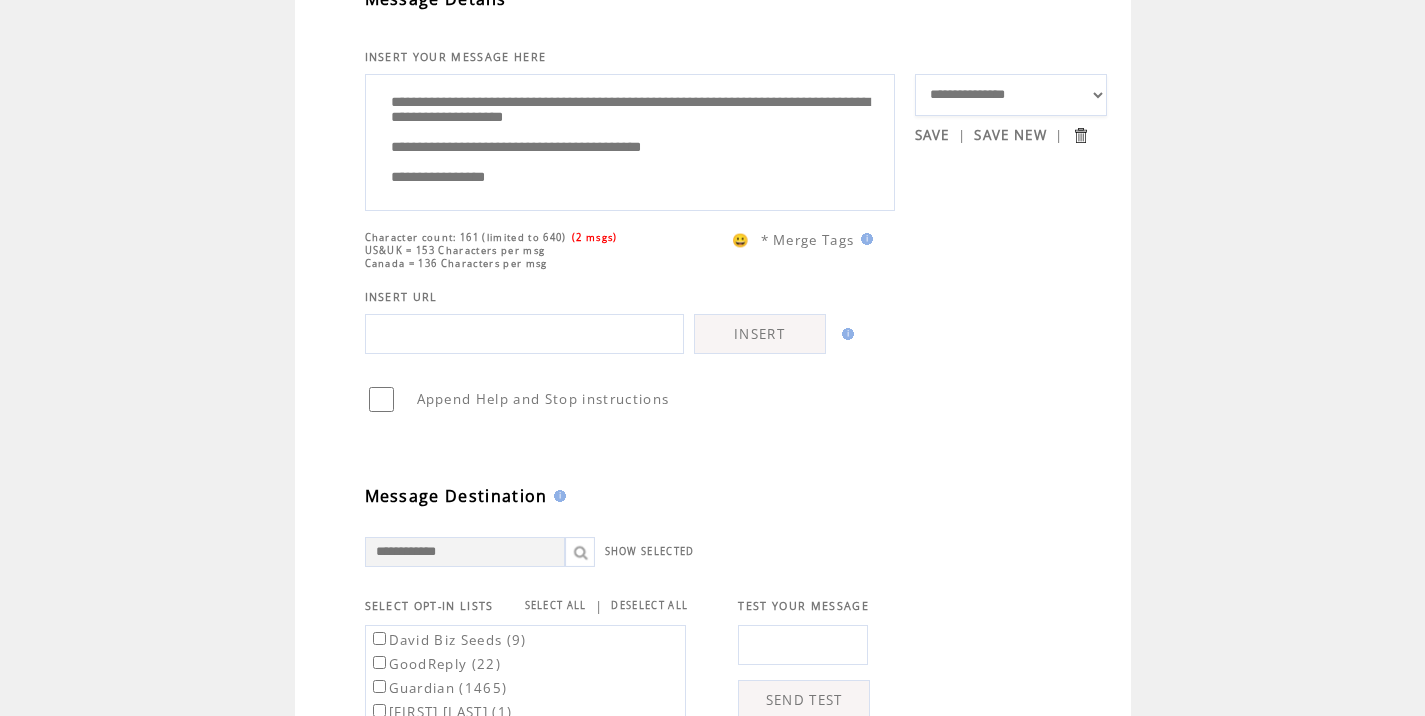 click on "**********" at bounding box center (630, 140) 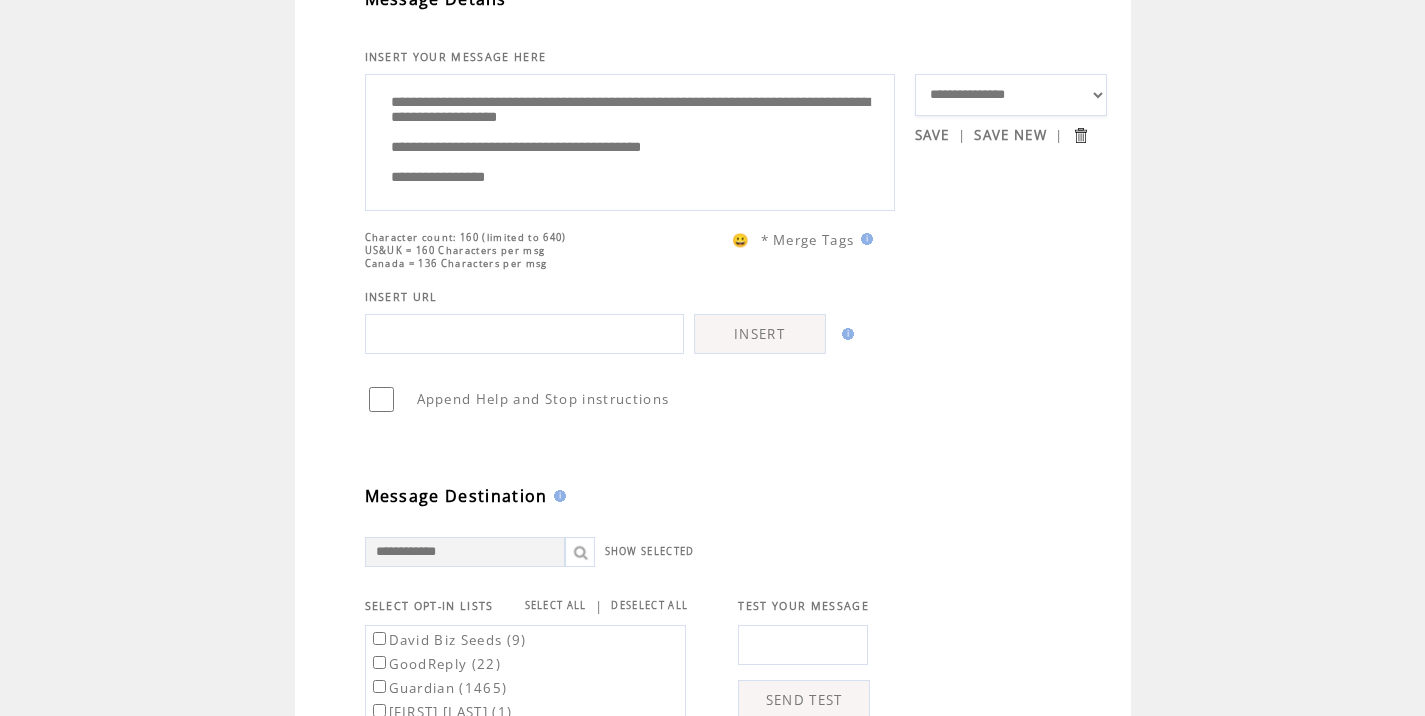 click on "**********" at bounding box center [630, 140] 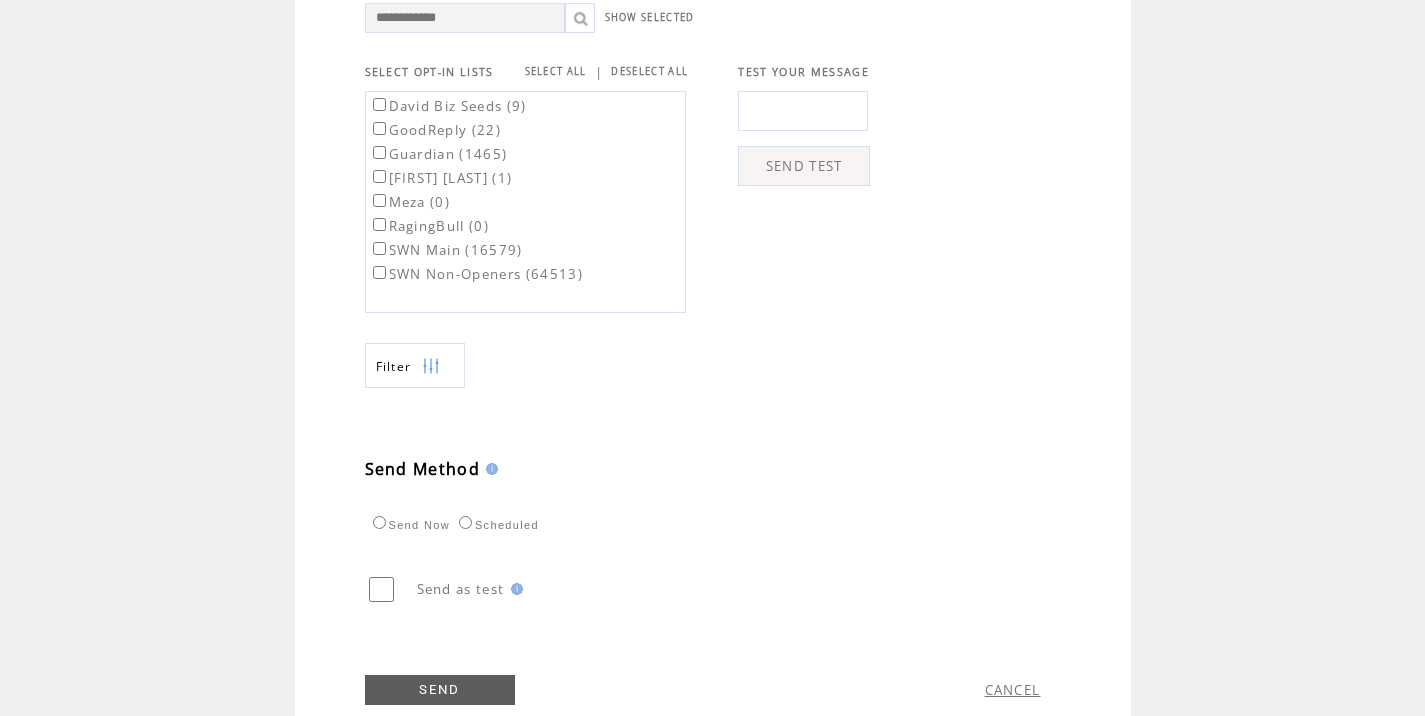 scroll, scrollTop: 722, scrollLeft: 0, axis: vertical 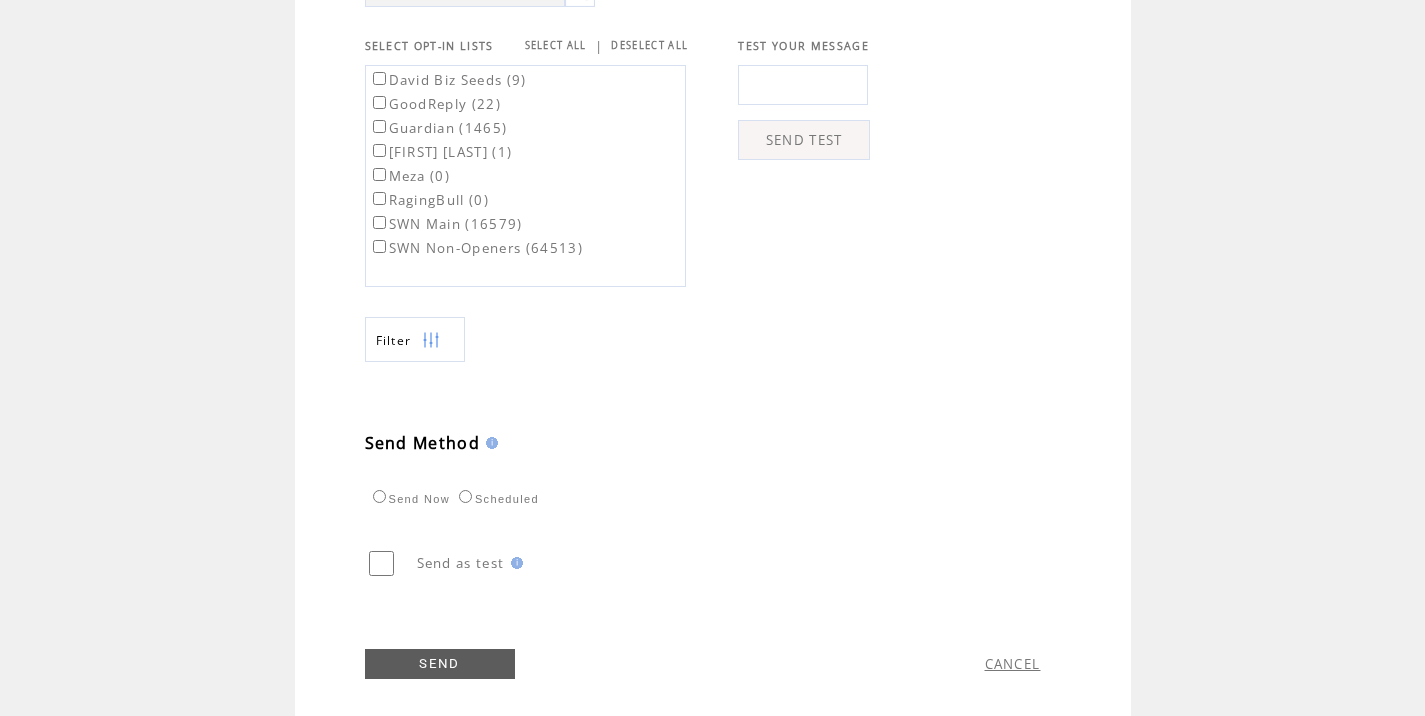 type on "**********" 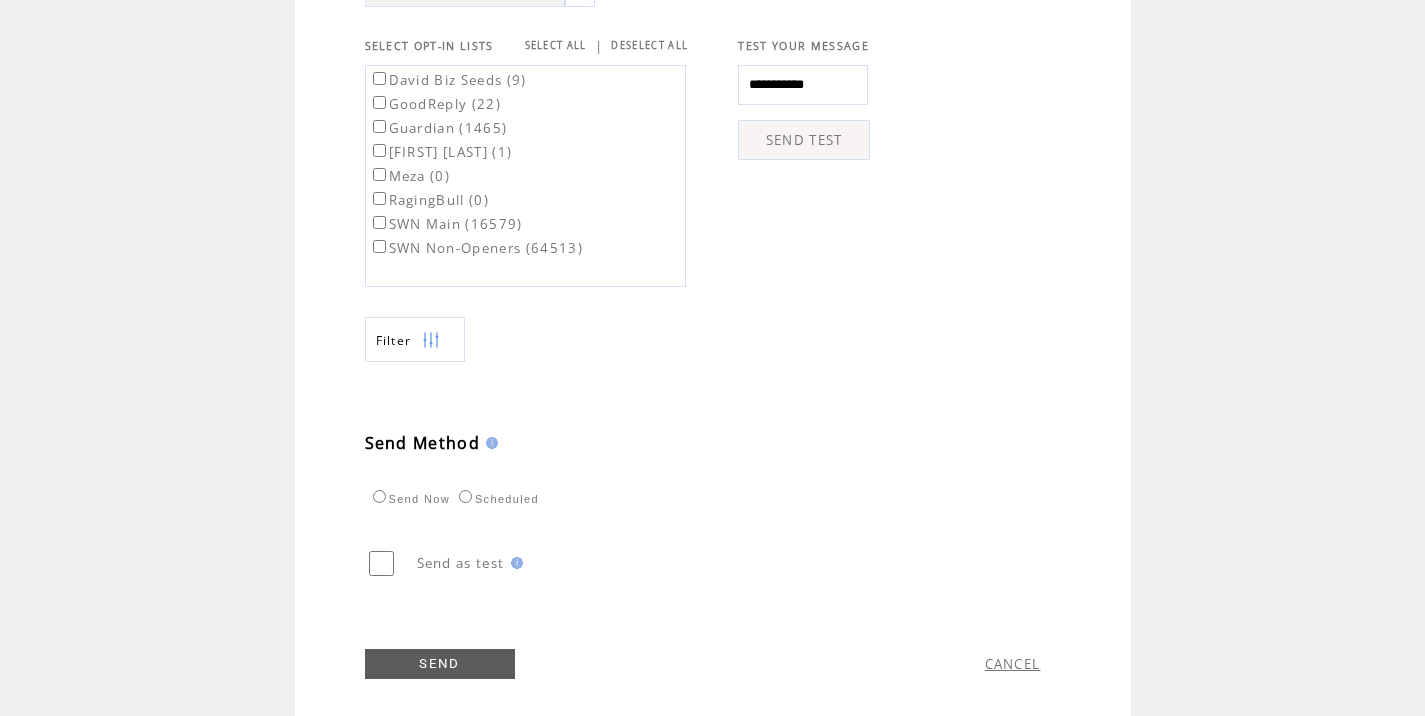 click on "SEND TEST" at bounding box center [804, 140] 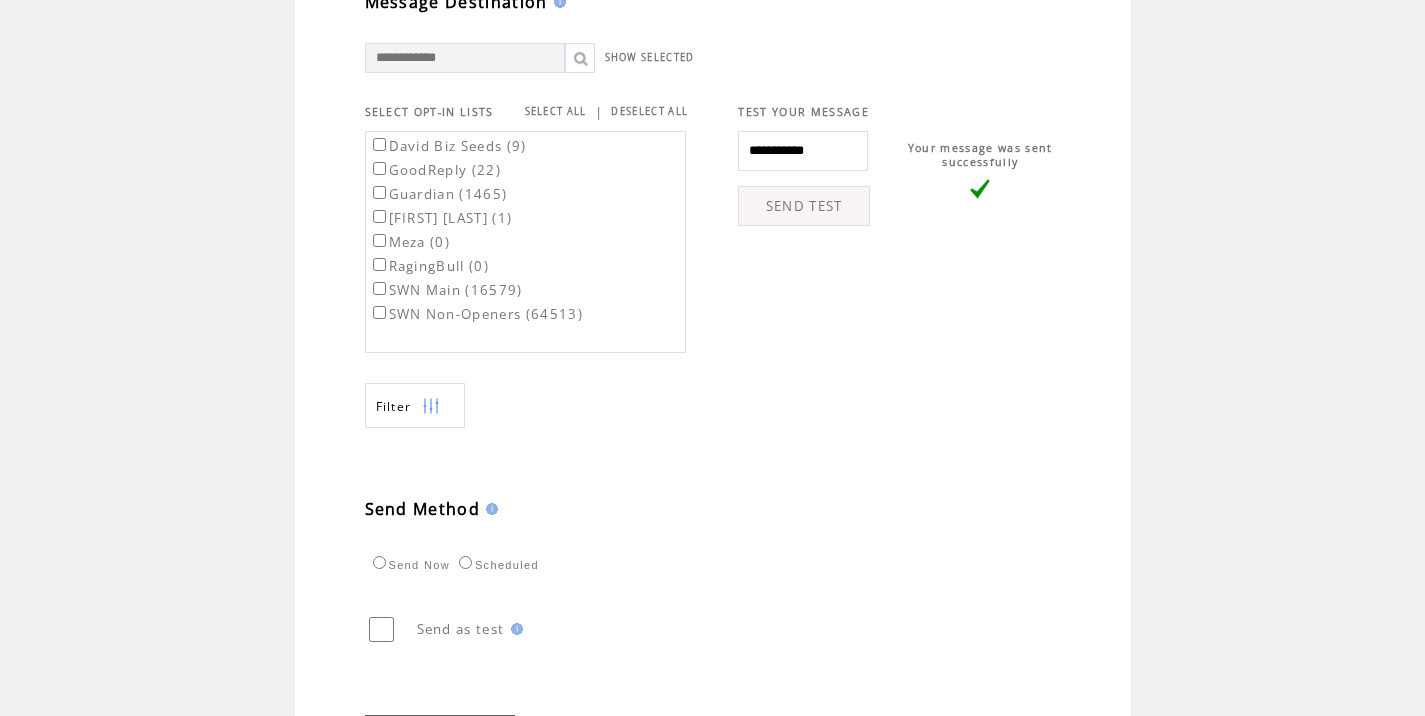 scroll, scrollTop: 774, scrollLeft: 0, axis: vertical 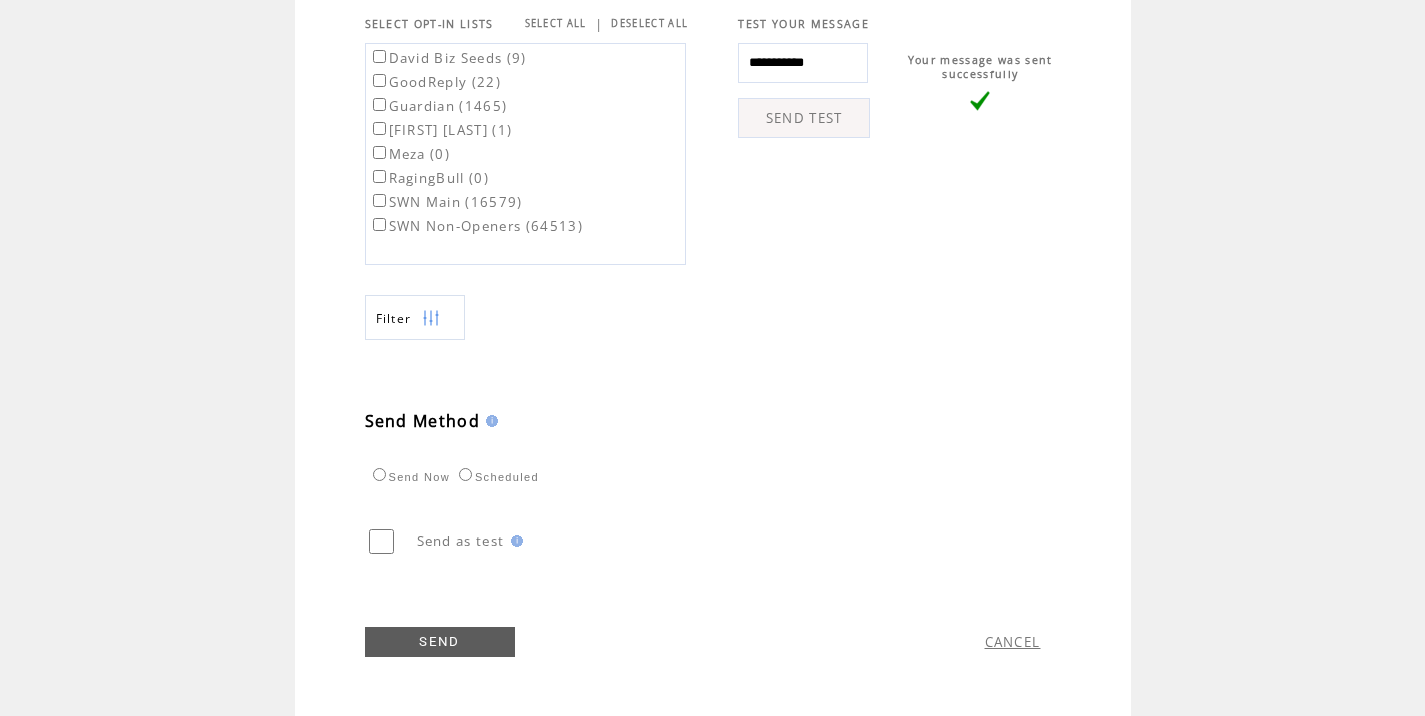 click on "SWN Main (16579)" at bounding box center (446, 202) 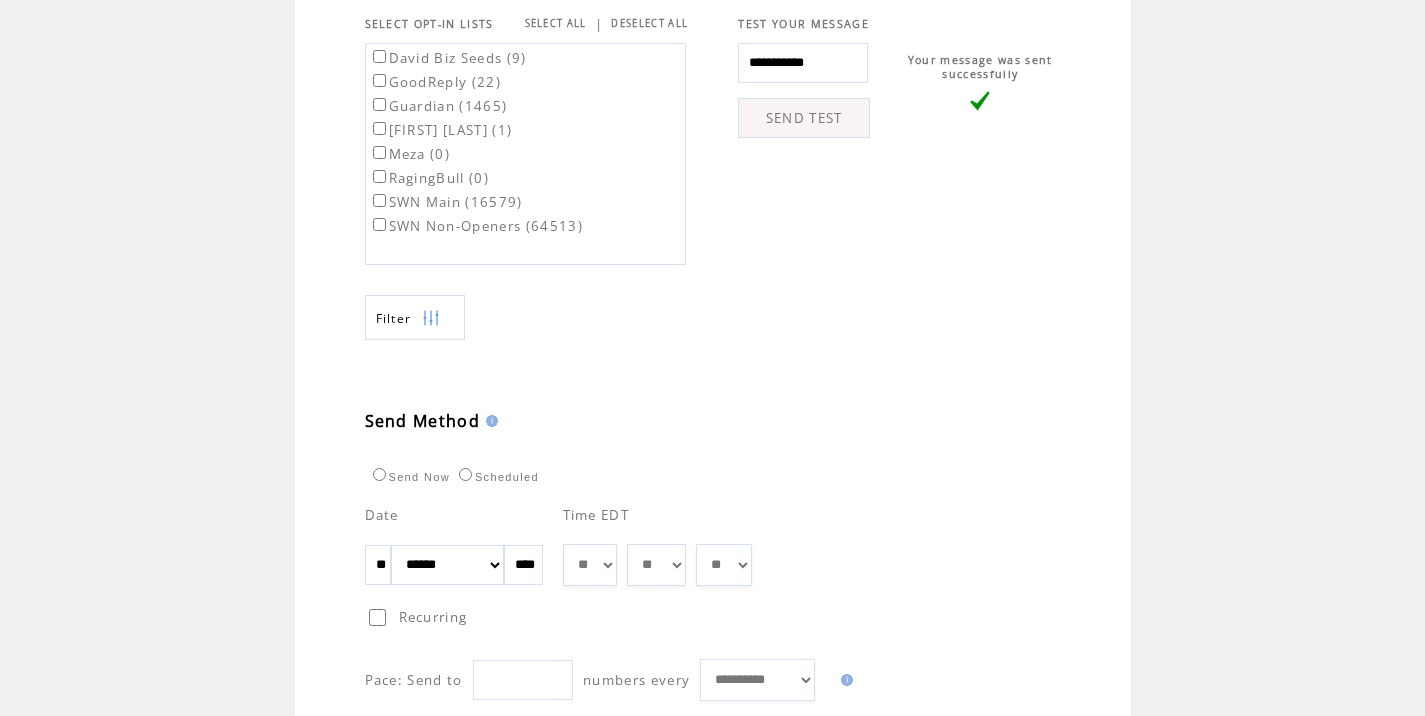 click on "** 	 ** 	 ** 	 ** 	 ** 	 ** 	 ** 	 ** 	 ** 	 ** 	 ** 	 ** 	 **" at bounding box center (590, 565) 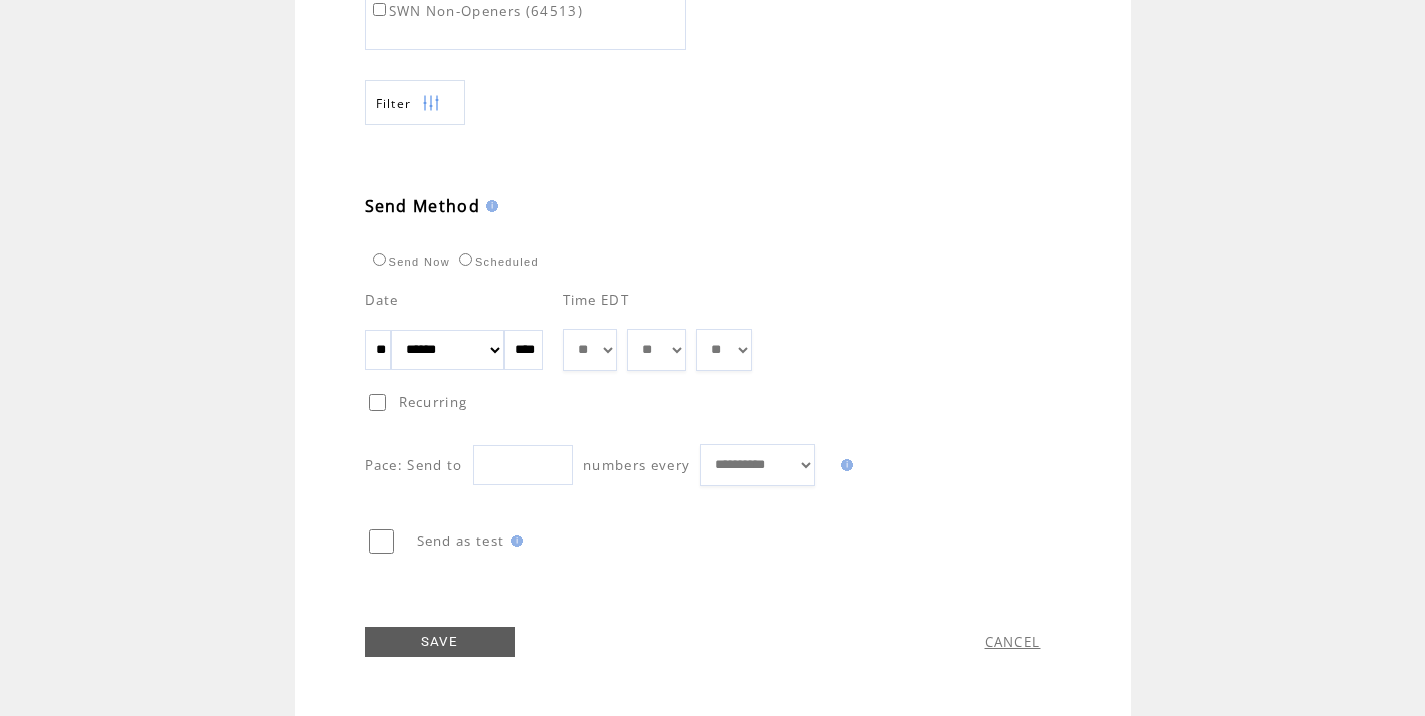 click on "SAVE" at bounding box center [440, 642] 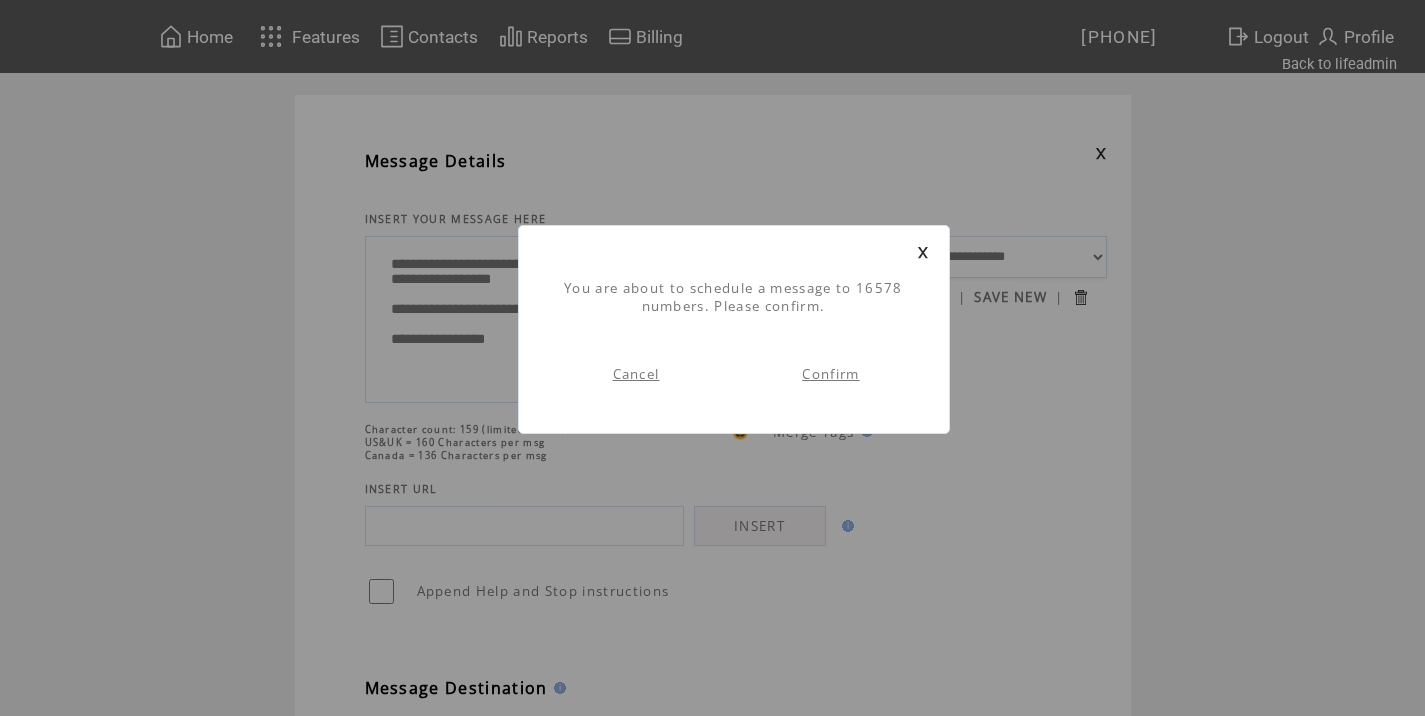 scroll, scrollTop: 1, scrollLeft: 0, axis: vertical 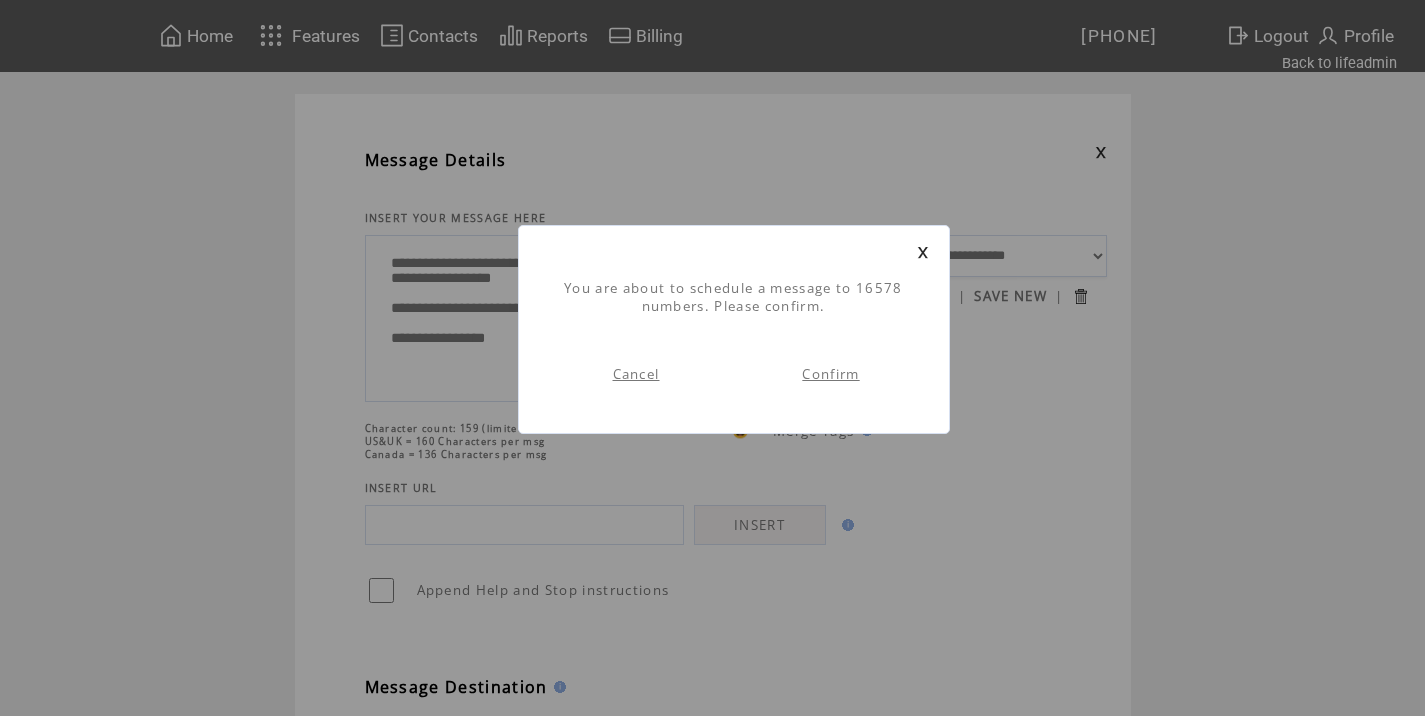 click on "Confirm" at bounding box center [830, 374] 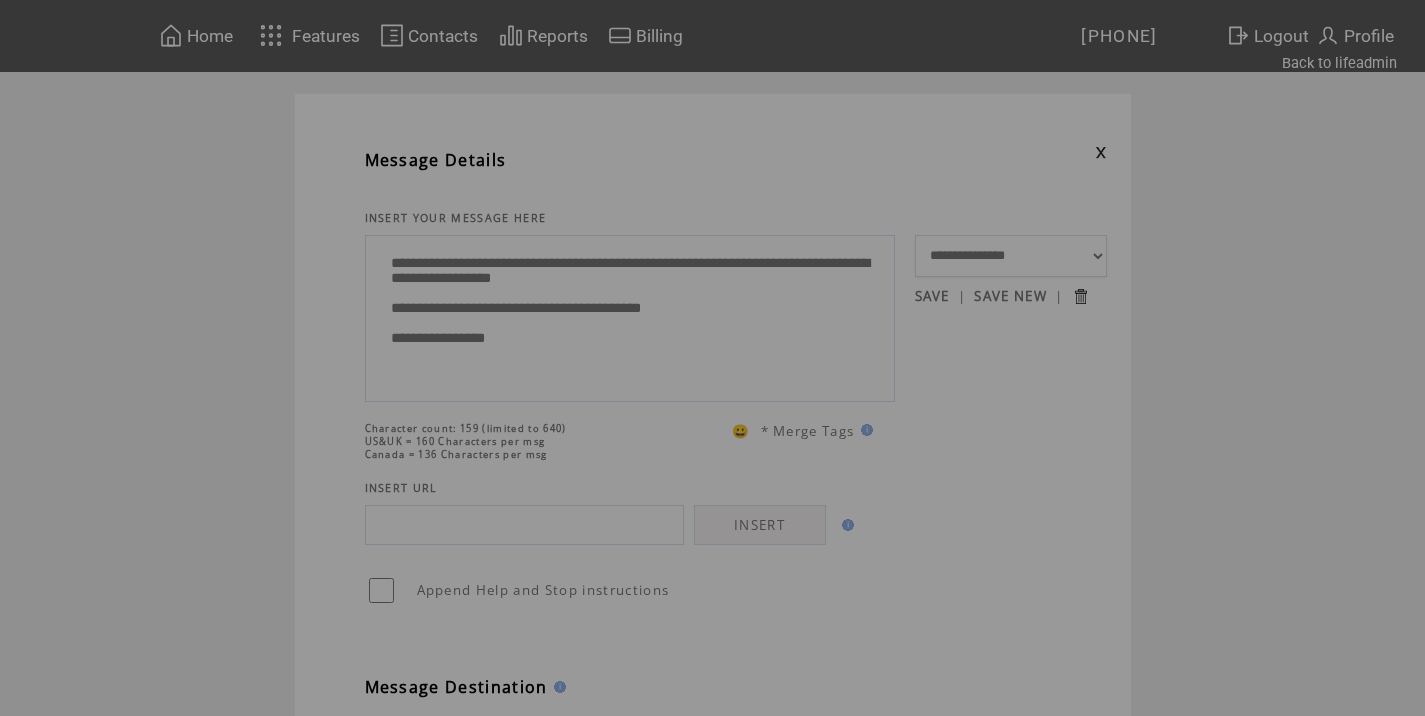 scroll, scrollTop: 0, scrollLeft: 0, axis: both 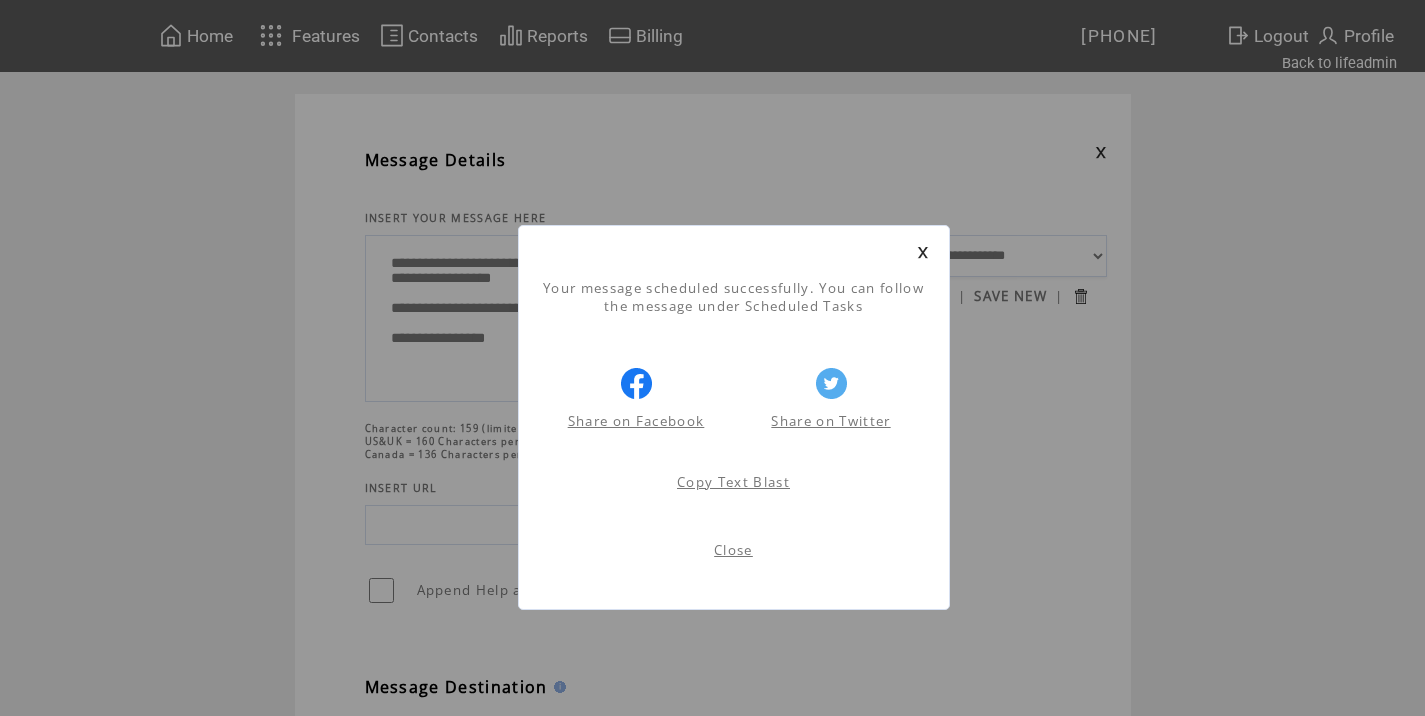 click on "Close" at bounding box center (733, 550) 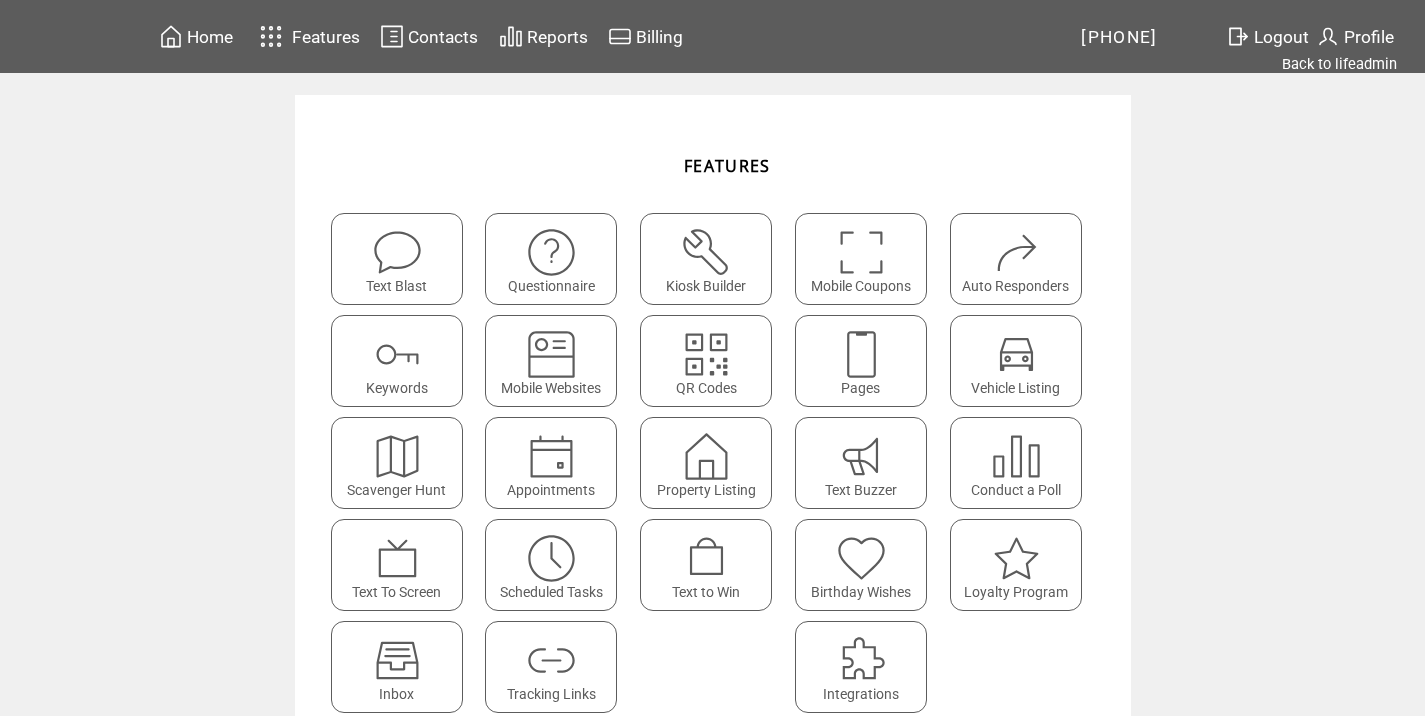scroll, scrollTop: 0, scrollLeft: 0, axis: both 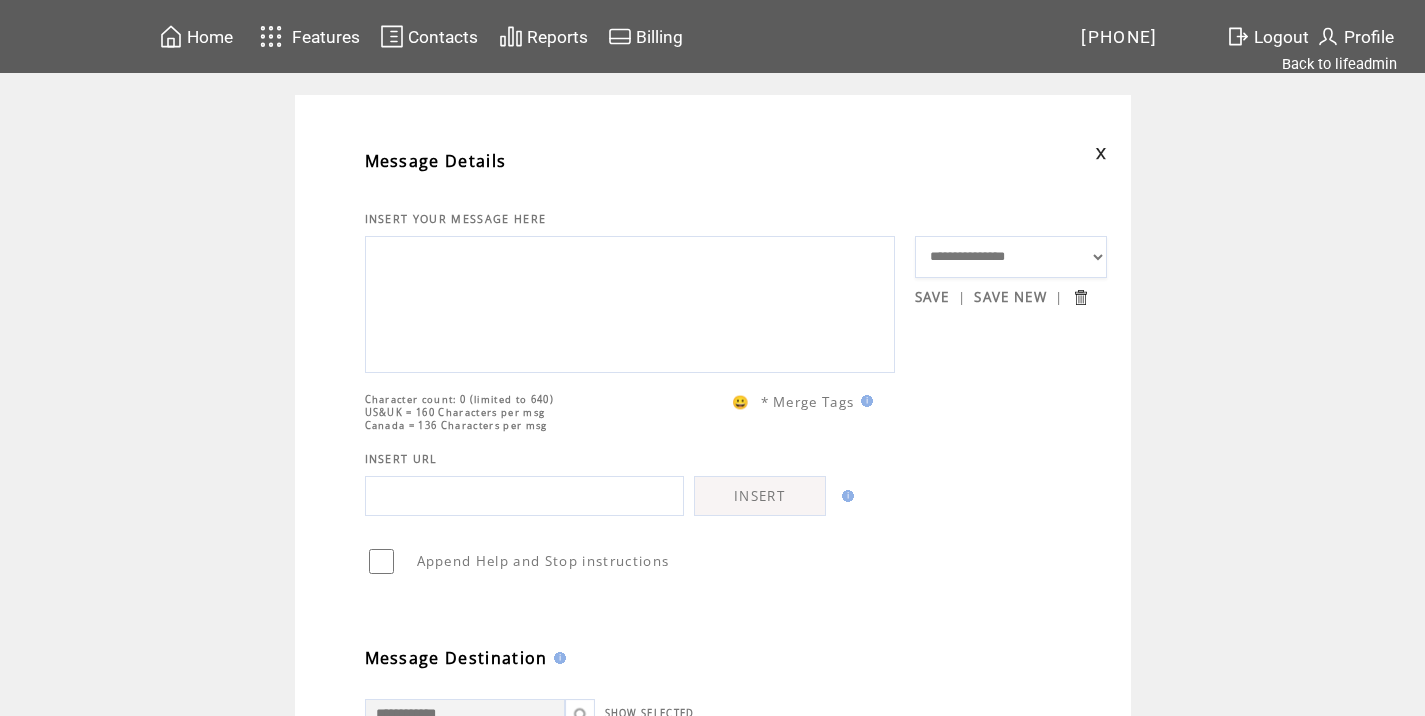 click at bounding box center [630, 302] 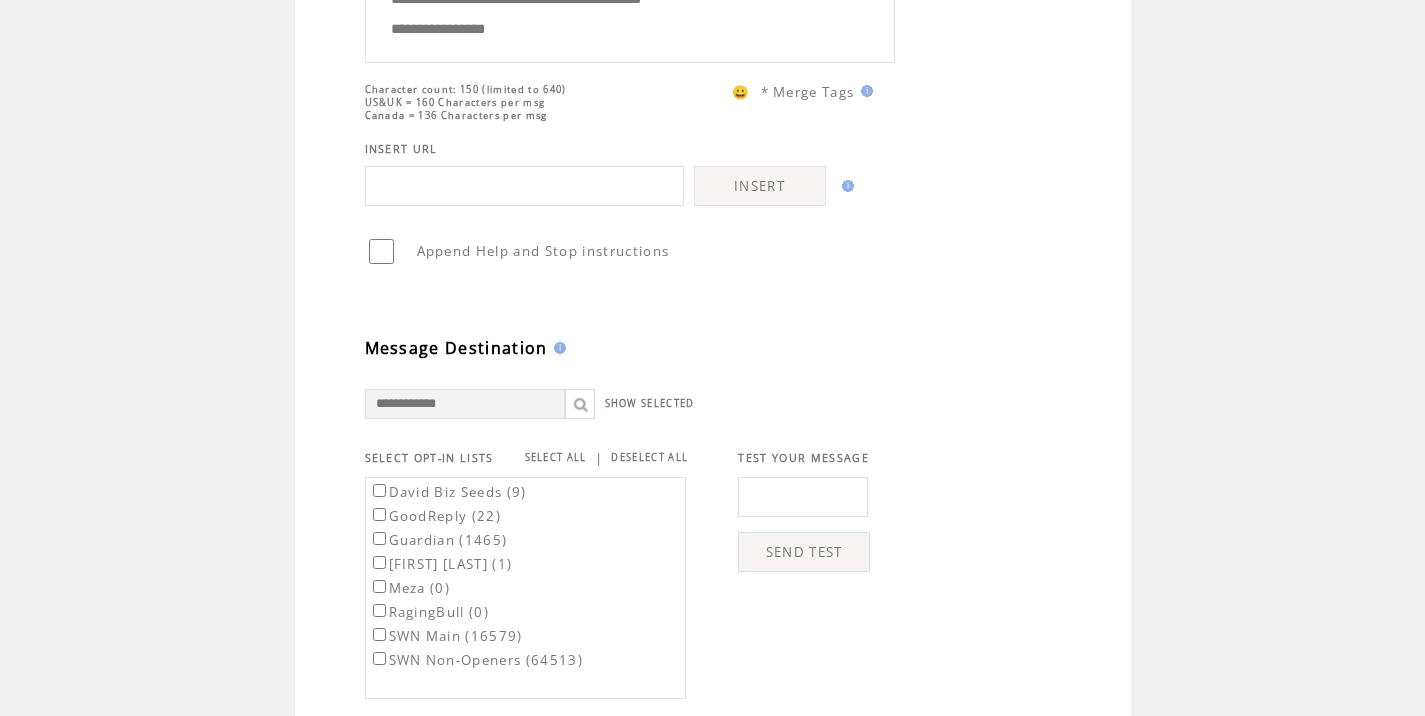 scroll, scrollTop: 314, scrollLeft: 0, axis: vertical 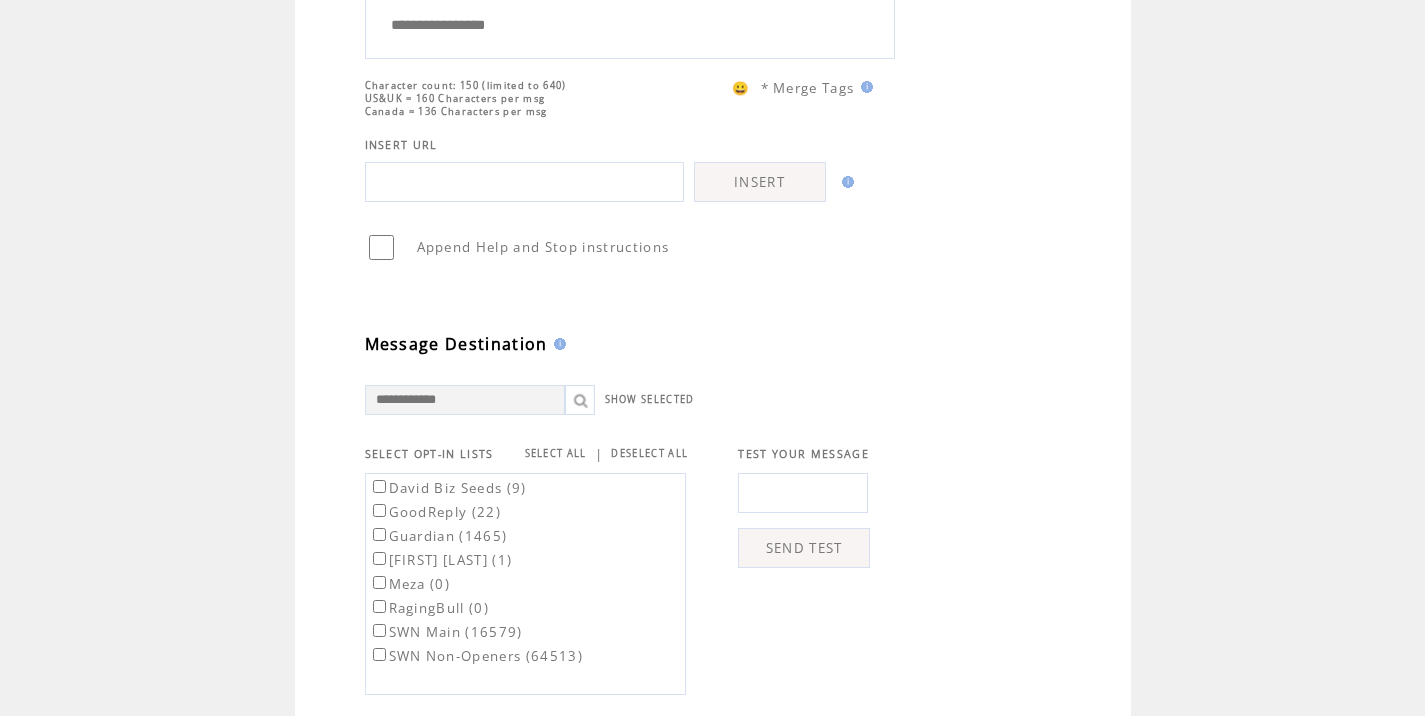 type on "**********" 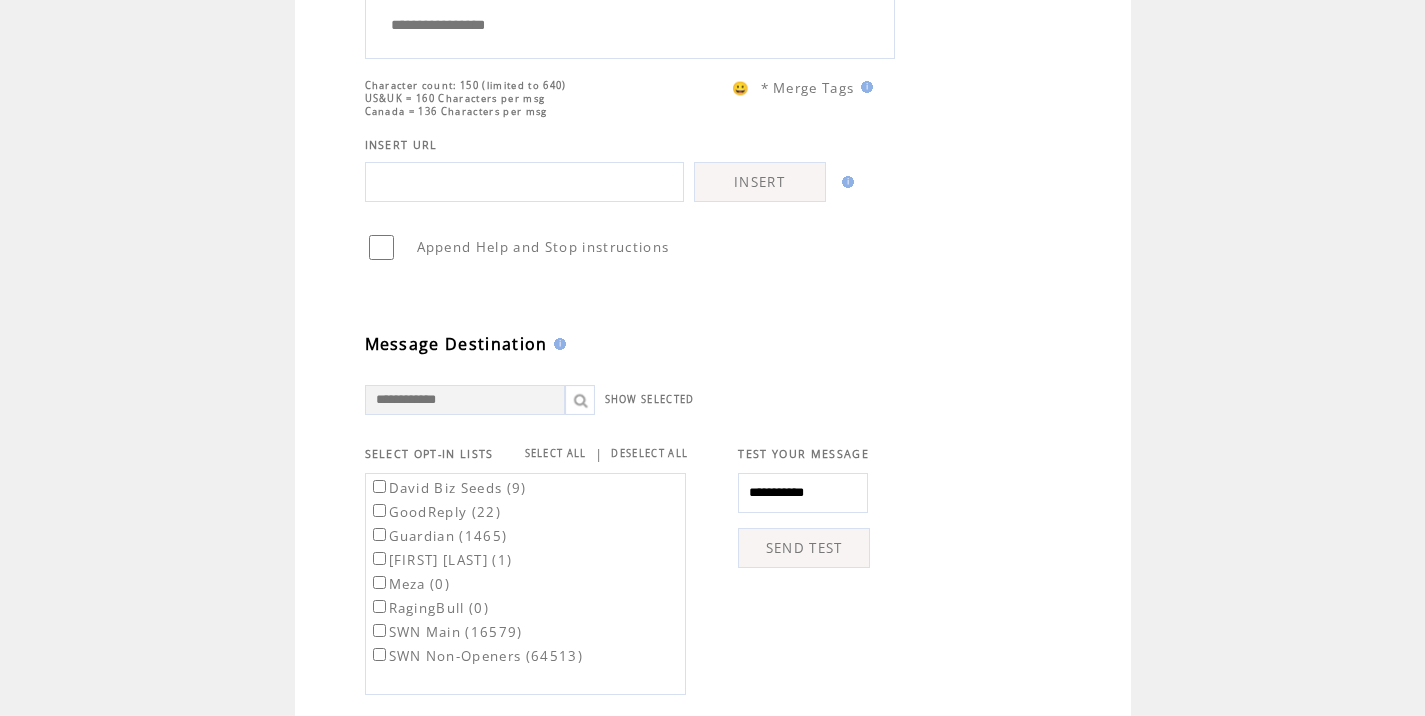 click on "SEND TEST" at bounding box center [804, 548] 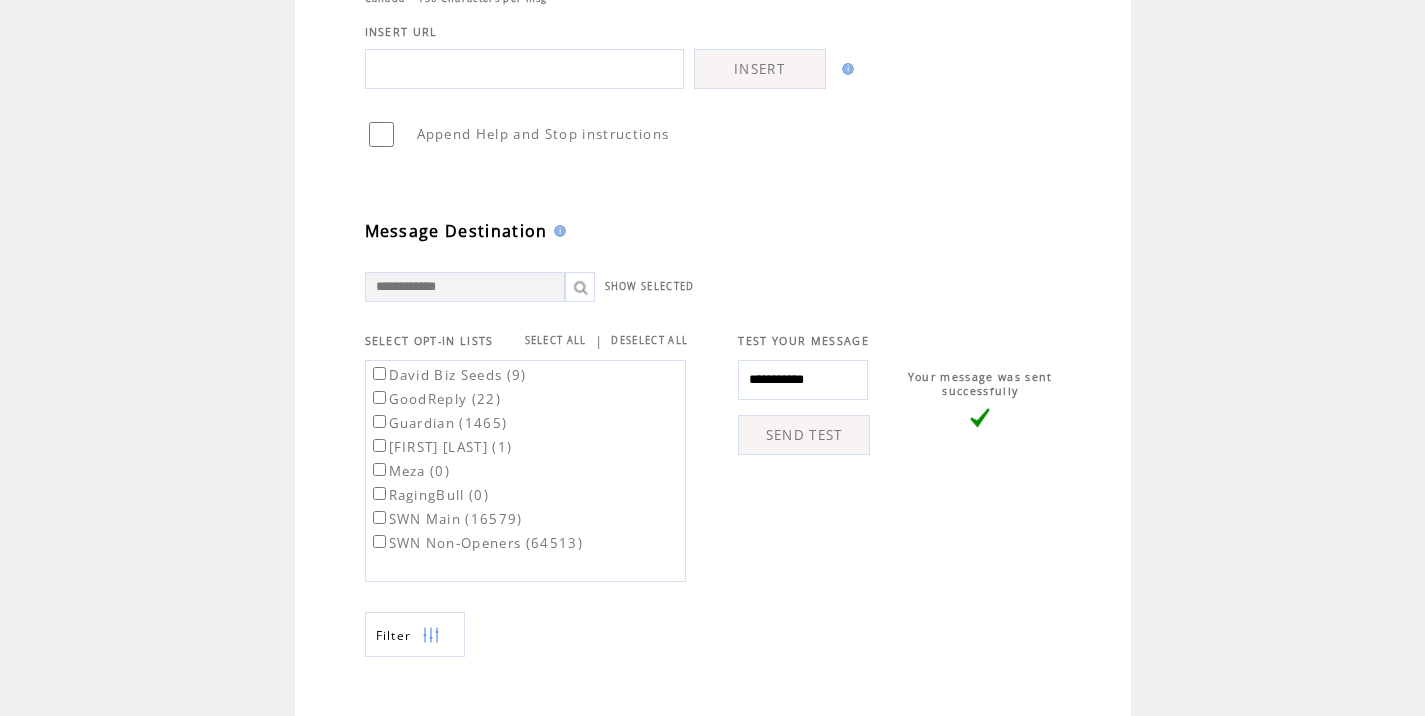 scroll, scrollTop: 774, scrollLeft: 0, axis: vertical 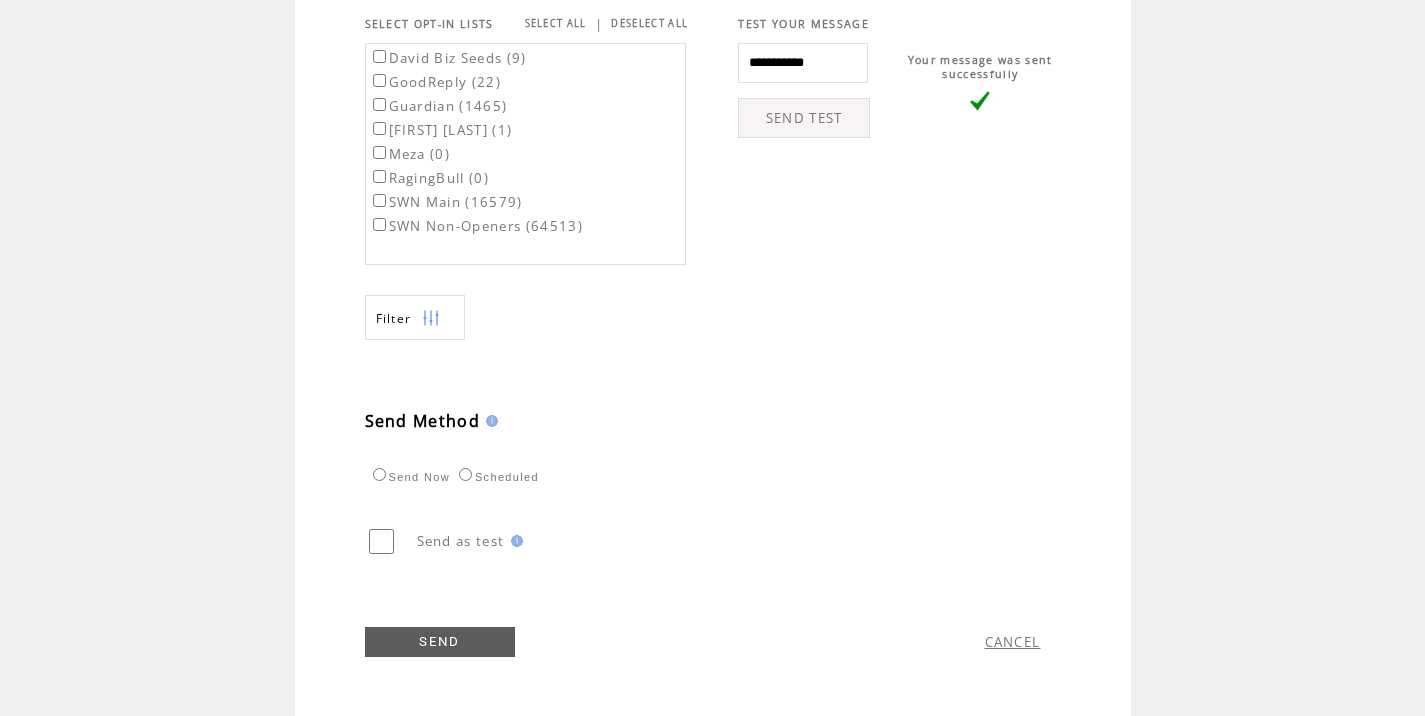 click on "SWN Main (16579)" at bounding box center (446, 202) 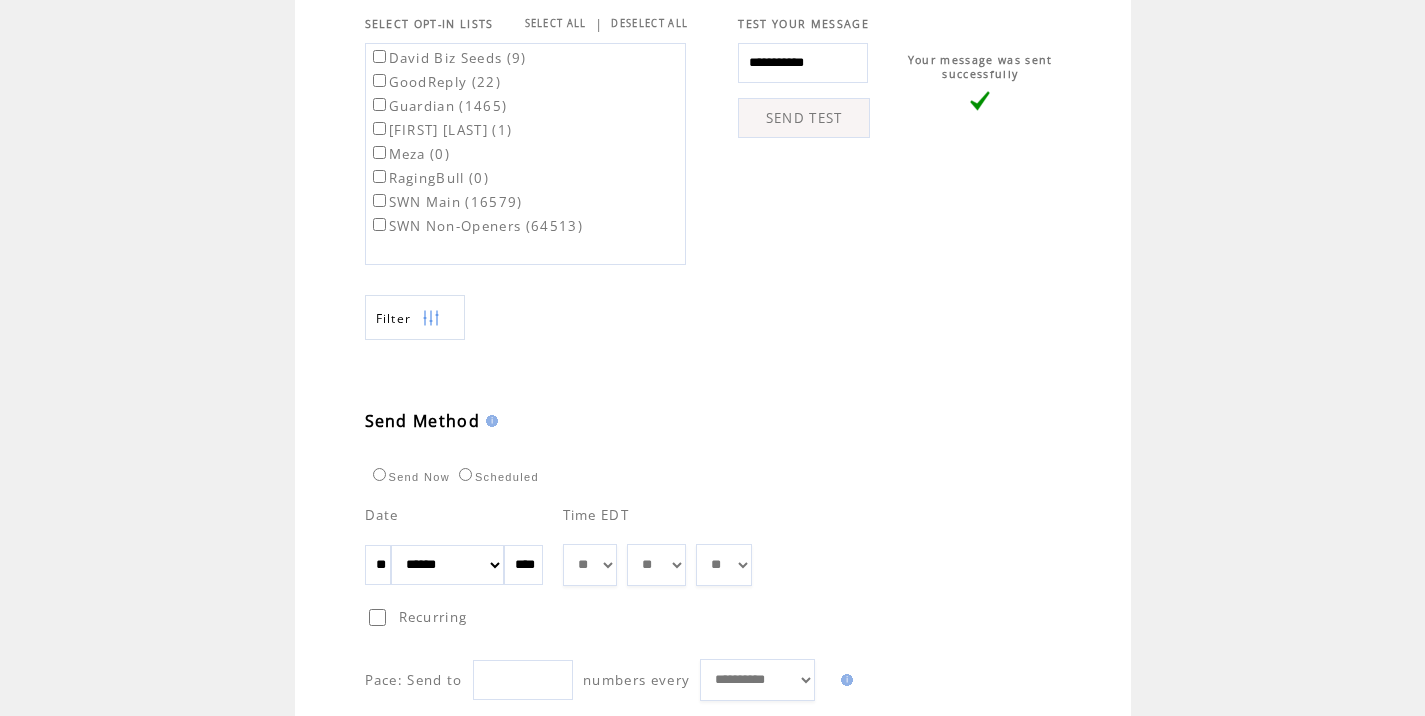 click on "** 	 ** 	 ** 	 ** 	 ** 	 ** 	 ** 	 ** 	 ** 	 ** 	 ** 	 ** 	 **" at bounding box center [590, 565] 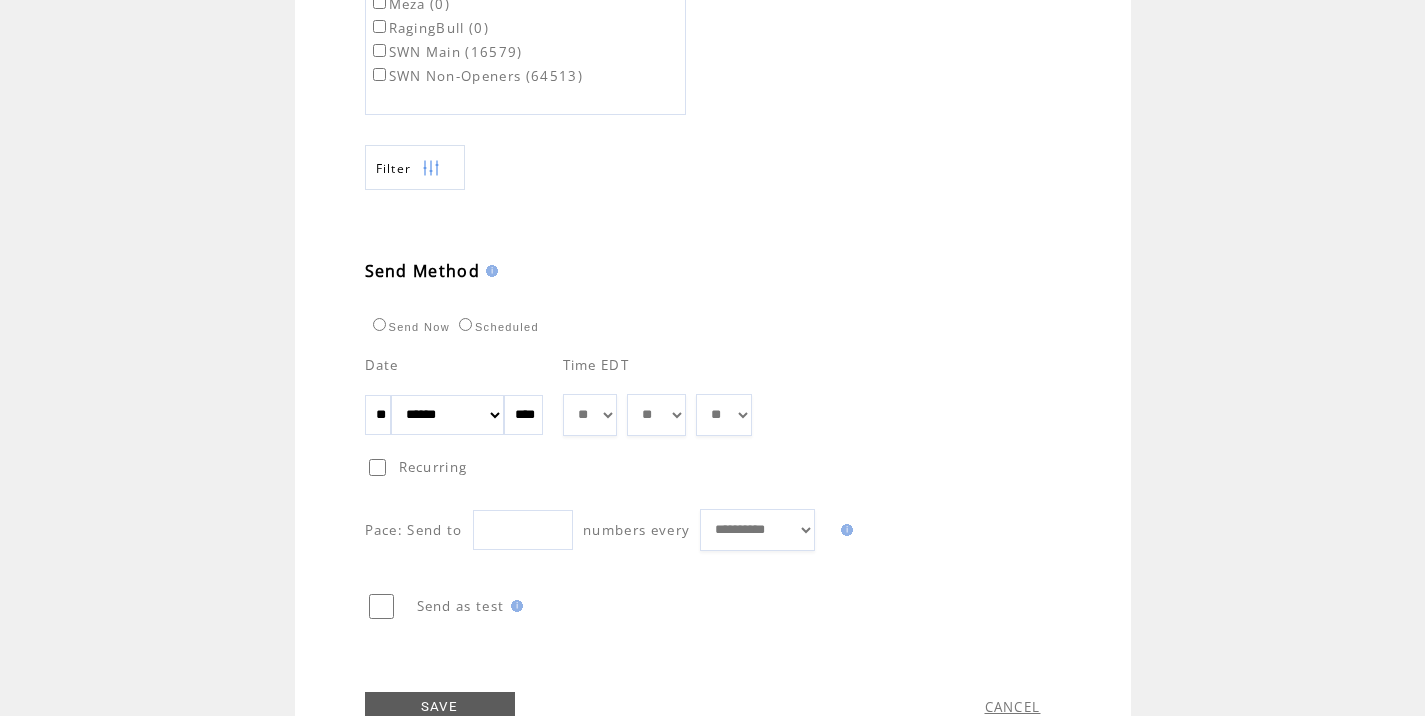 scroll, scrollTop: 989, scrollLeft: 0, axis: vertical 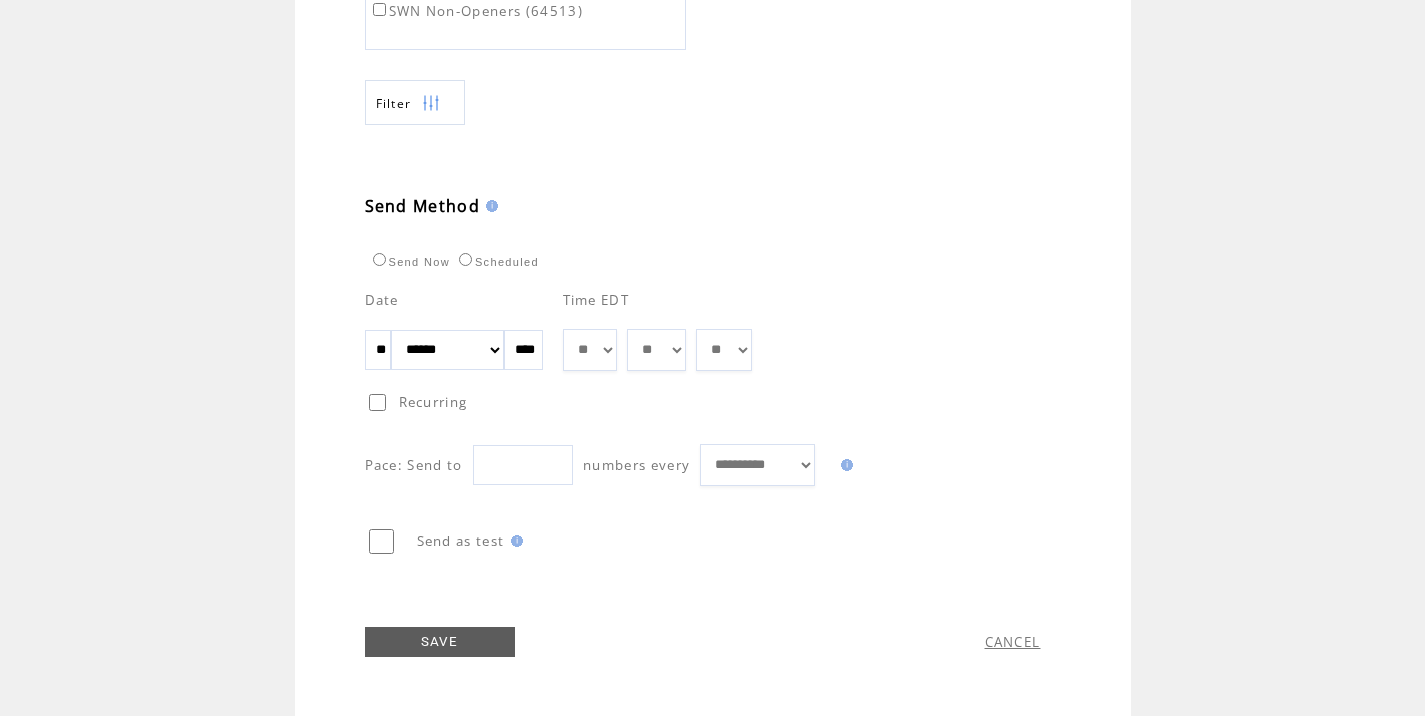 click on "SAVE" at bounding box center (440, 642) 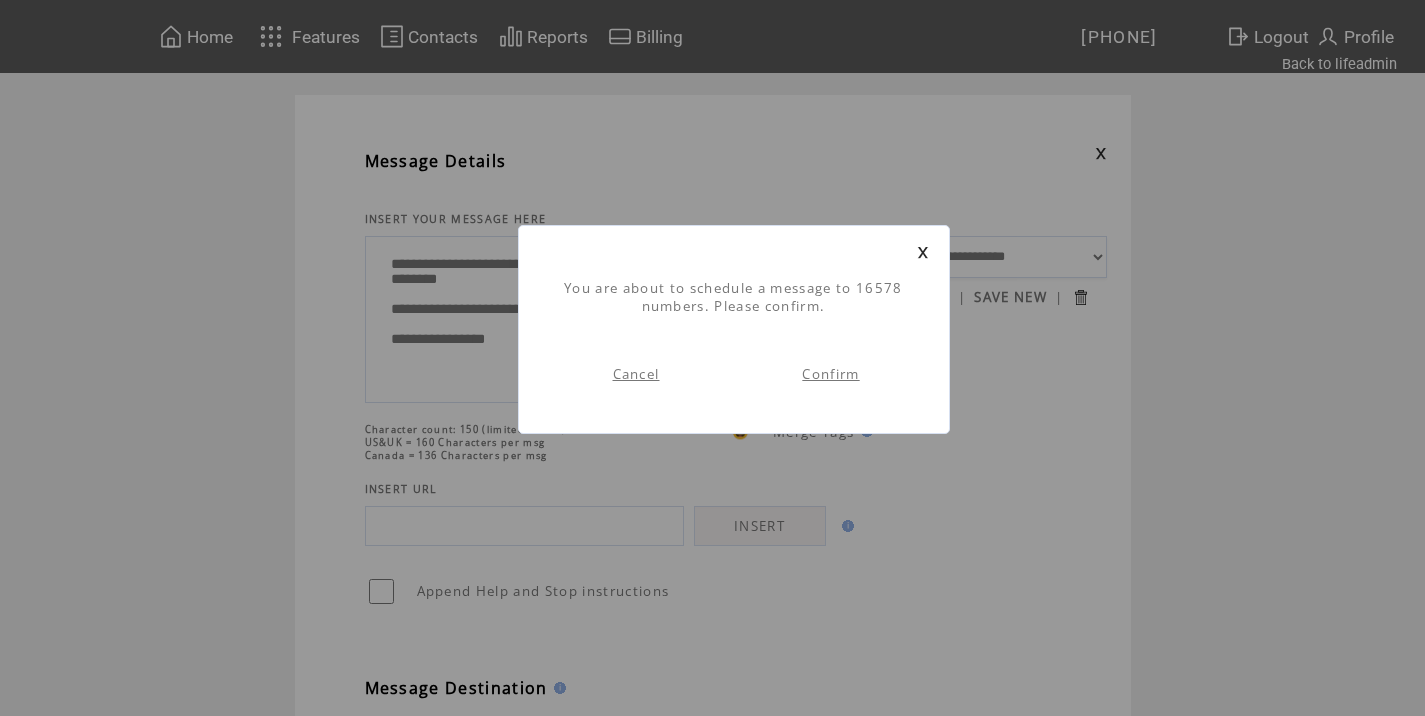 scroll, scrollTop: 1, scrollLeft: 0, axis: vertical 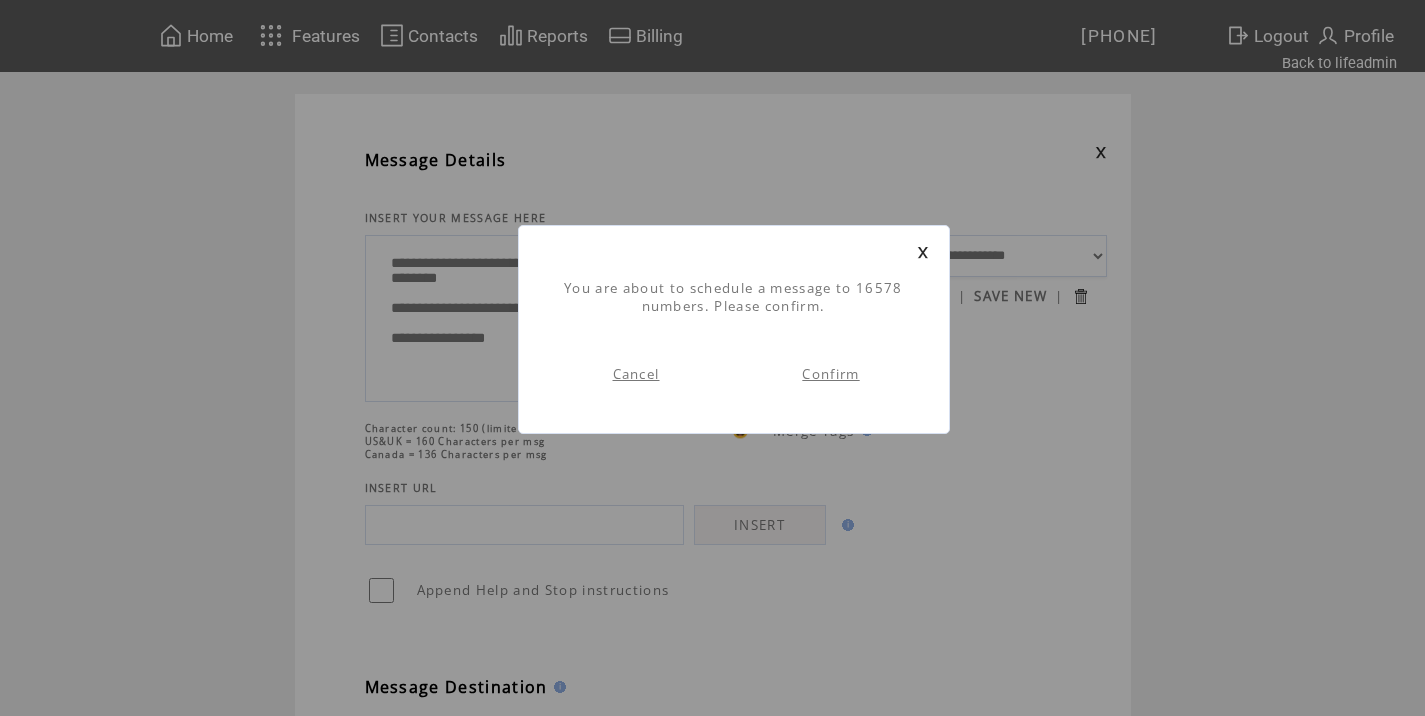 click on "Confirm" at bounding box center (830, 374) 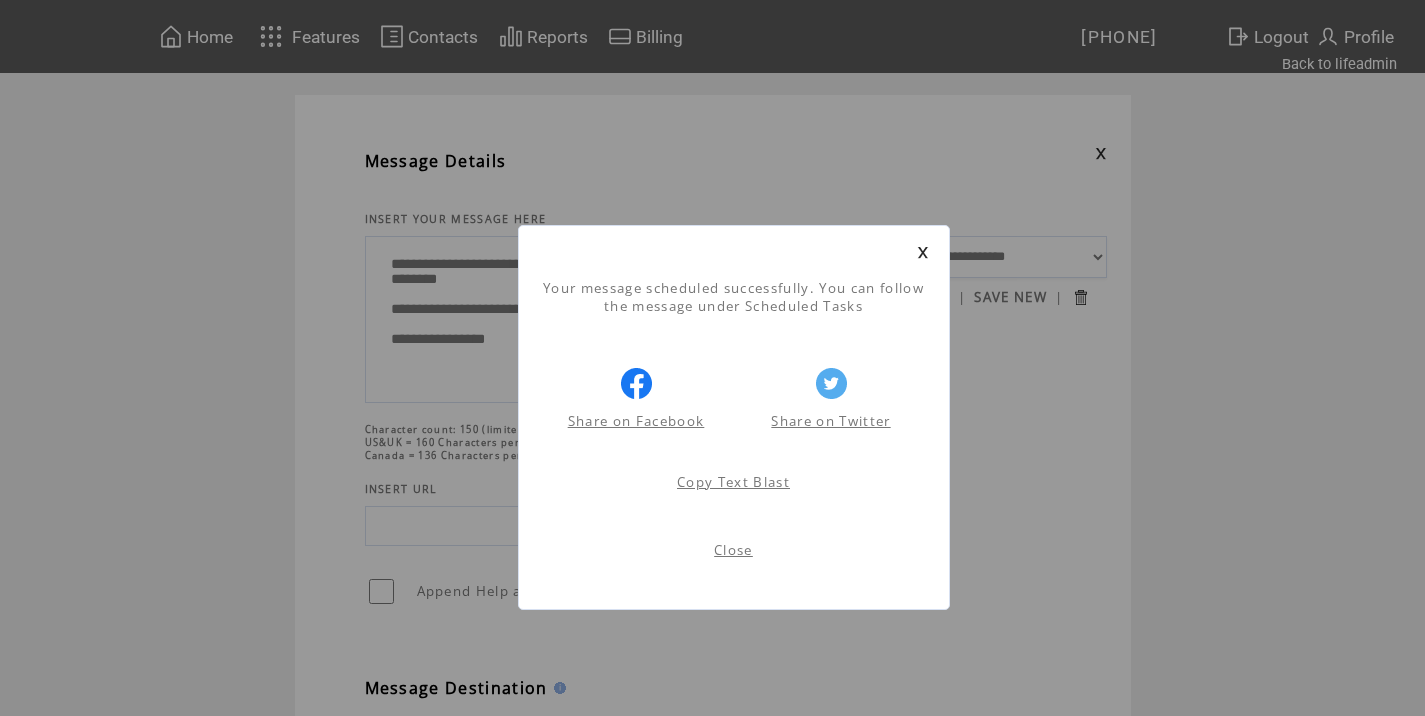 scroll, scrollTop: 1, scrollLeft: 0, axis: vertical 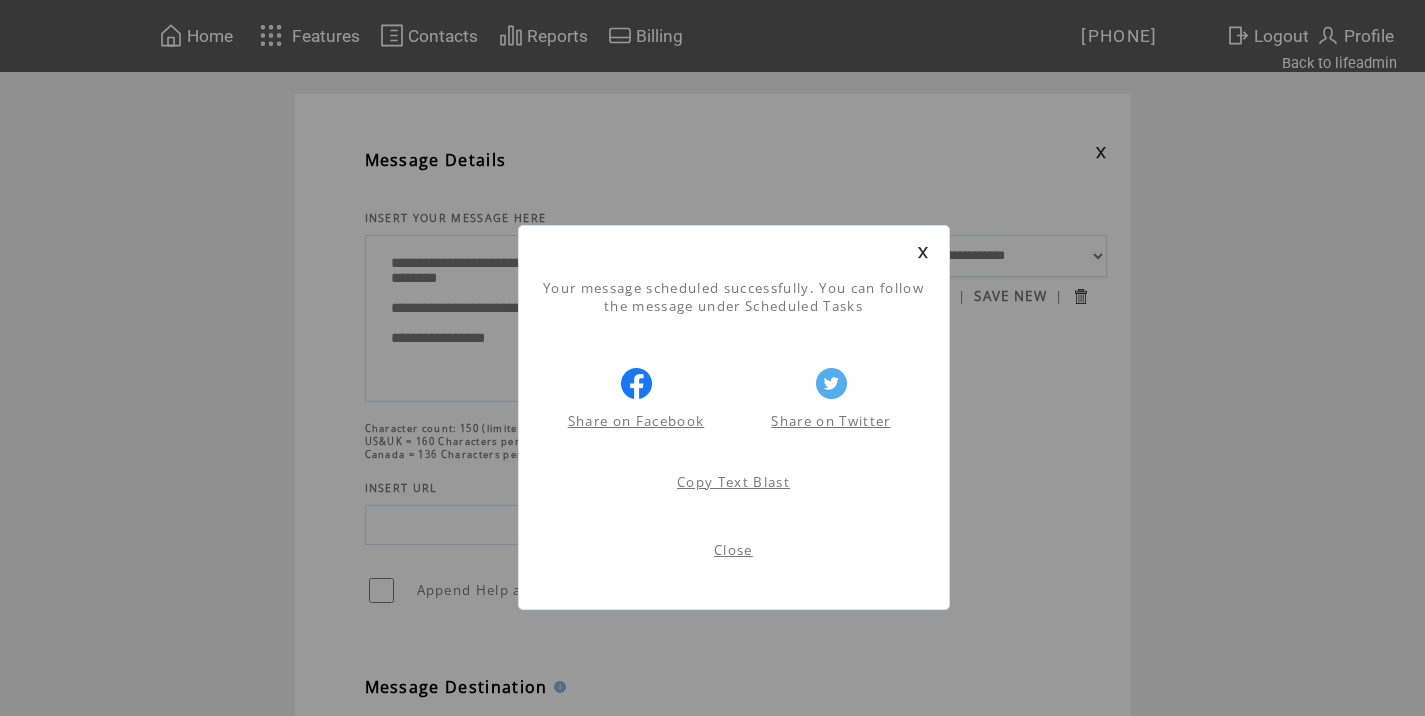 click on "Close" at bounding box center (733, 550) 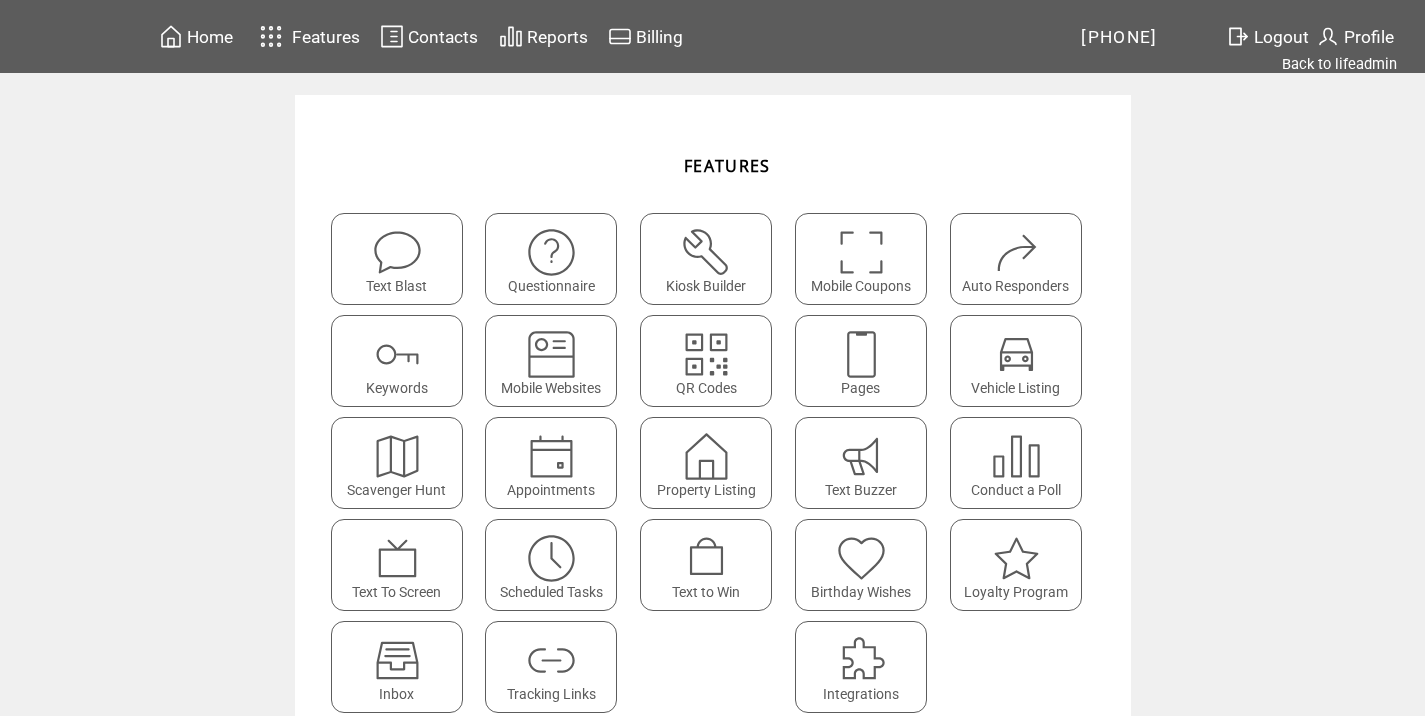 scroll, scrollTop: 0, scrollLeft: 0, axis: both 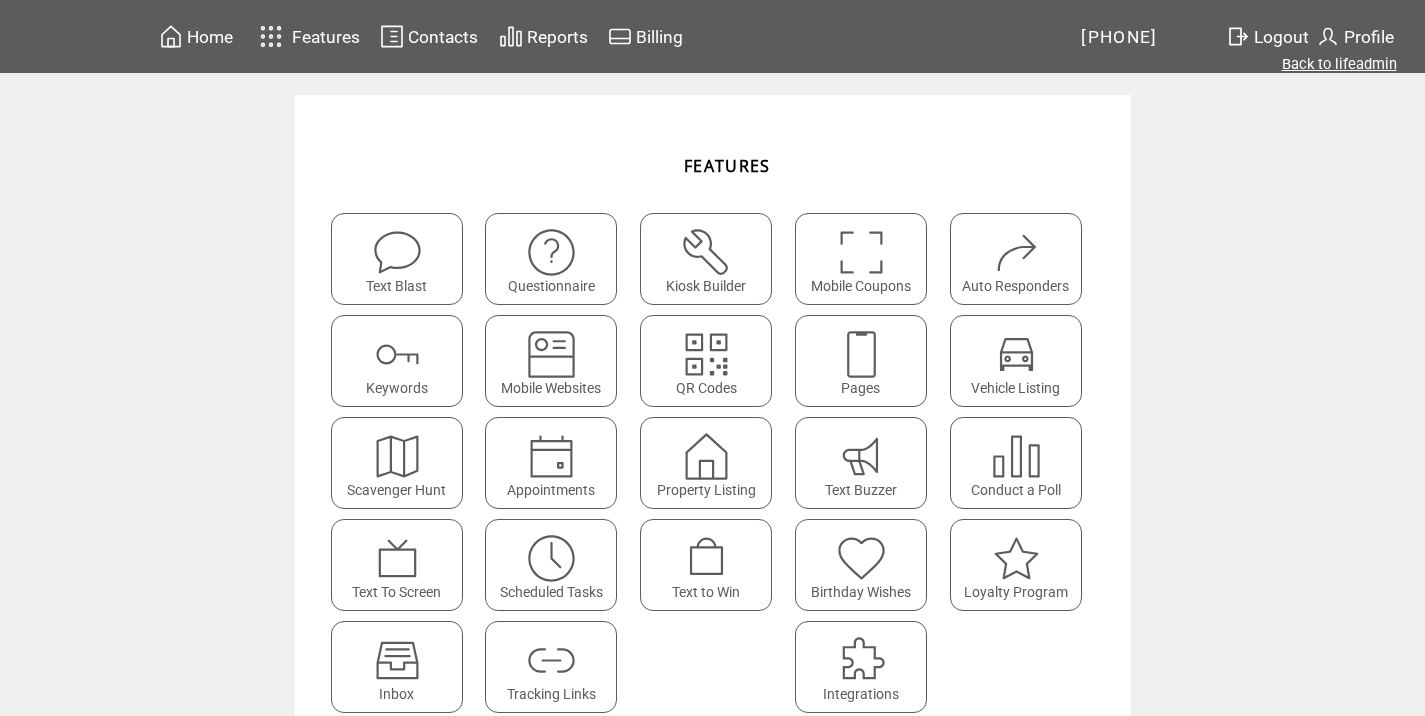 click on "Back to lifeadmin" at bounding box center [1339, 64] 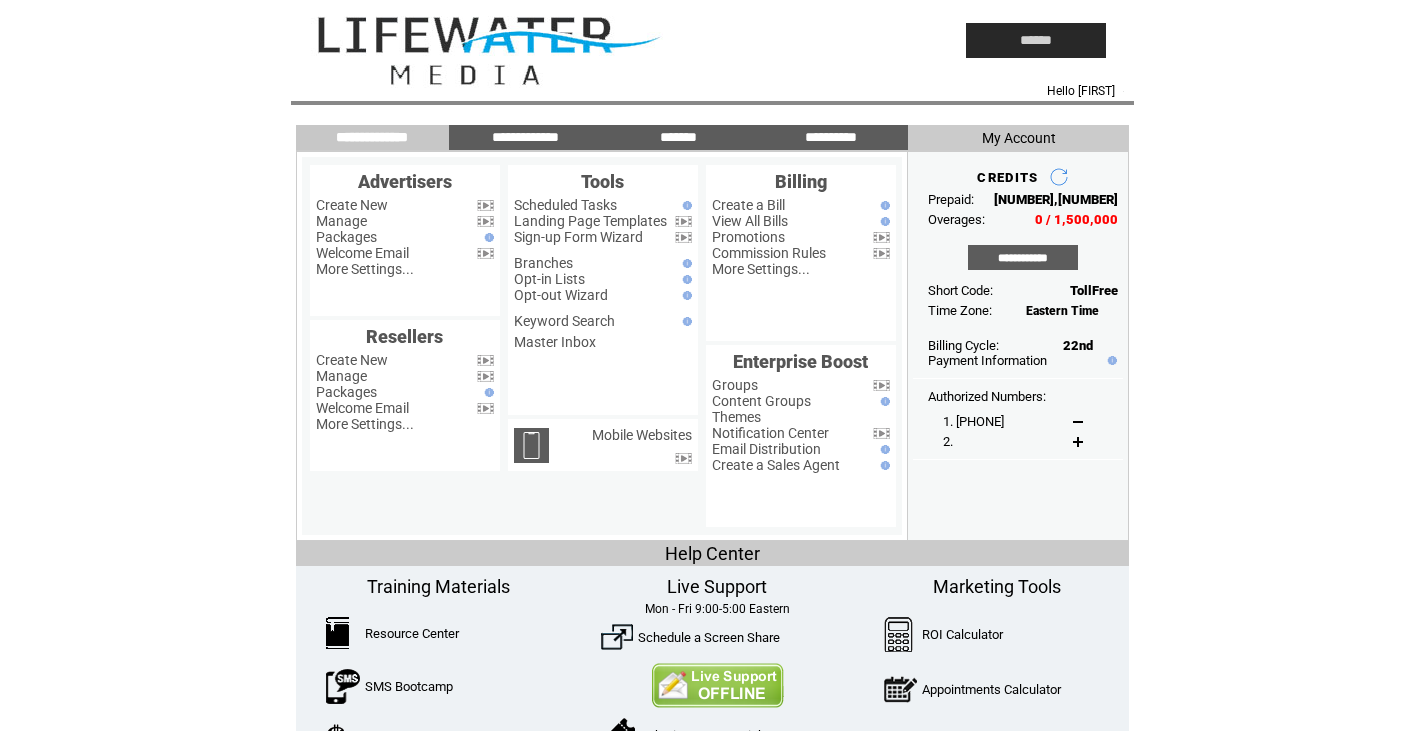 scroll, scrollTop: 0, scrollLeft: 0, axis: both 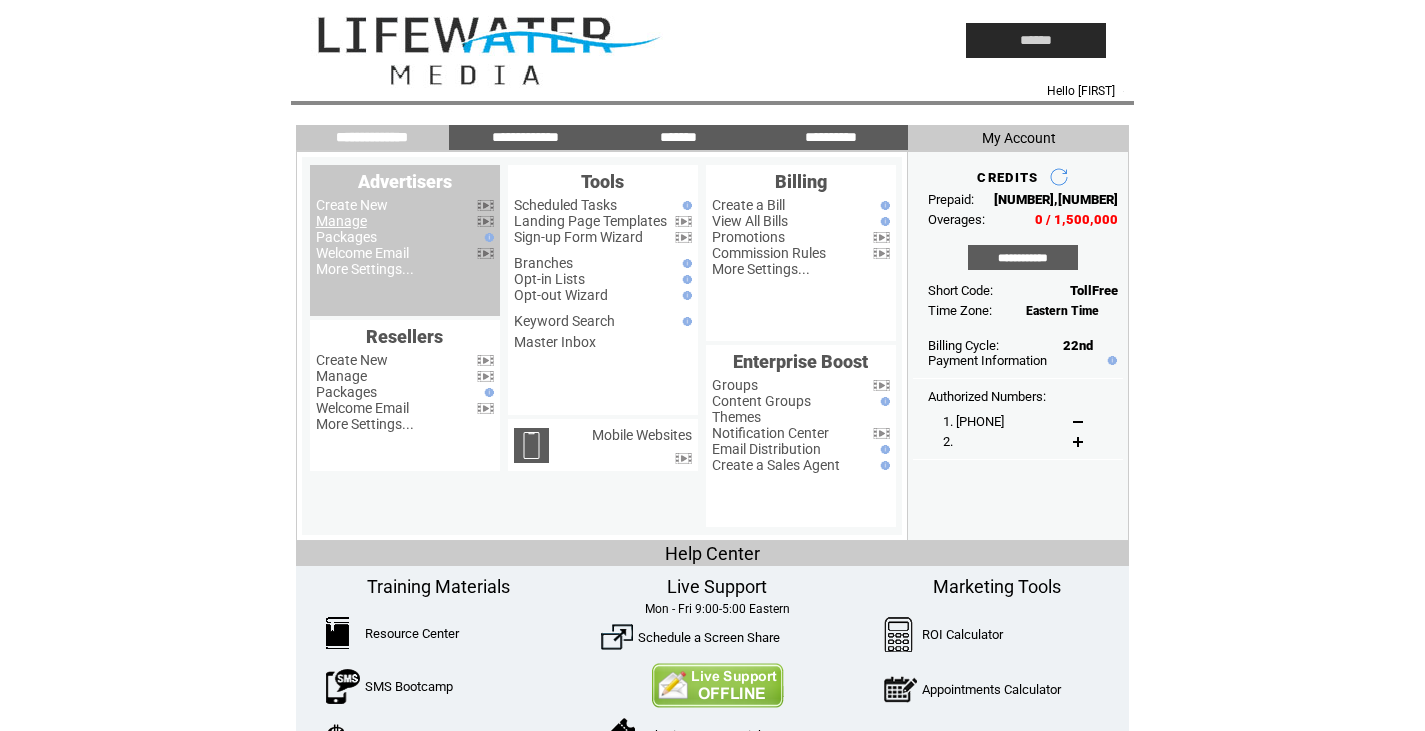 click on "Manage" at bounding box center [341, 221] 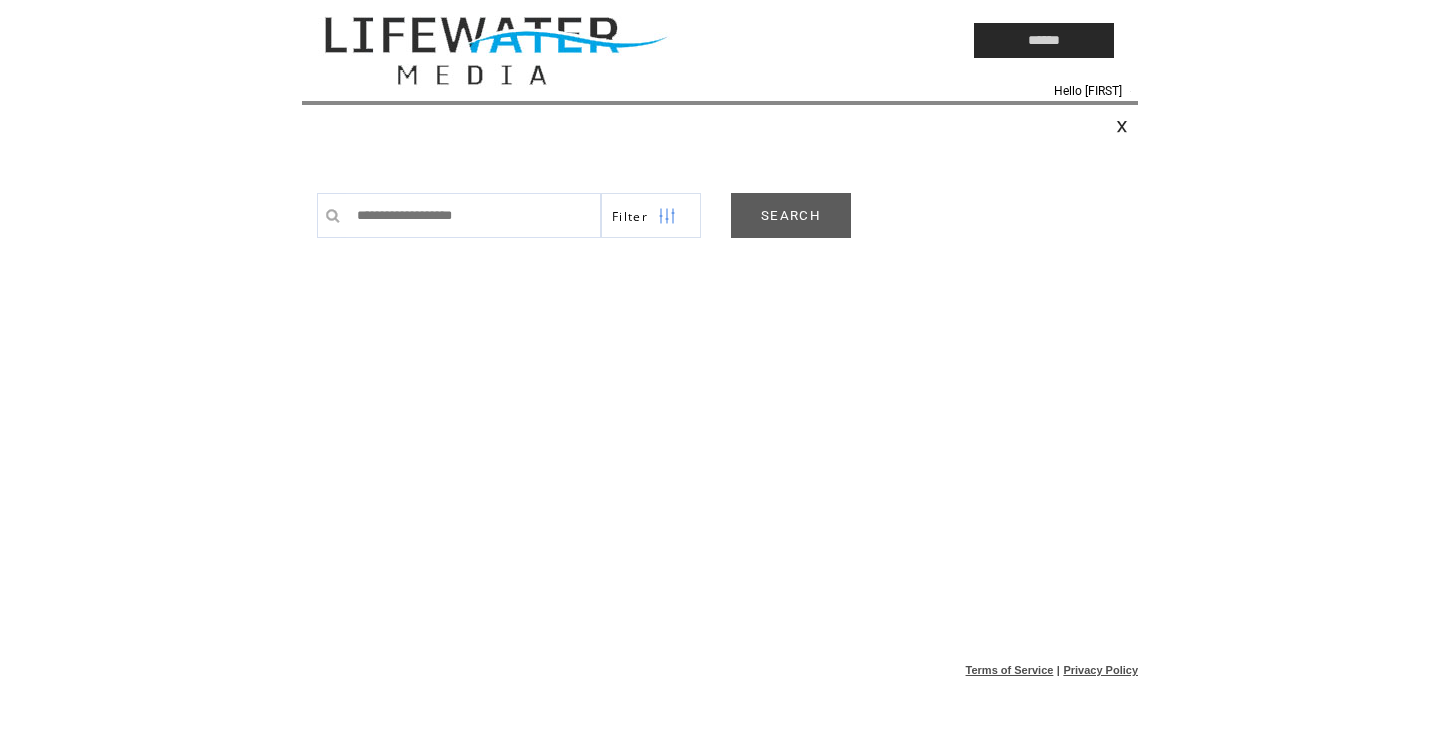scroll, scrollTop: 0, scrollLeft: 0, axis: both 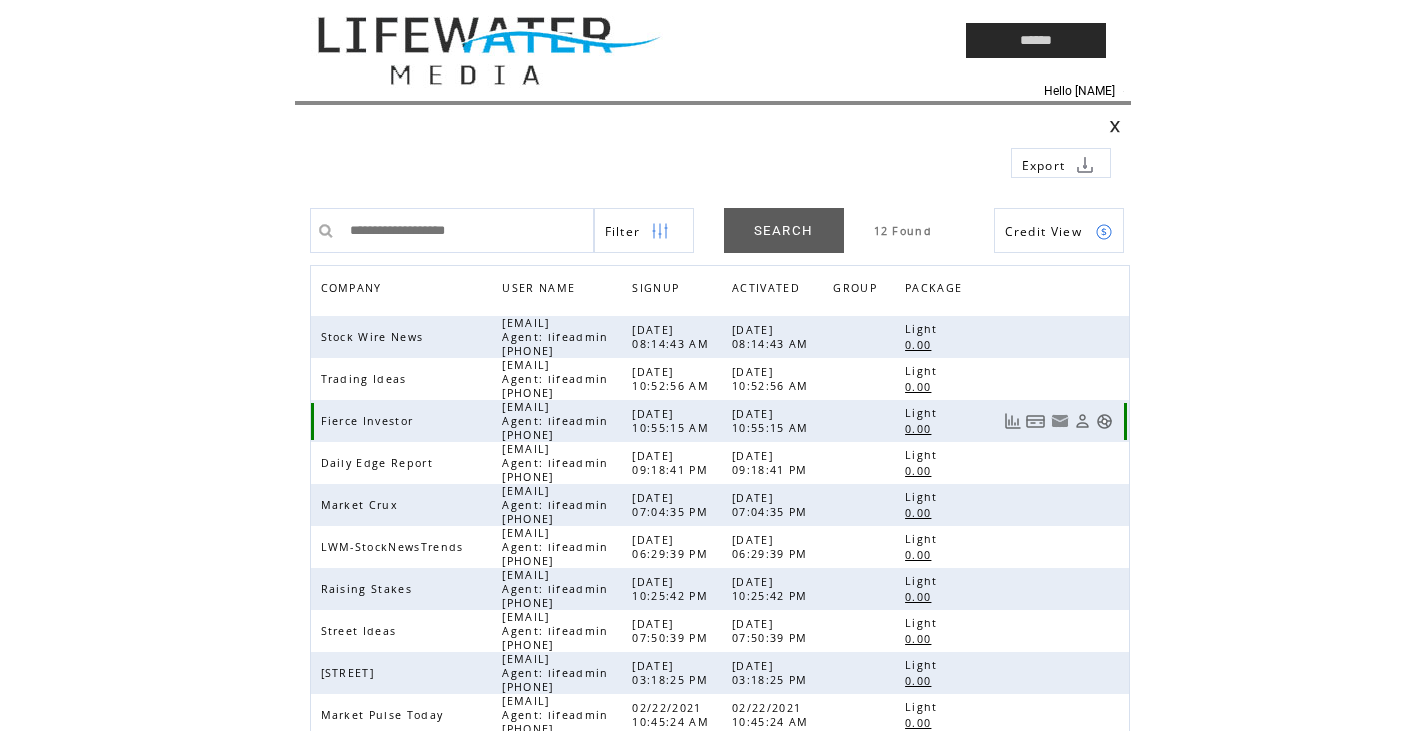 click at bounding box center [1104, 421] 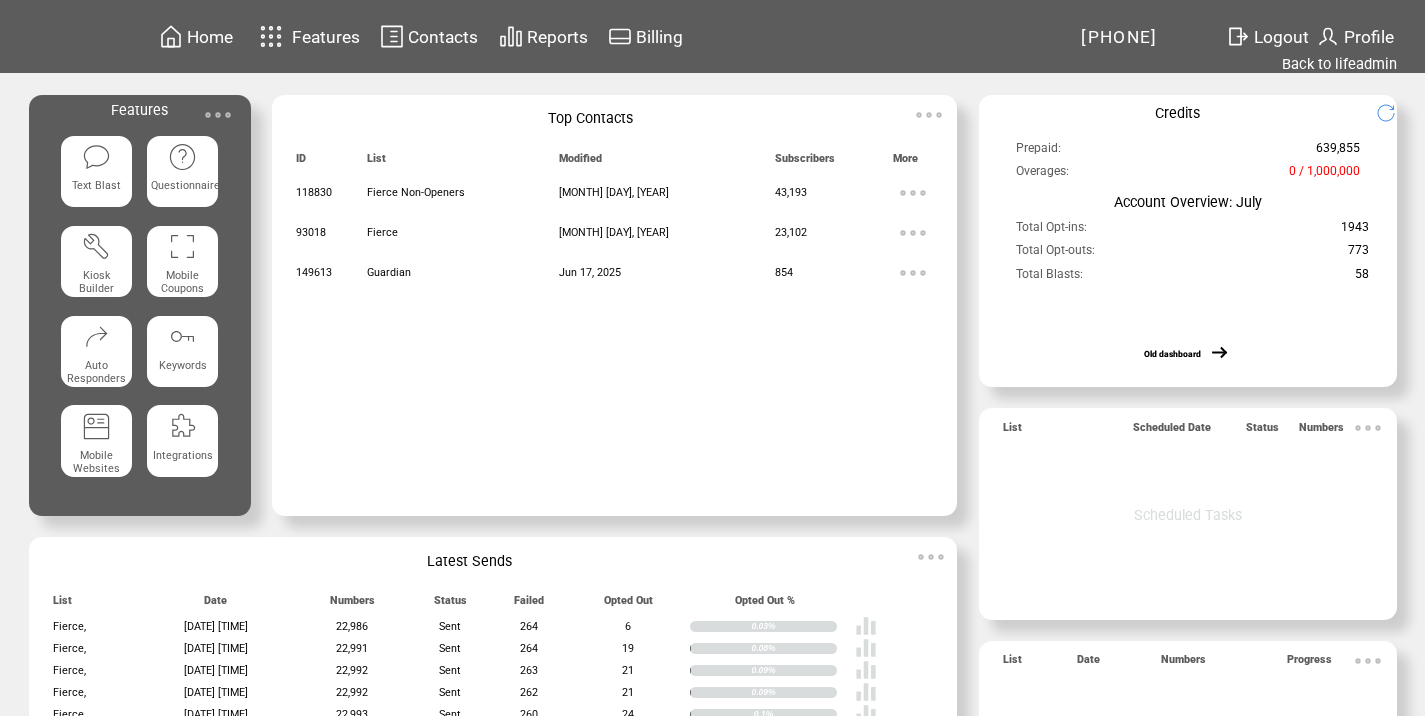 scroll, scrollTop: 0, scrollLeft: 0, axis: both 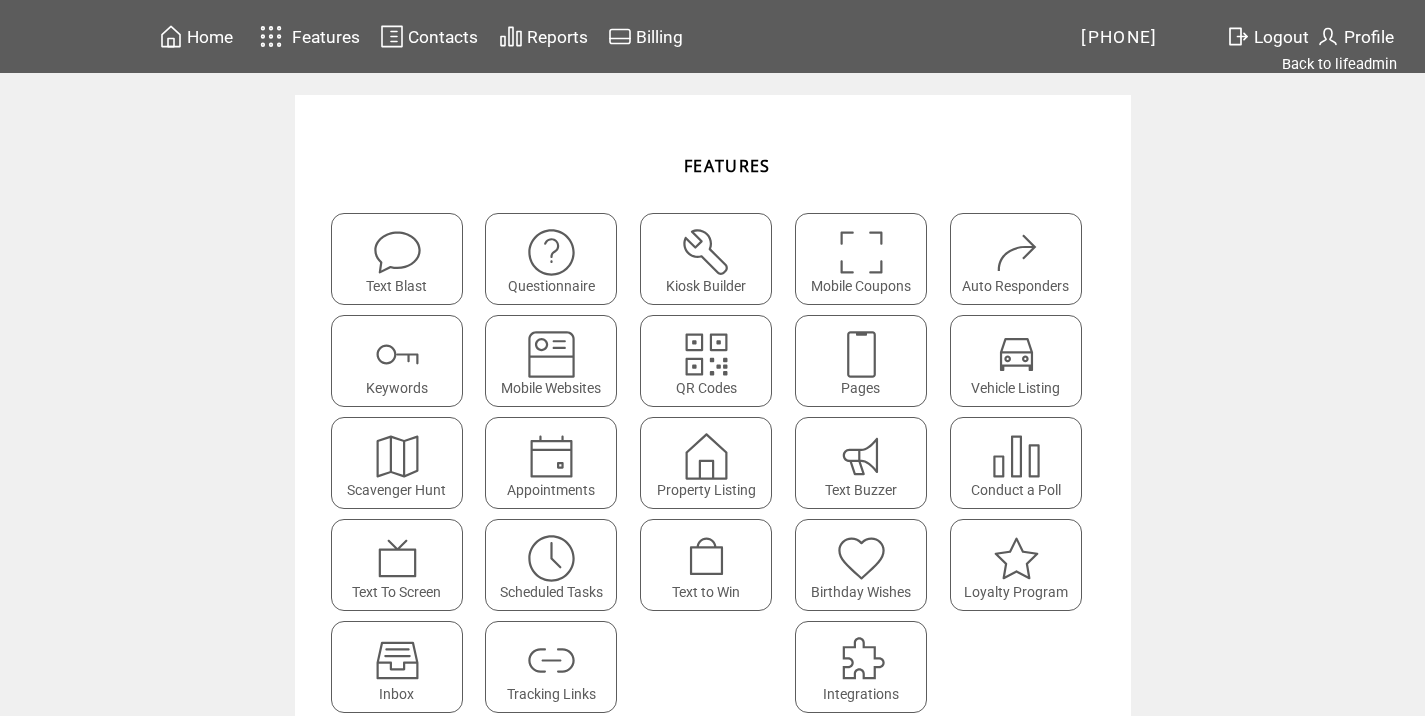 click at bounding box center (551, 660) 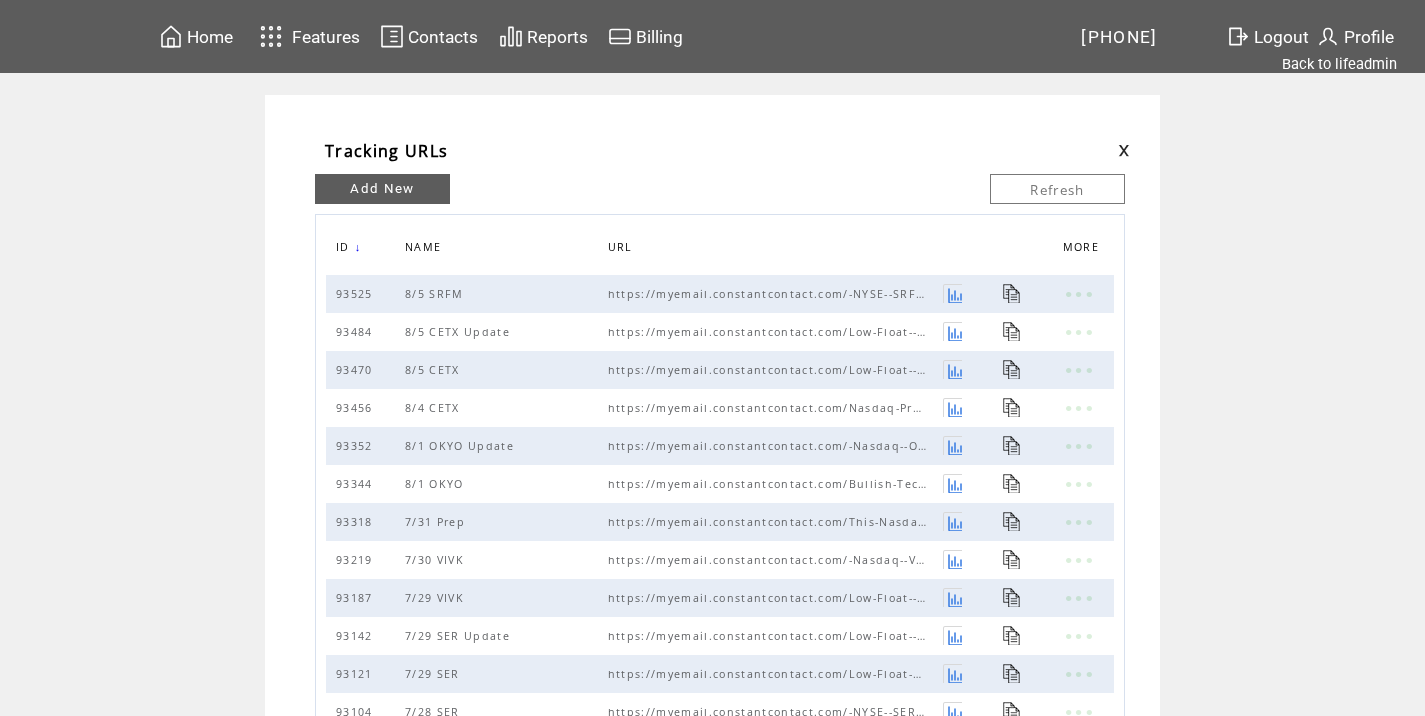 scroll, scrollTop: 0, scrollLeft: 0, axis: both 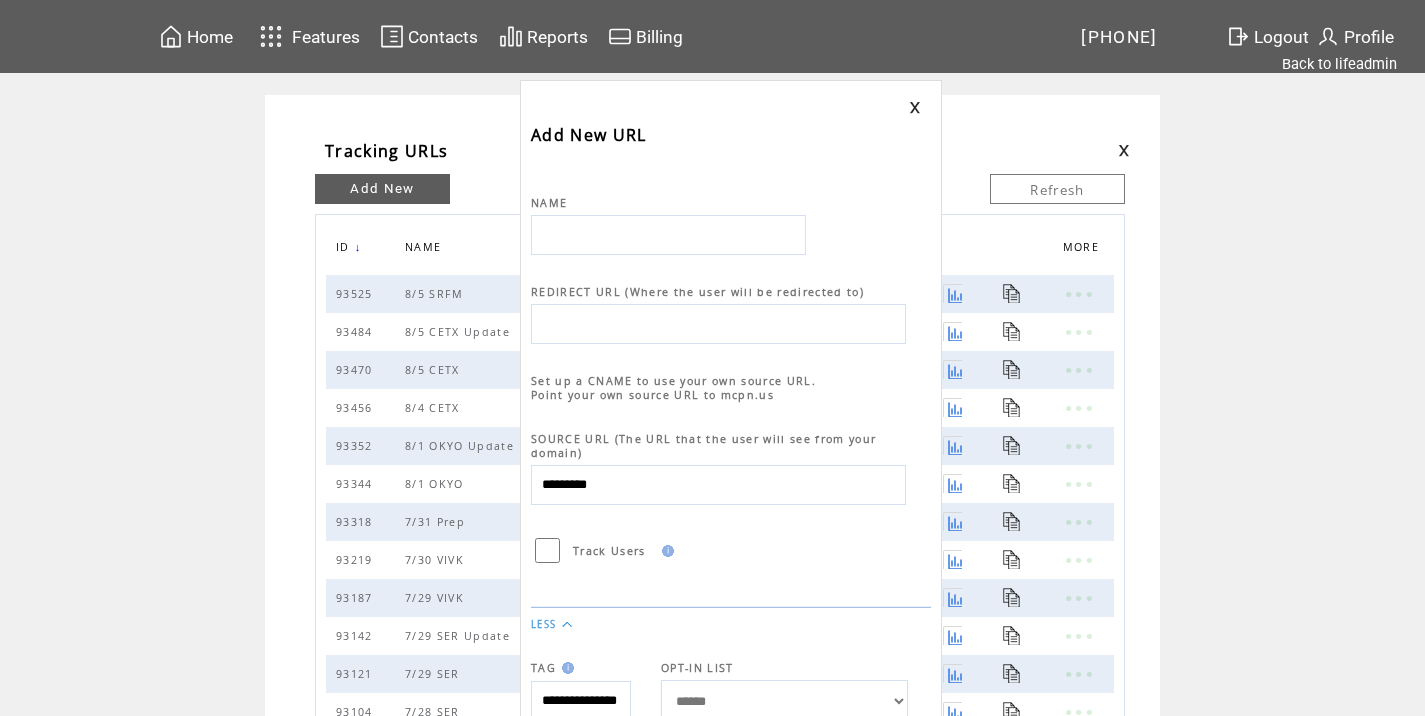 click at bounding box center (668, 235) 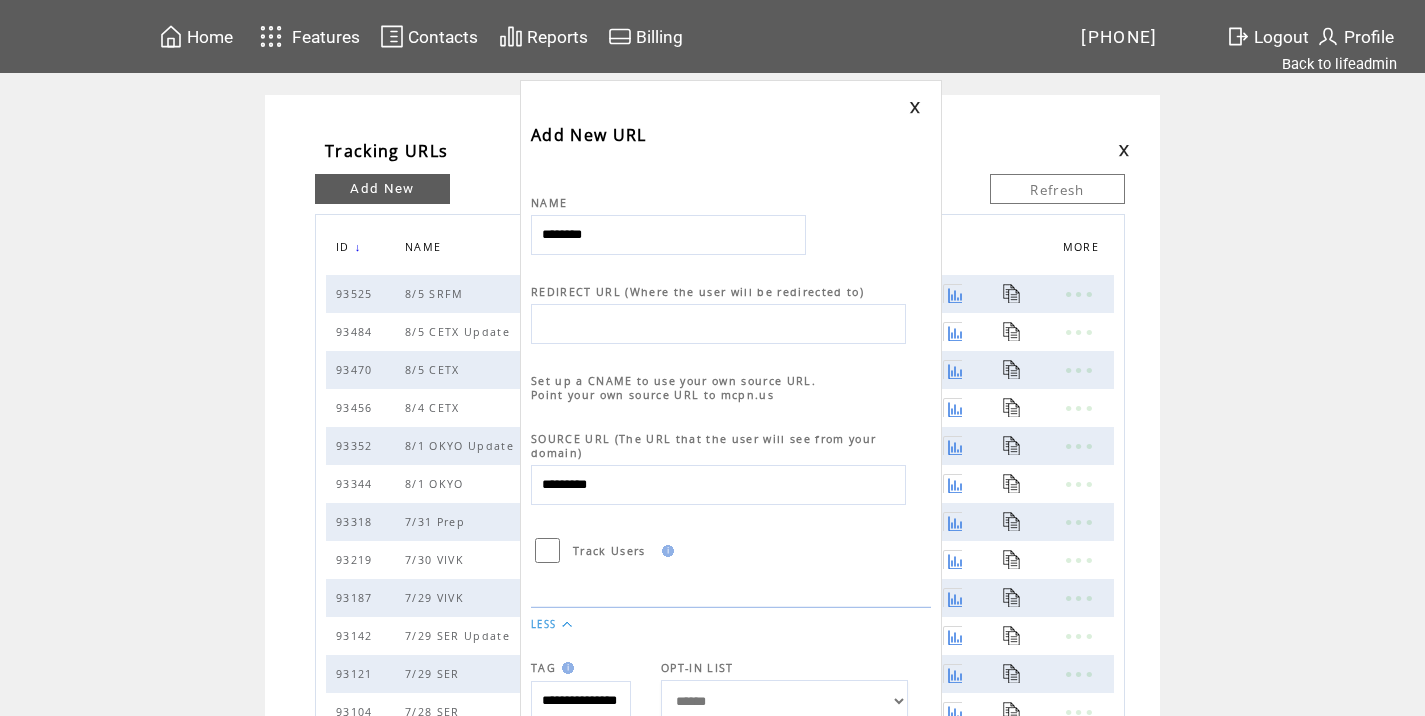 type on "********" 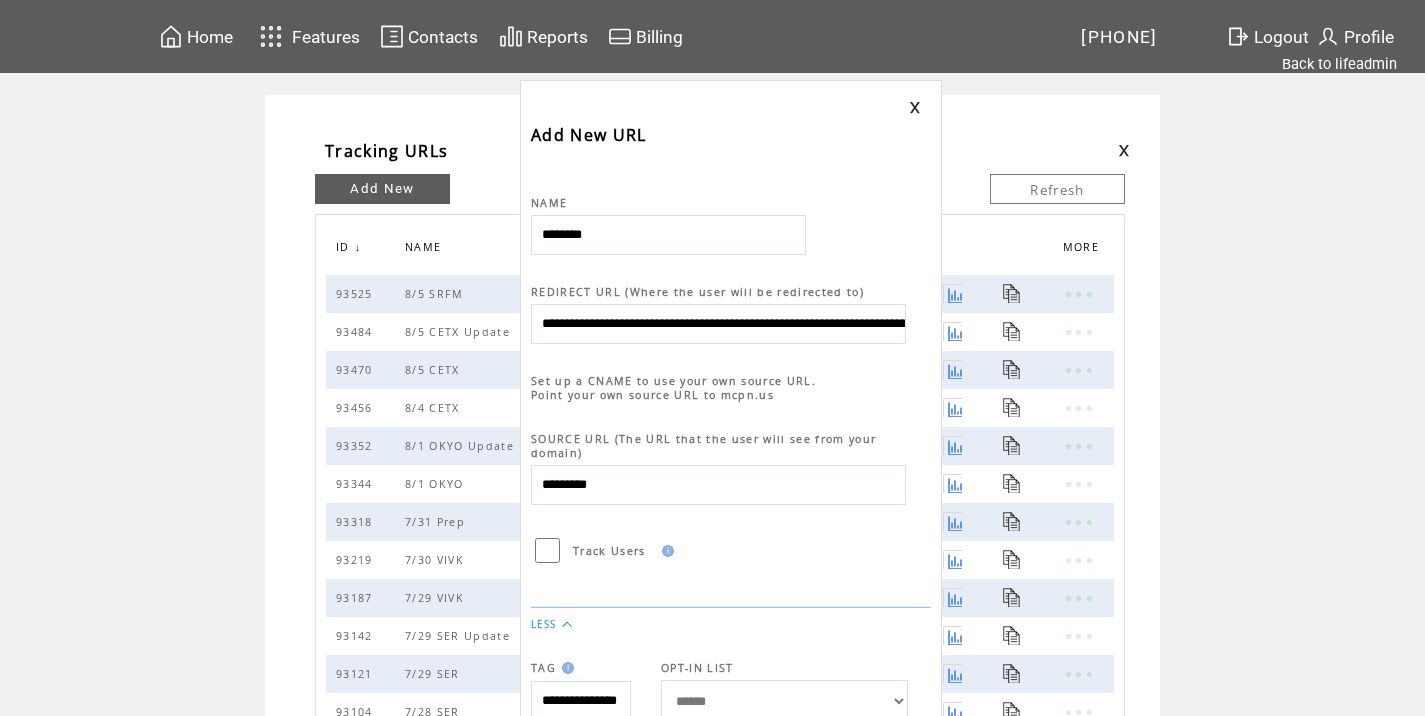 scroll, scrollTop: 0, scrollLeft: 898, axis: horizontal 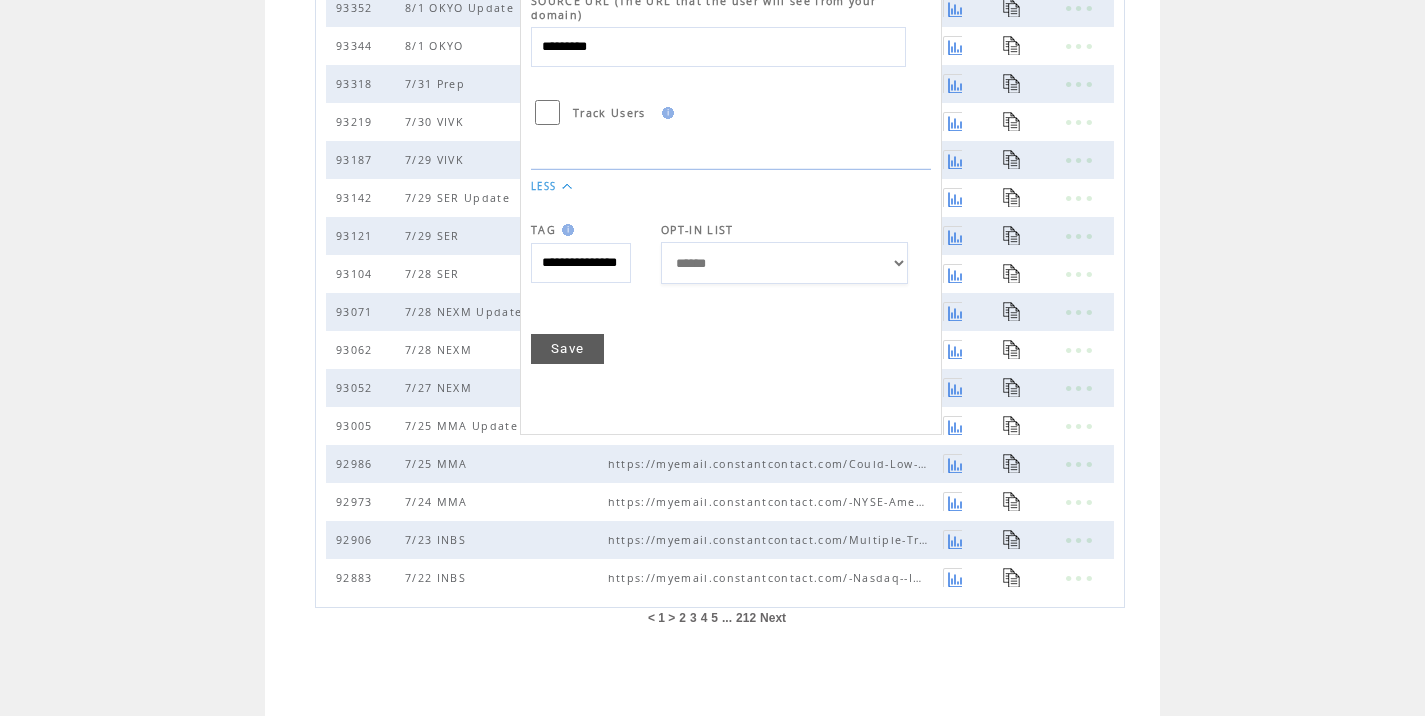 type on "**********" 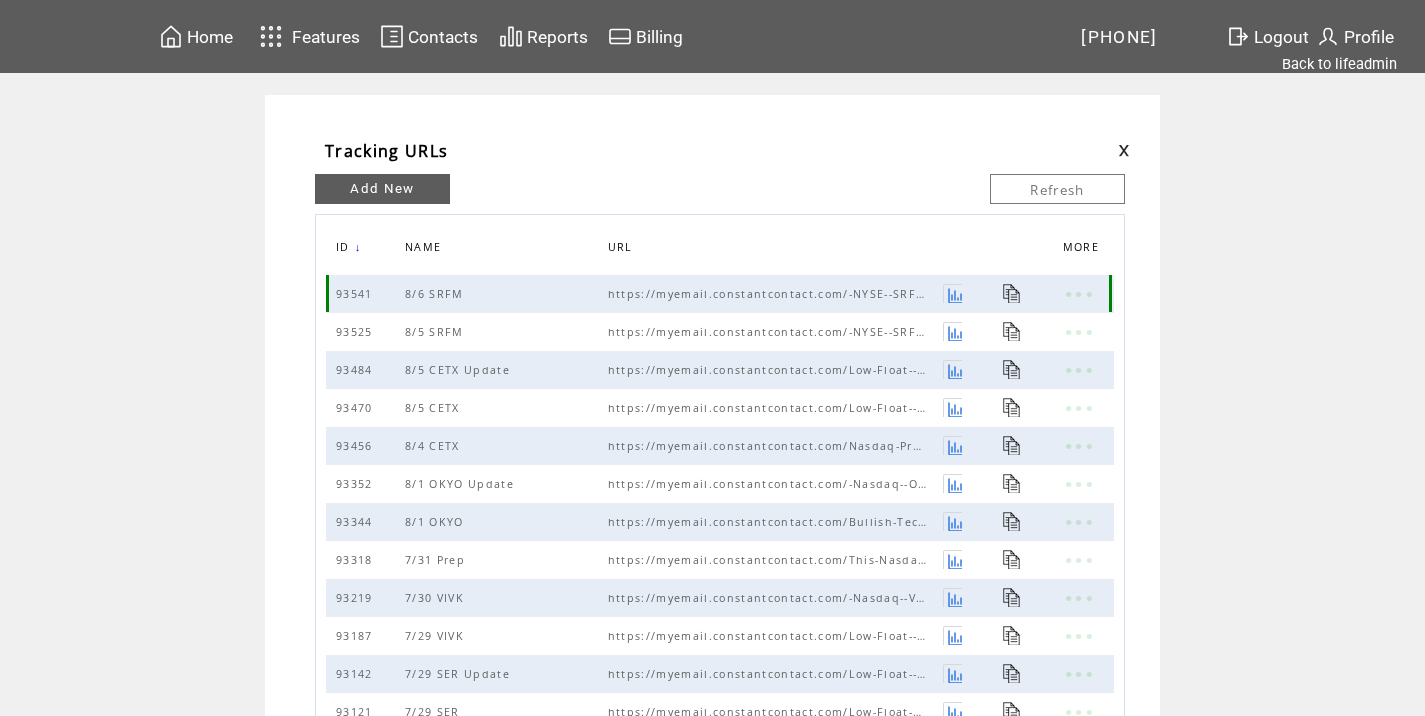 click at bounding box center (1012, 293) 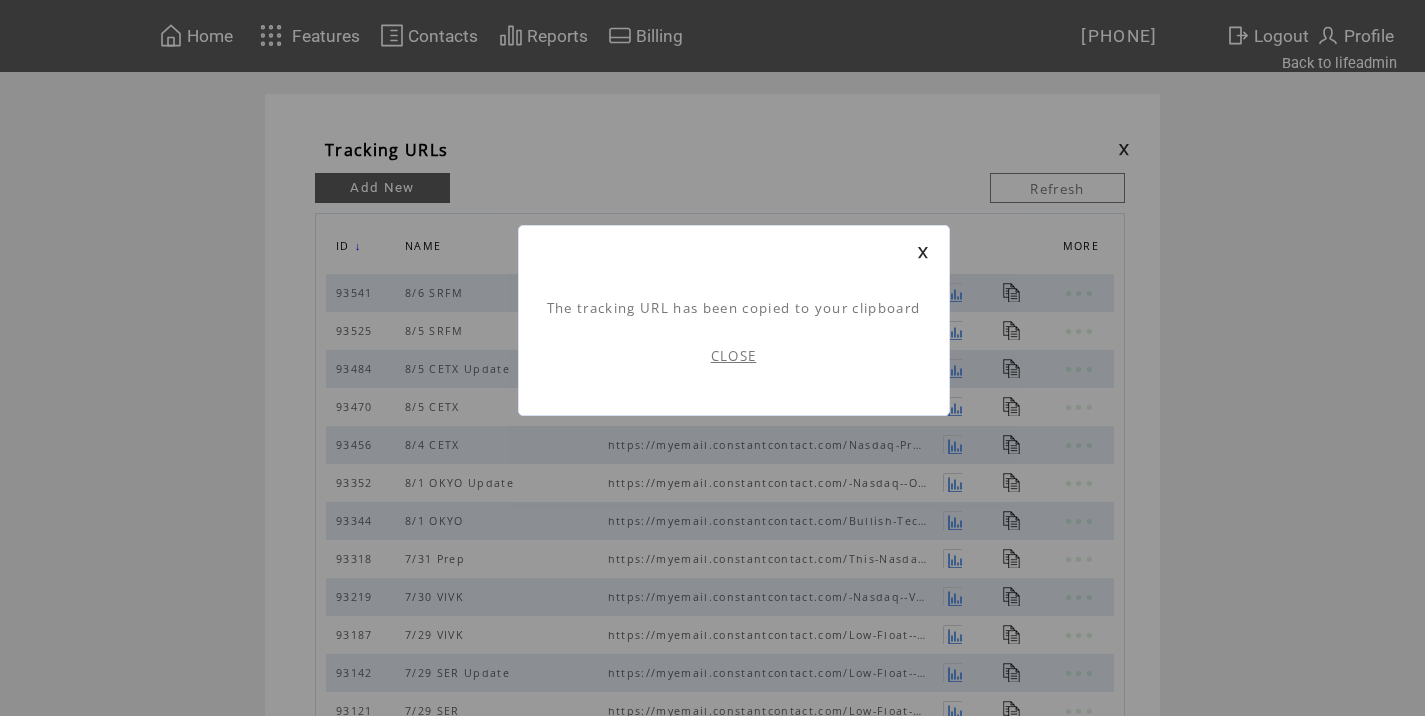 click on "CLOSE" at bounding box center [734, 356] 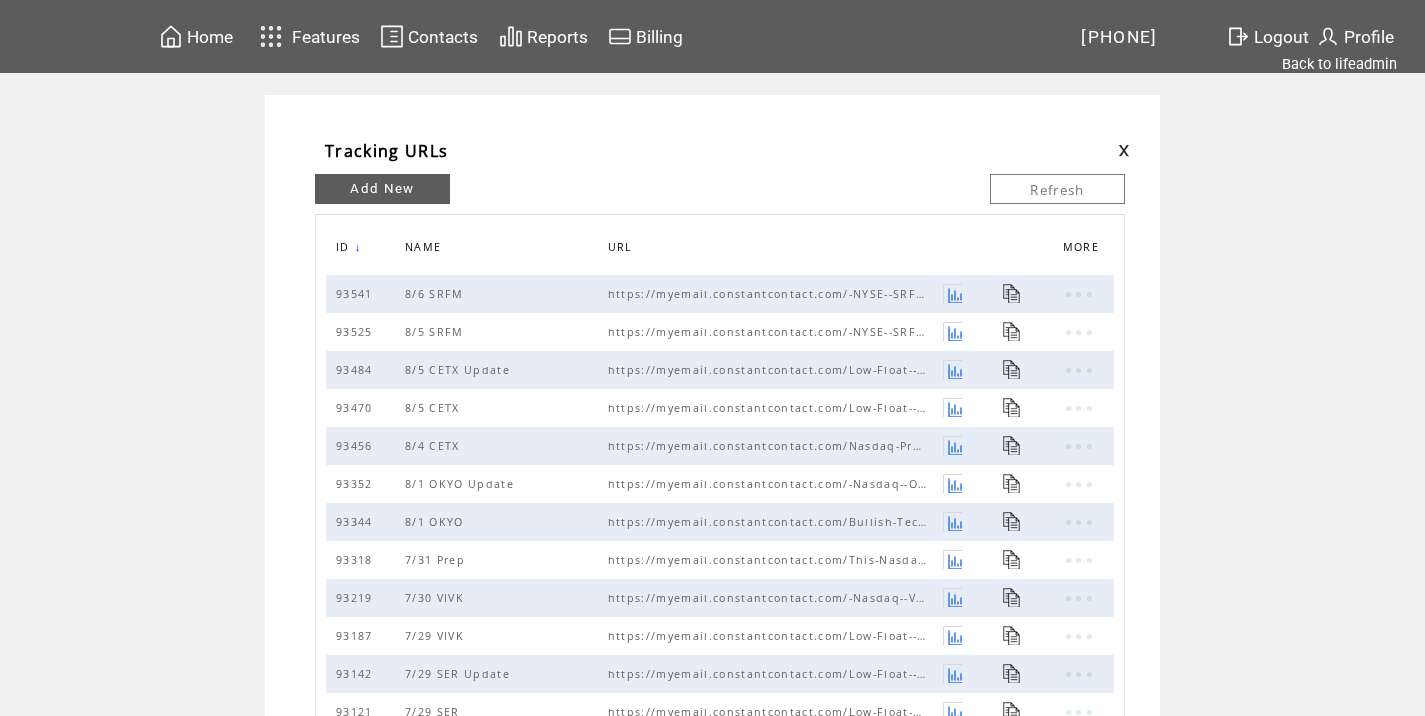 click at bounding box center [1124, 150] 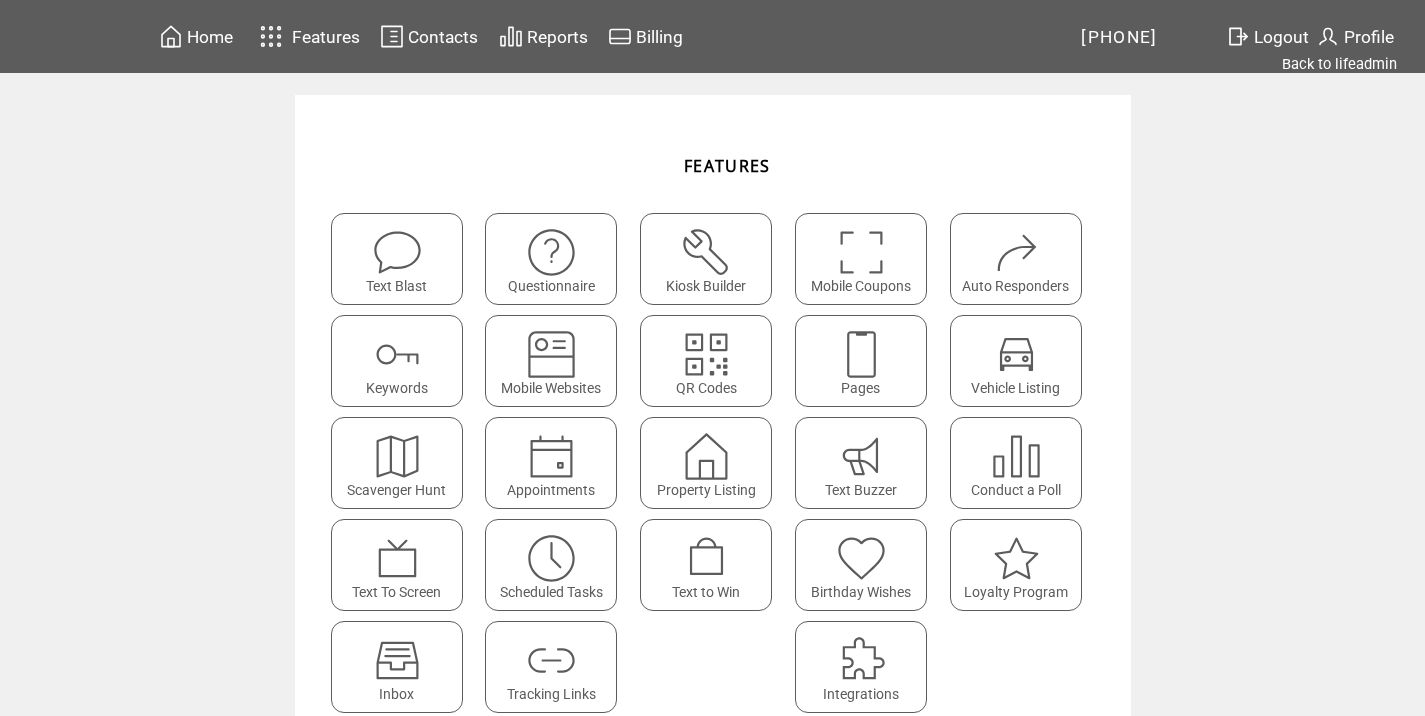 scroll, scrollTop: 0, scrollLeft: 0, axis: both 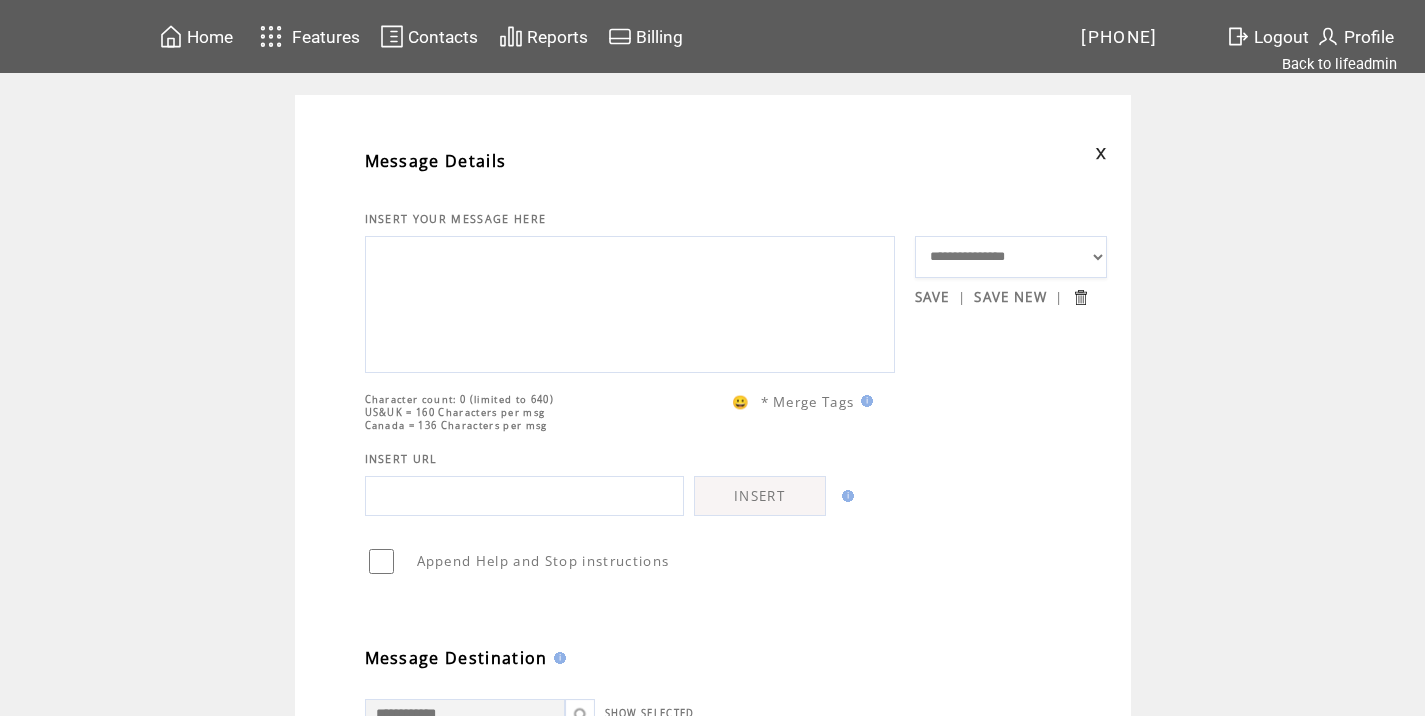 click on "INSERT YOUR MESSAGE HERE" at bounding box center (640, 199) 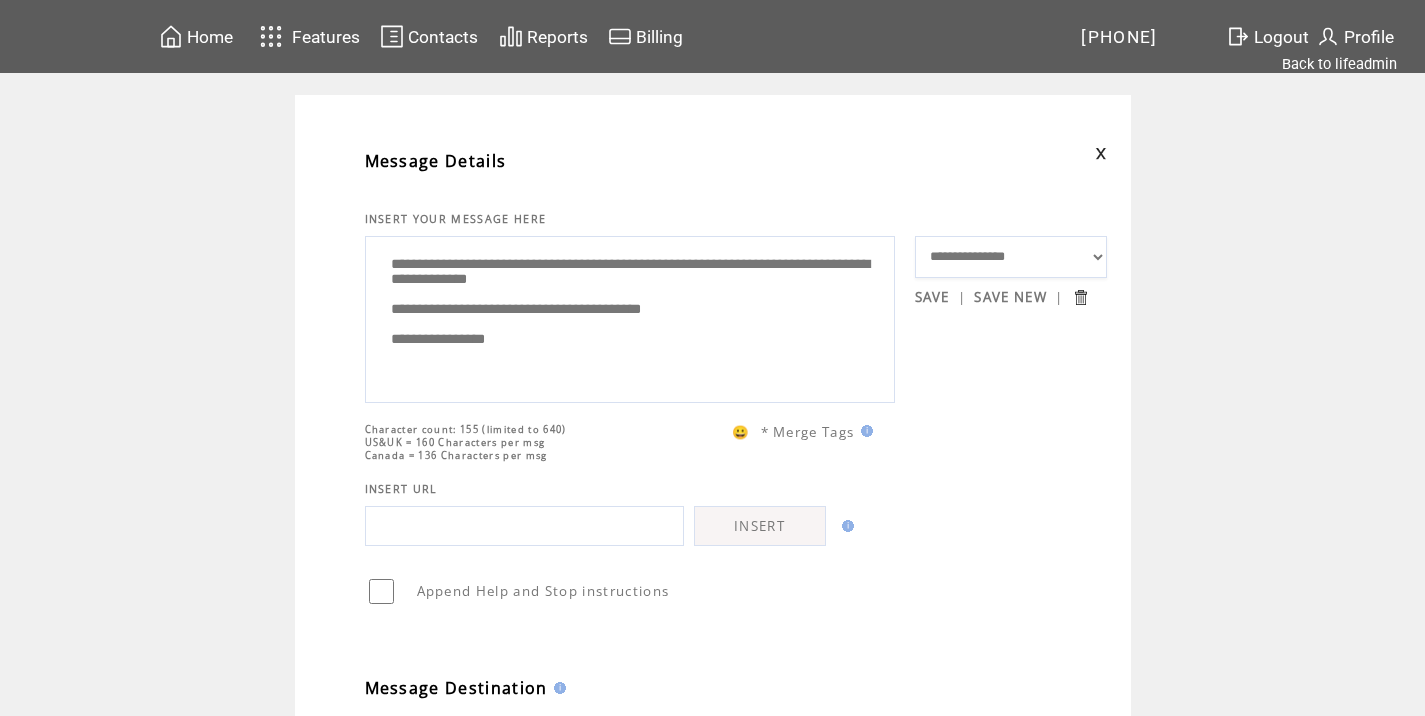 scroll, scrollTop: 0, scrollLeft: 0, axis: both 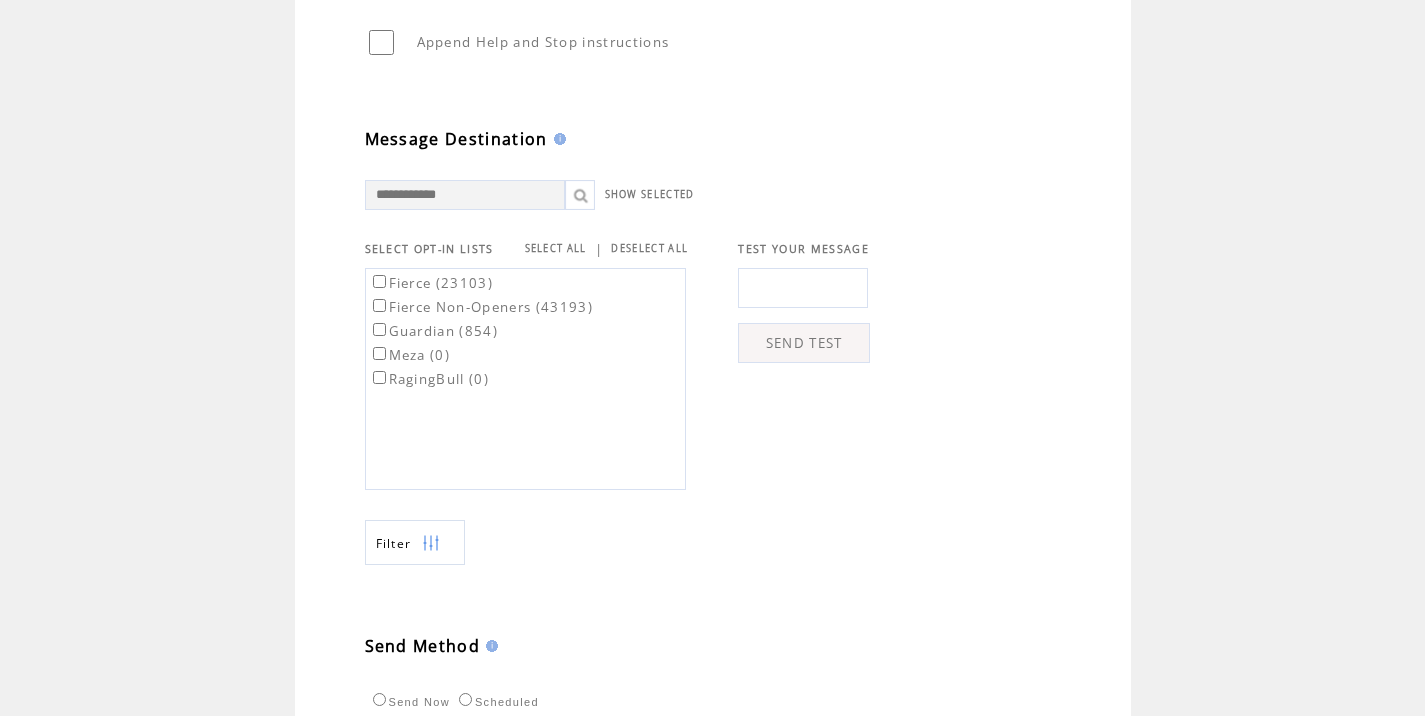 type on "**********" 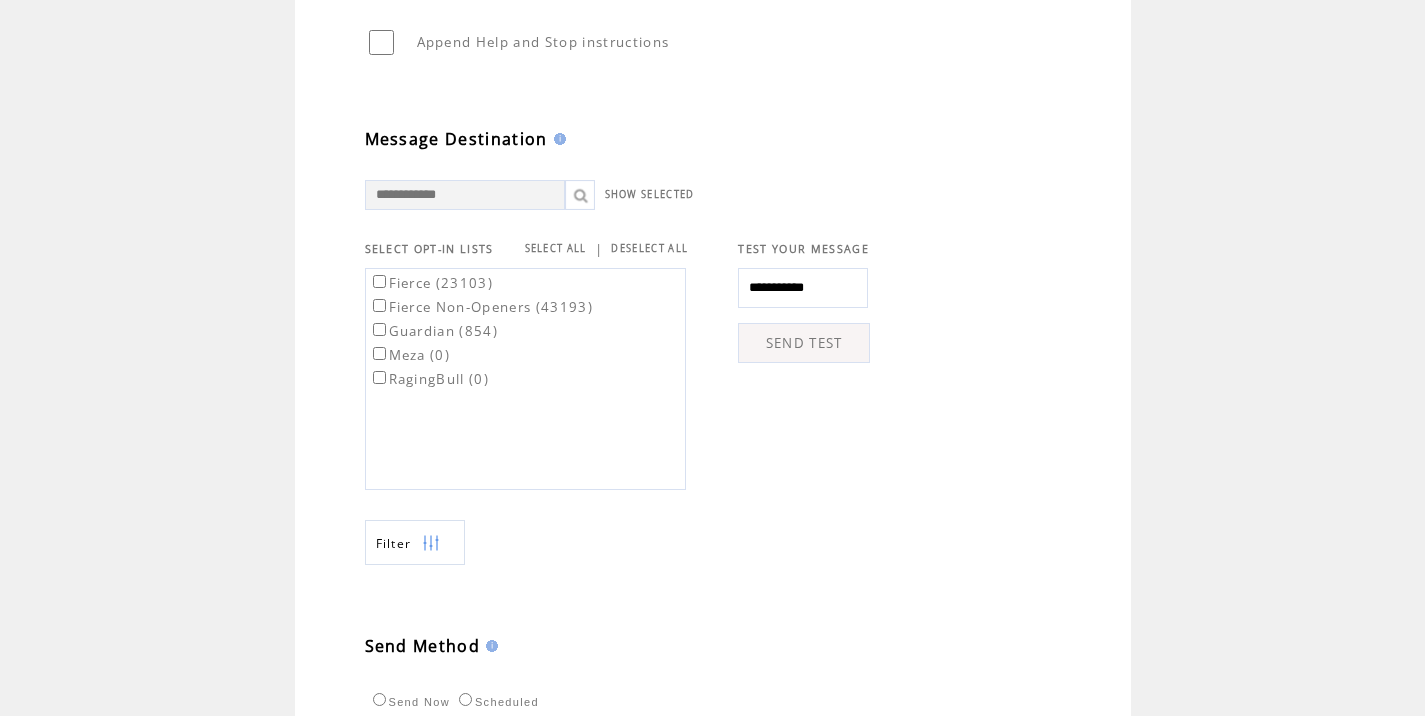 click on "SEND TEST" at bounding box center (804, 343) 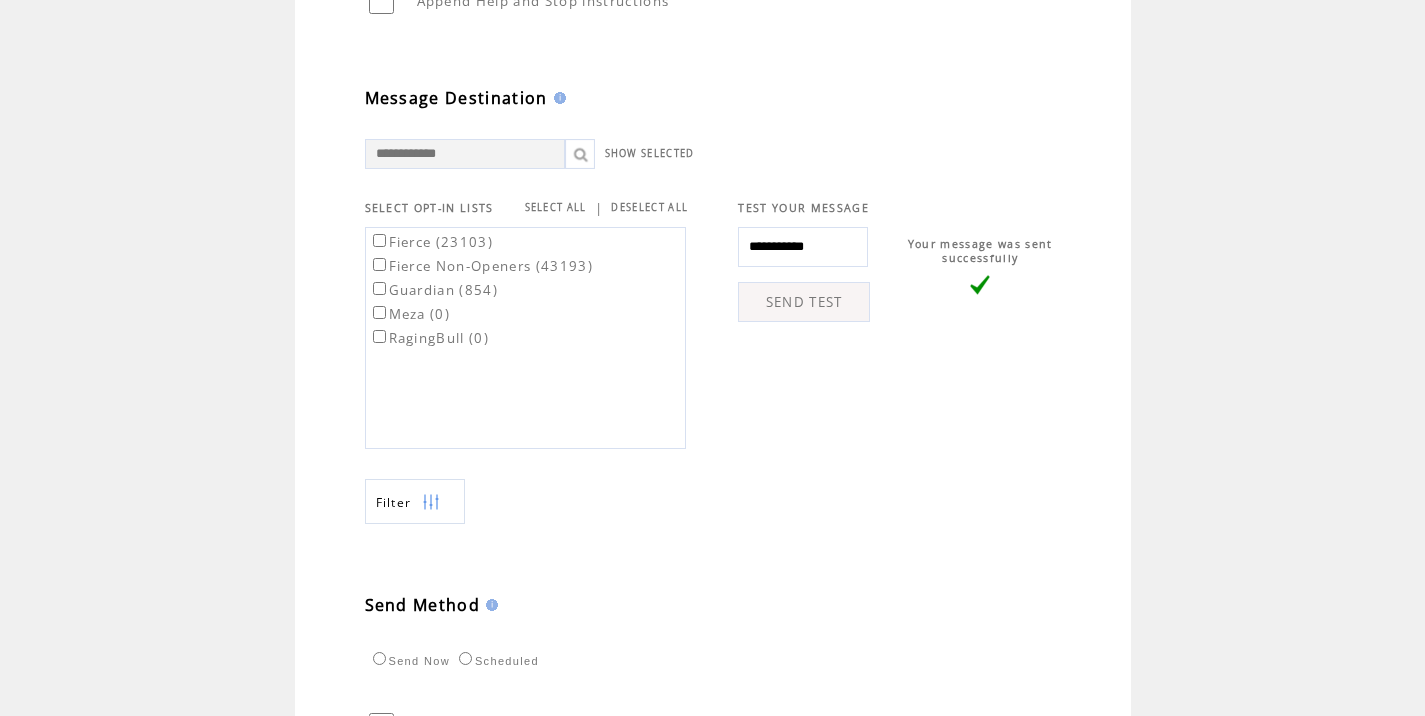 scroll, scrollTop: 652, scrollLeft: 0, axis: vertical 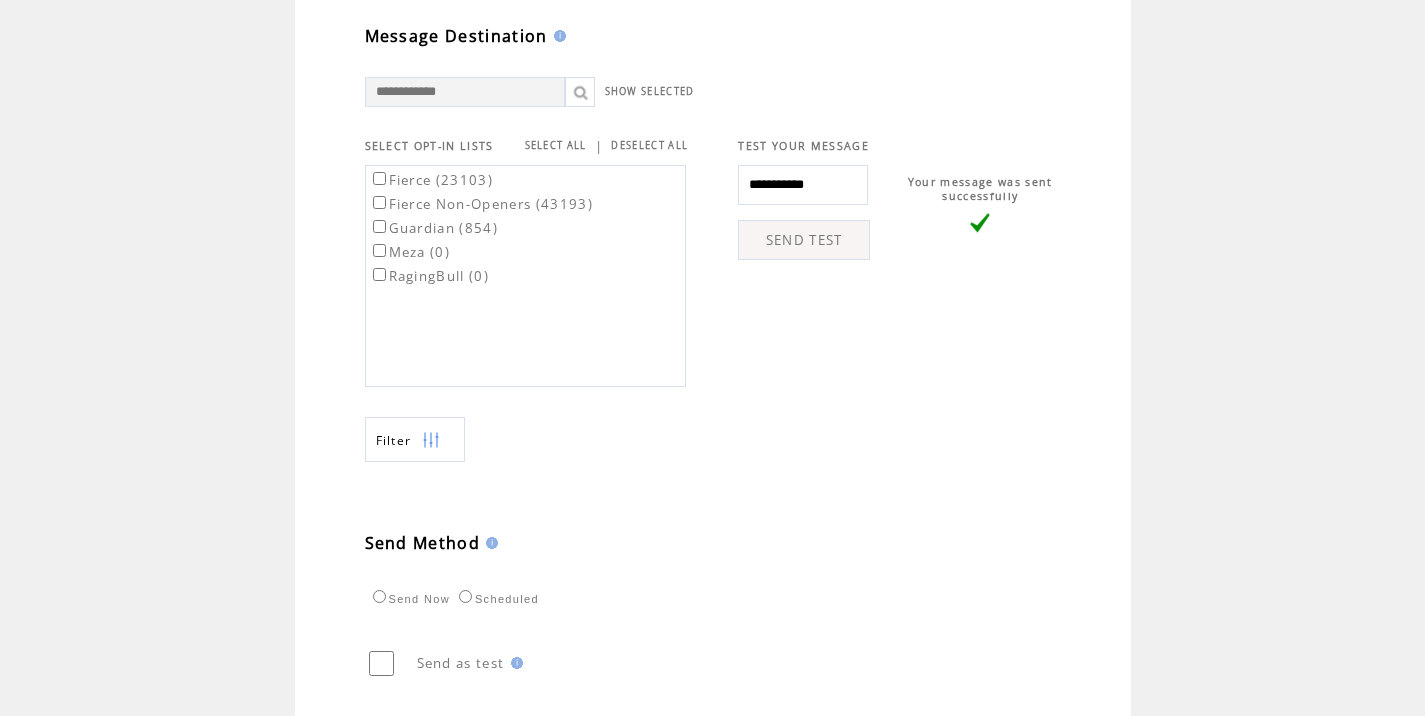 click on "Fierce Non-Openers (43193)" at bounding box center [481, 203] 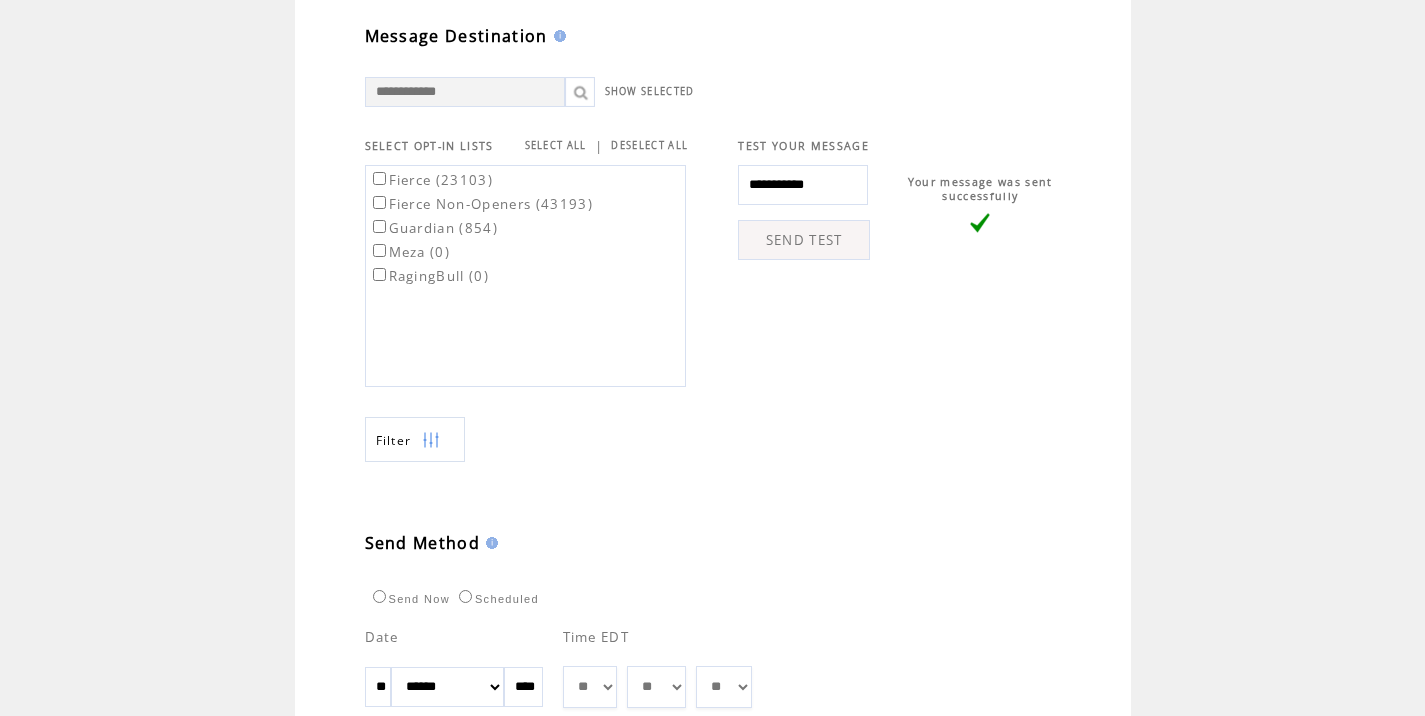 click on "** 	 ** 	 ** 	 ** 	 ** 	 ** 	 ** 	 ** 	 ** 	 ** 	 ** 	 ** 	 **" at bounding box center [590, 687] 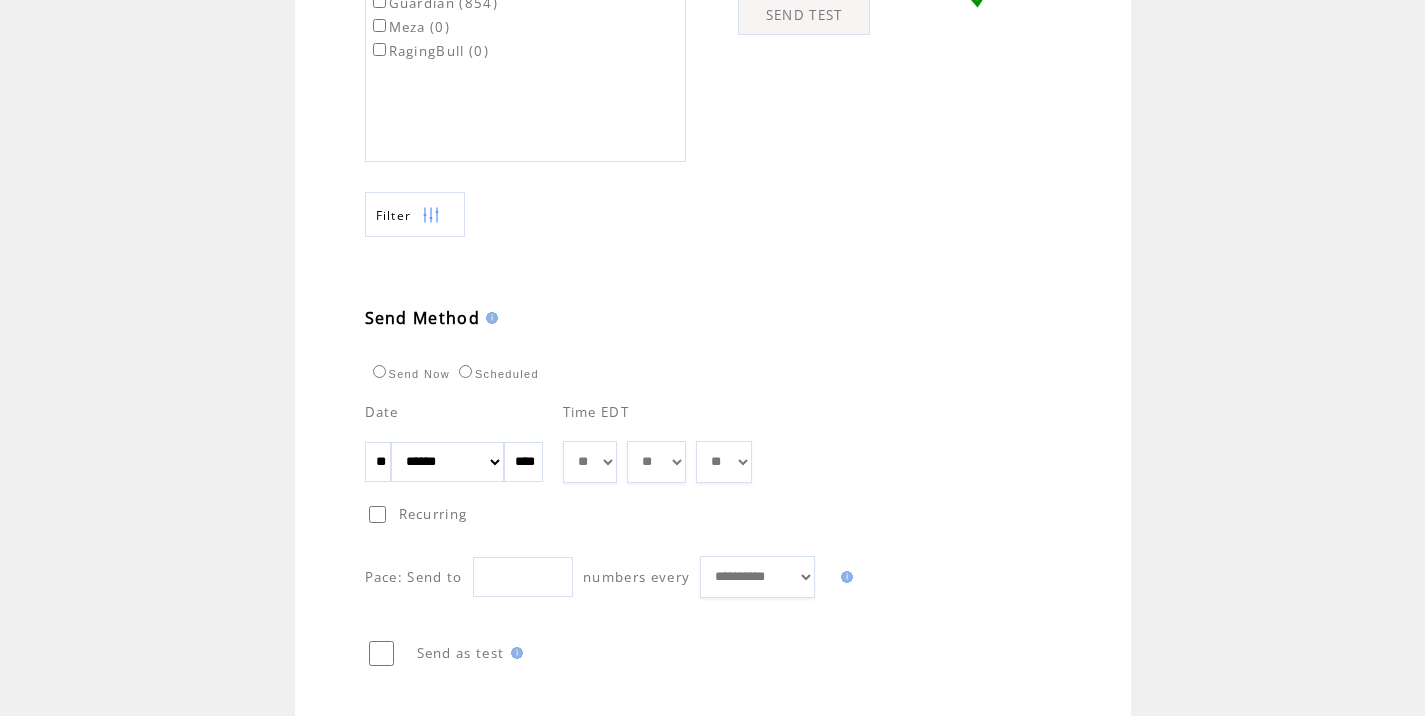 scroll, scrollTop: 907, scrollLeft: 0, axis: vertical 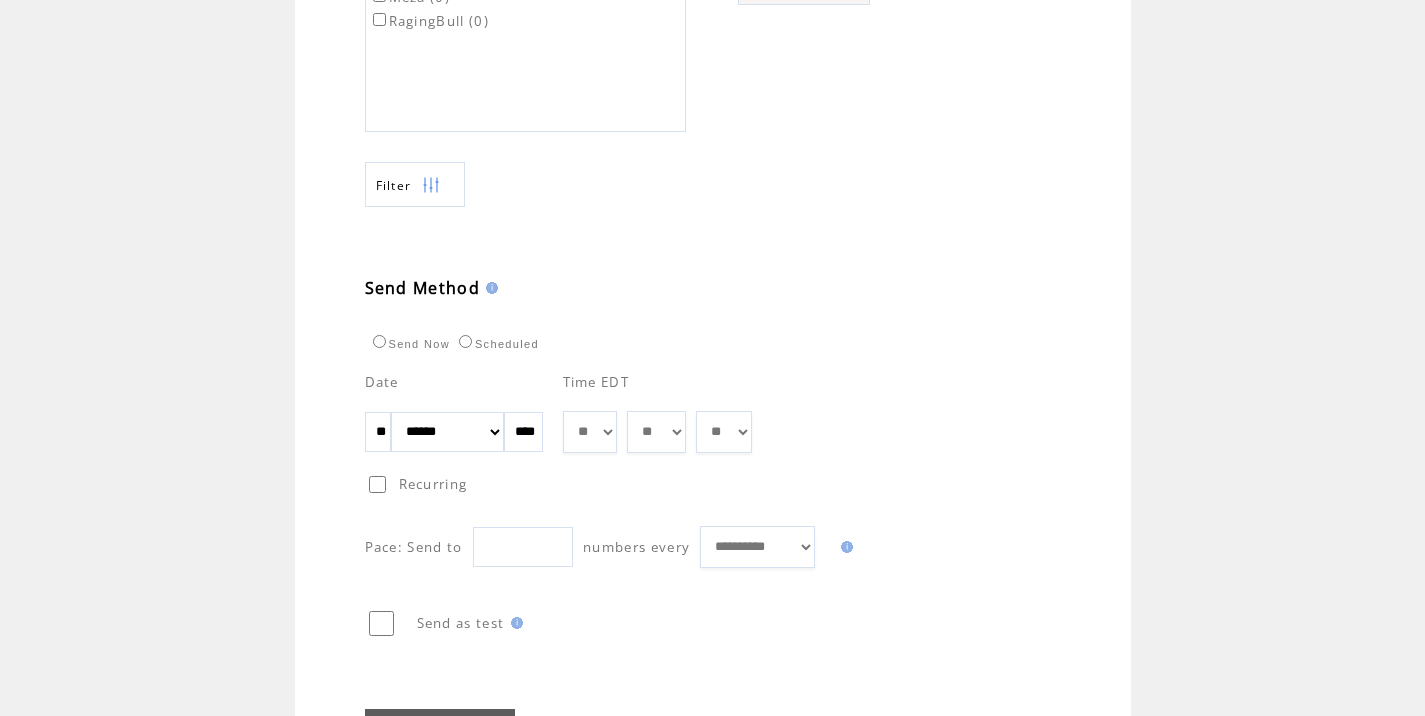 click on "** 	 **" at bounding box center (724, 432) 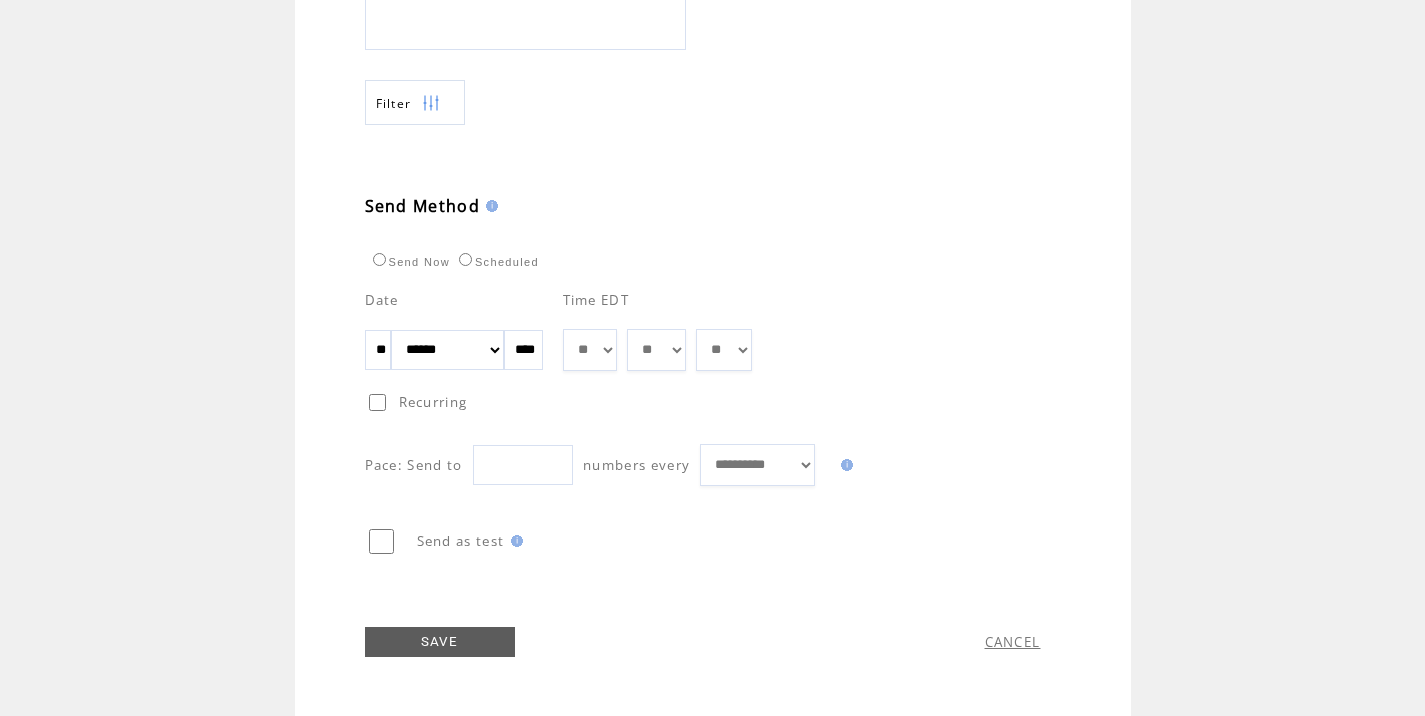 click on "SAVE" at bounding box center [440, 642] 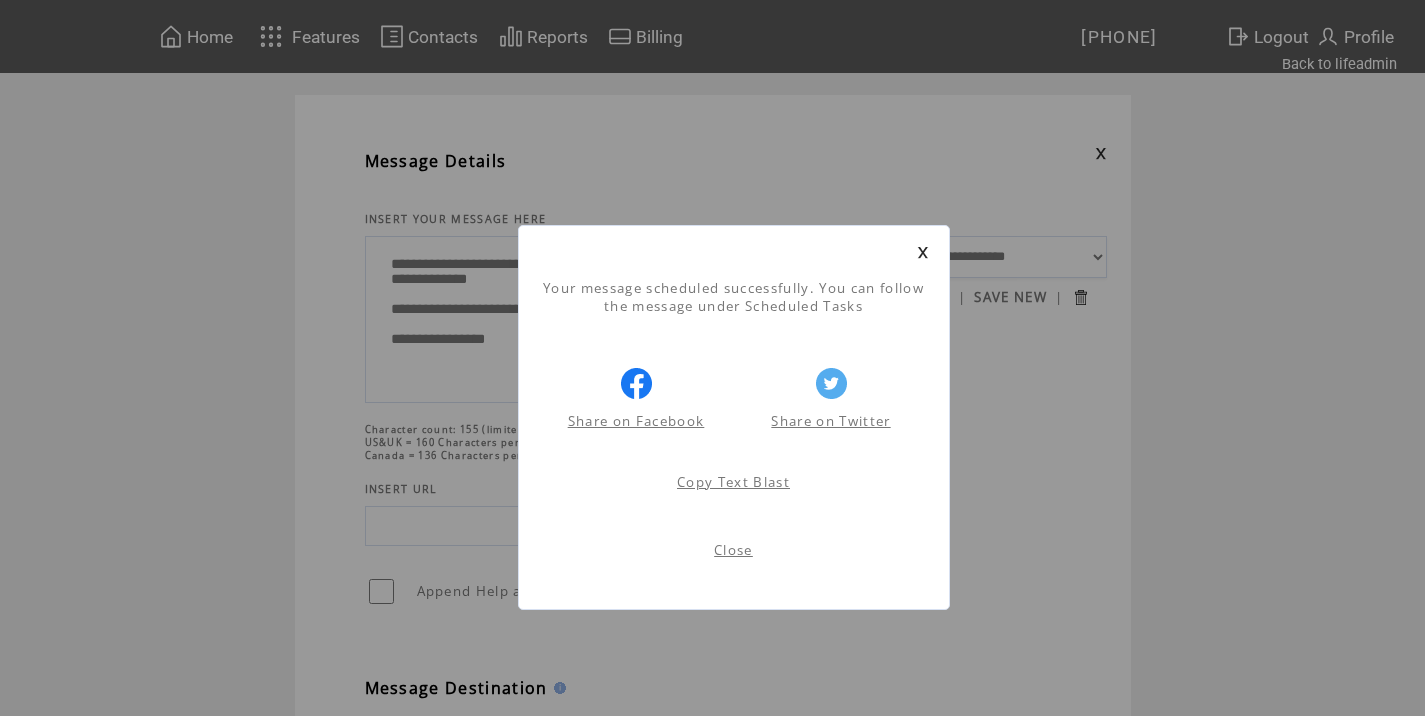 scroll, scrollTop: 1, scrollLeft: 0, axis: vertical 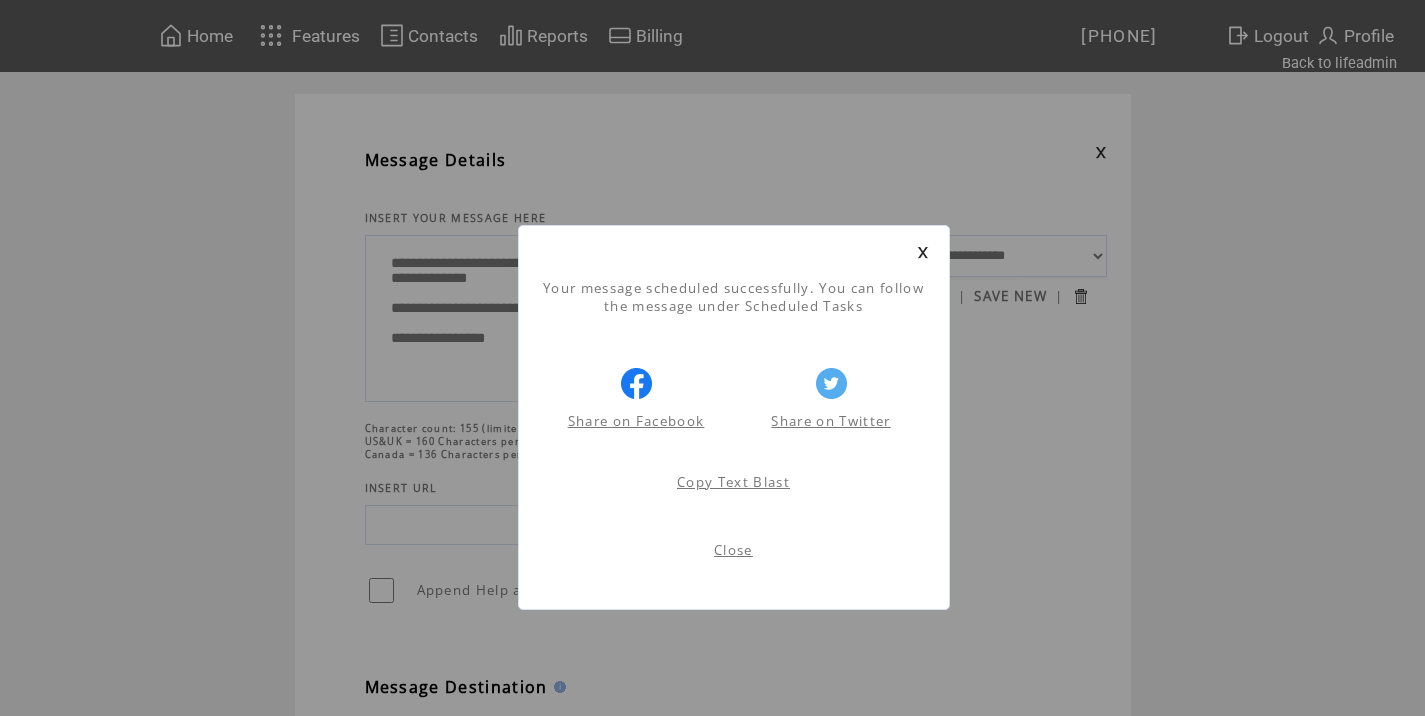 click on "Close" at bounding box center [733, 550] 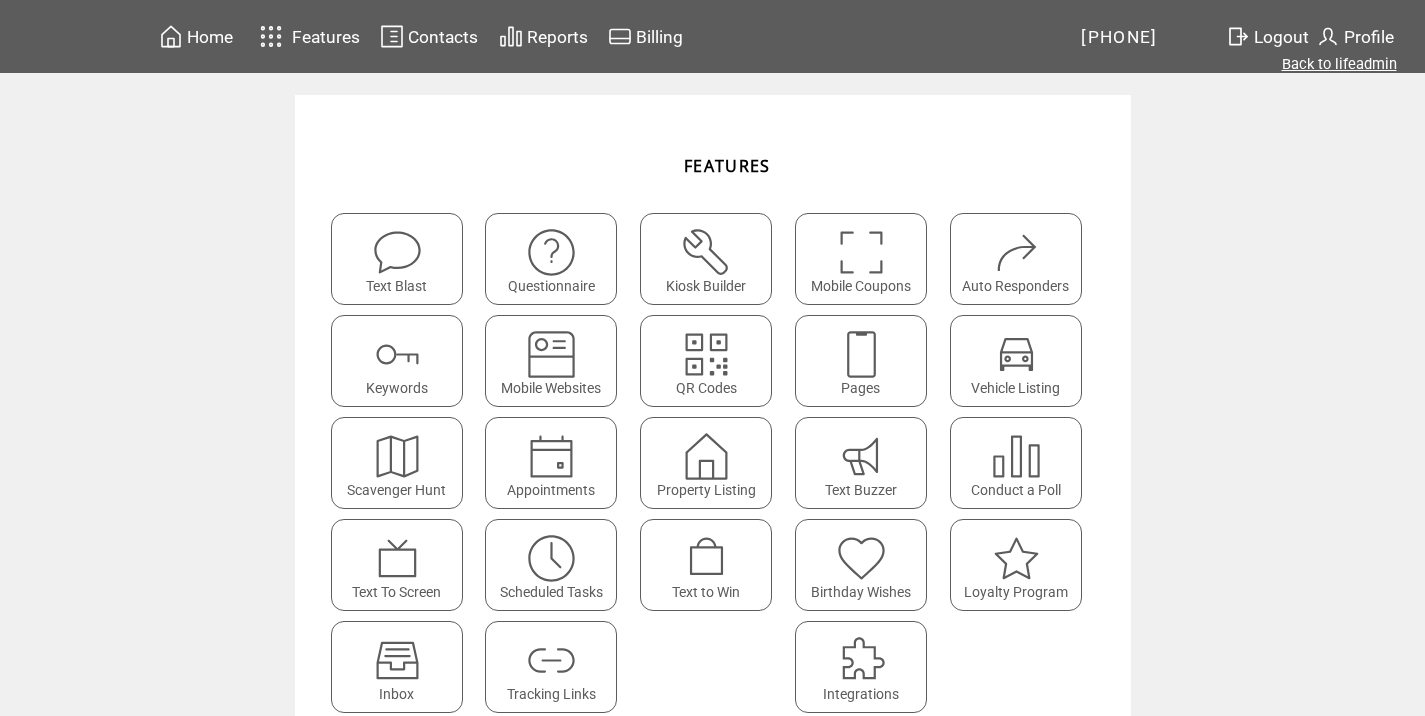 scroll, scrollTop: 0, scrollLeft: 0, axis: both 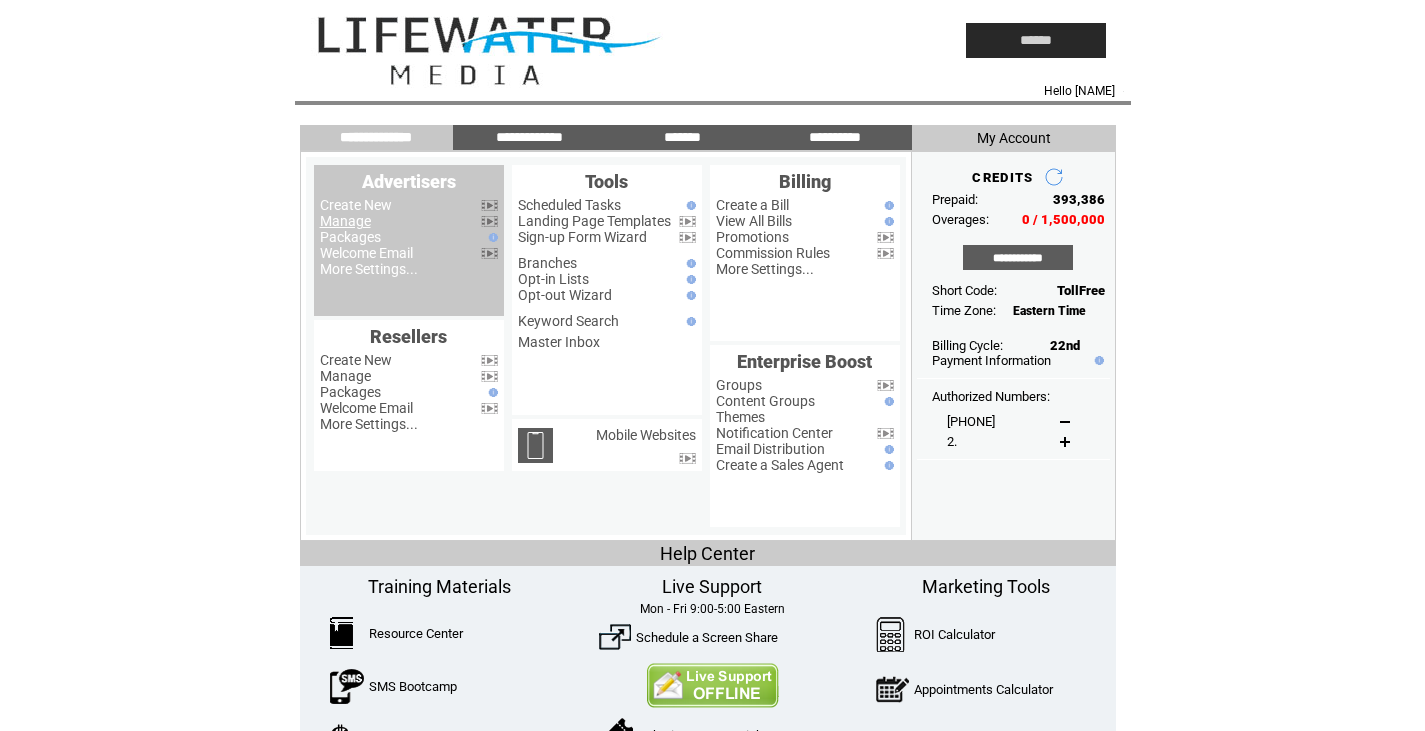 click on "Manage" at bounding box center [345, 221] 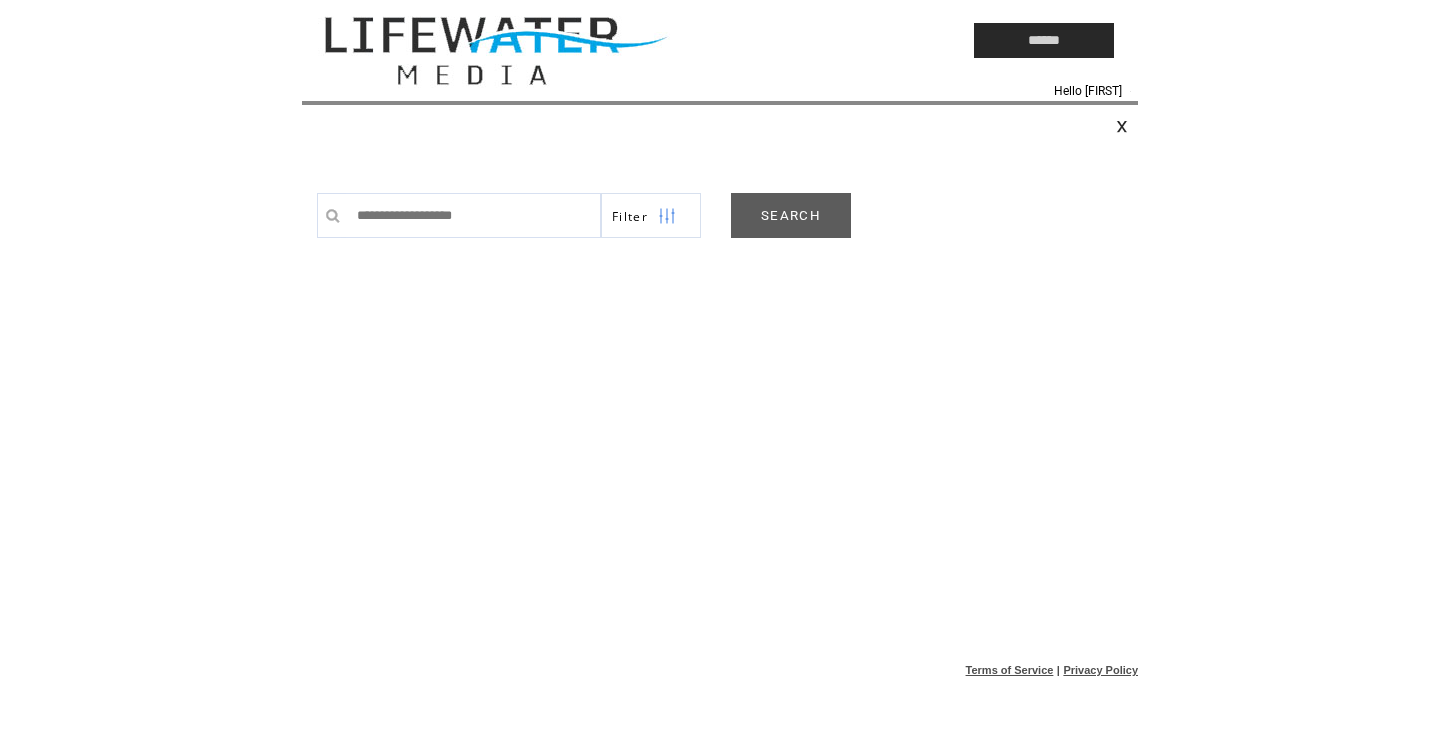 scroll, scrollTop: 0, scrollLeft: 0, axis: both 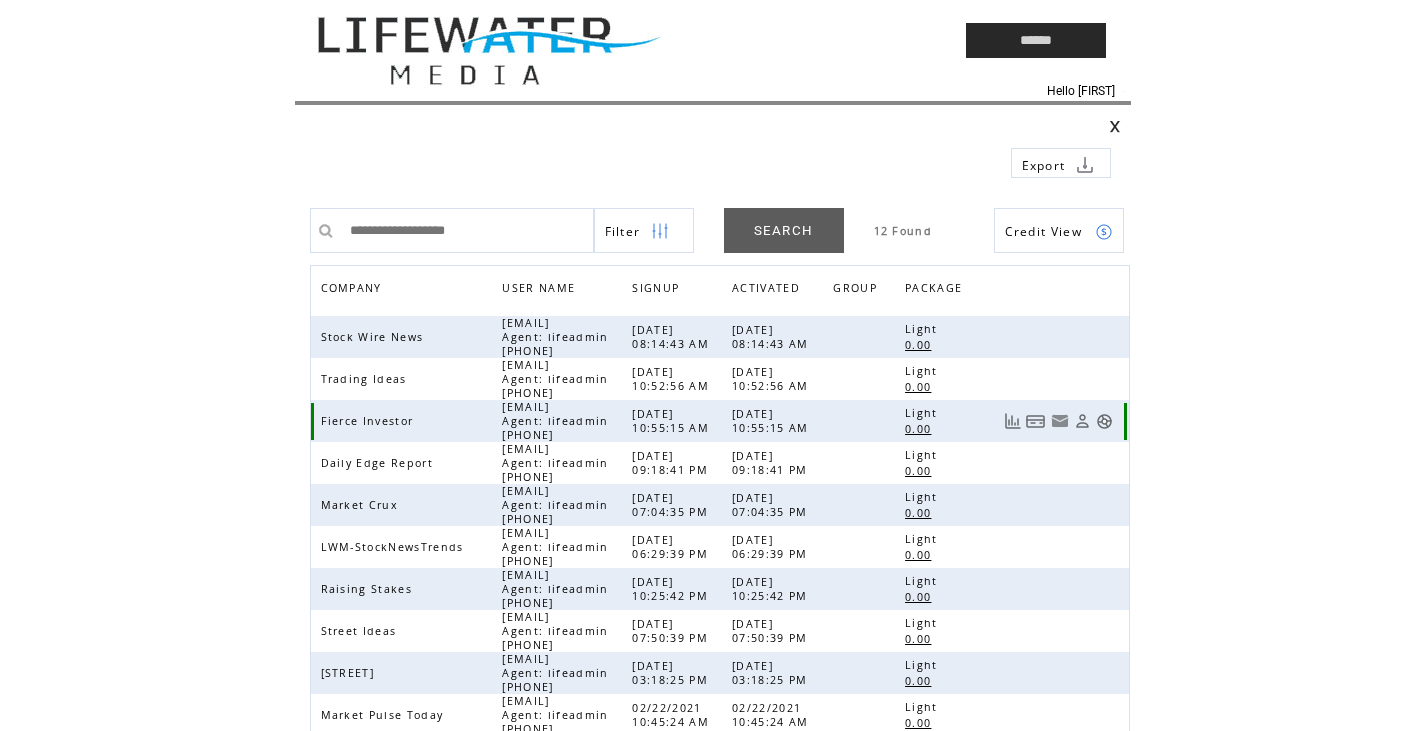 click at bounding box center [1104, 421] 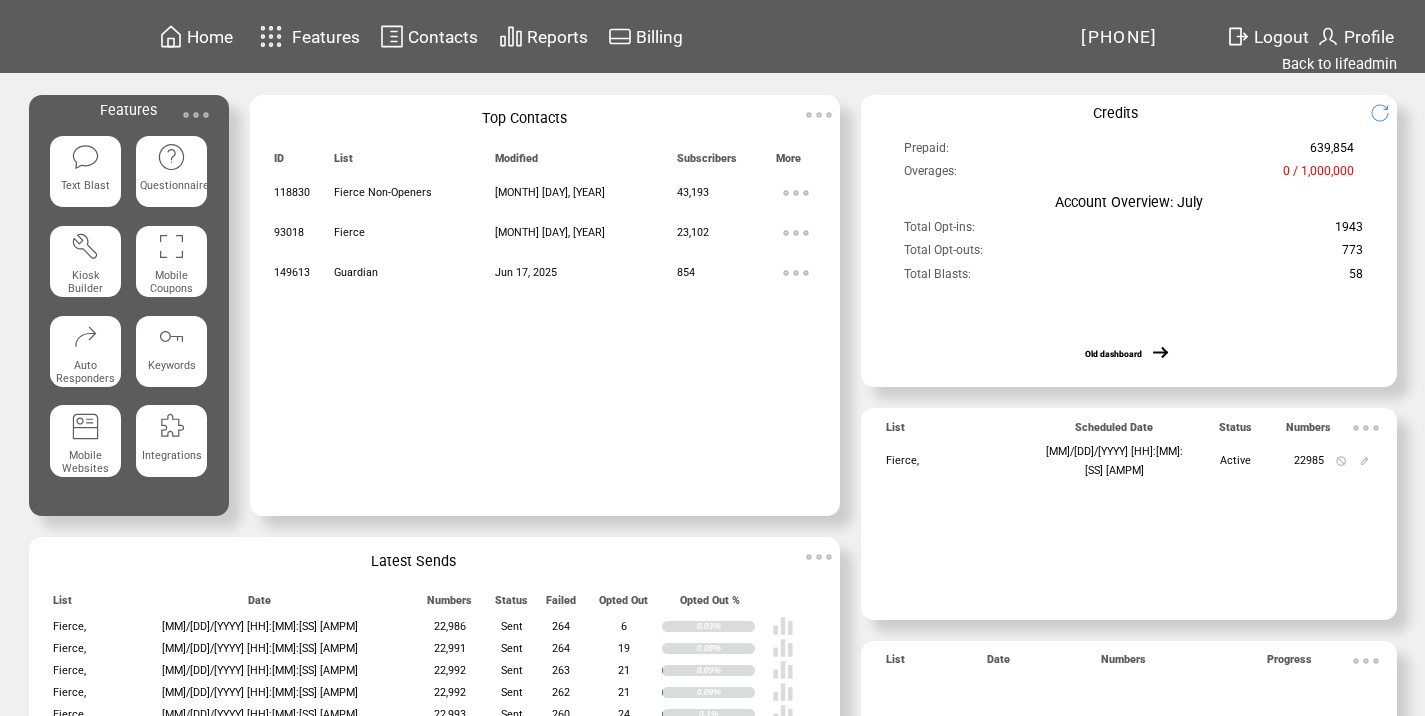 scroll, scrollTop: 0, scrollLeft: 0, axis: both 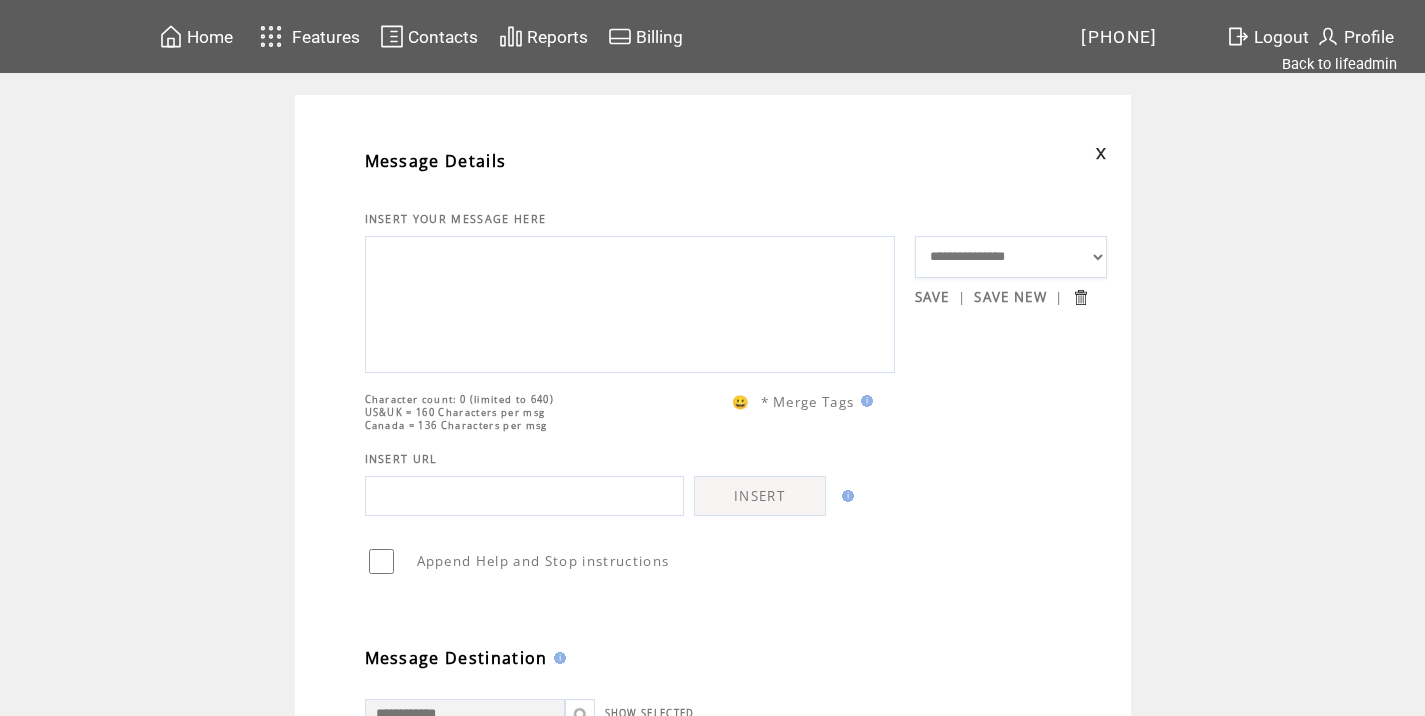 click at bounding box center [630, 302] 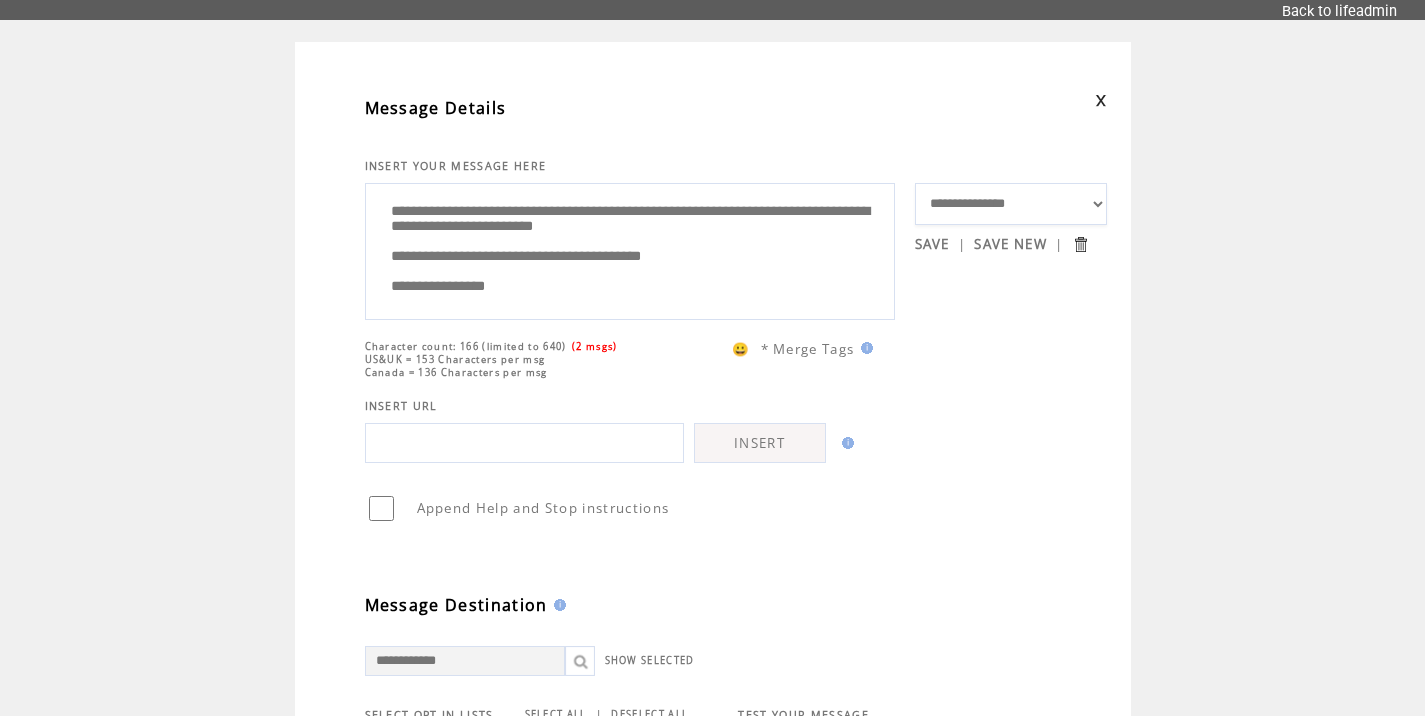 scroll, scrollTop: 54, scrollLeft: 0, axis: vertical 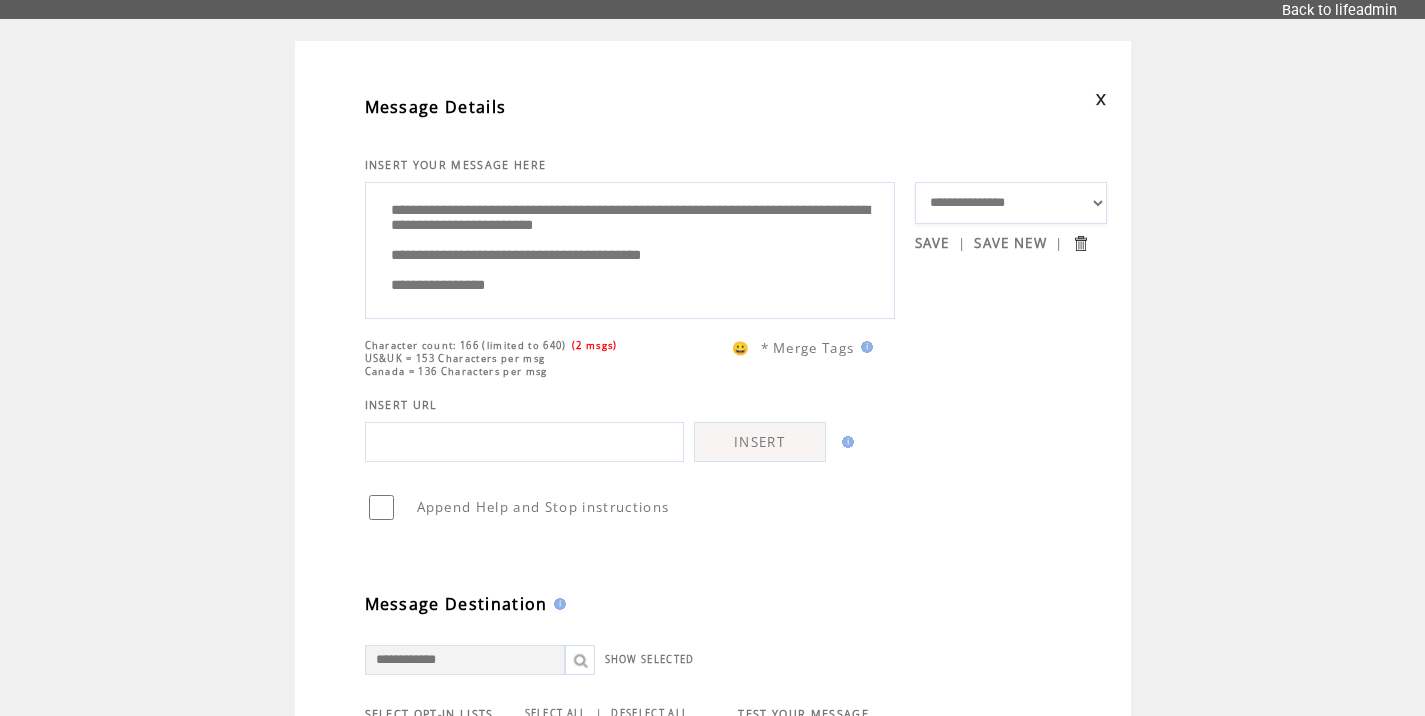 drag, startPoint x: 449, startPoint y: 274, endPoint x: 380, endPoint y: 276, distance: 69.02898 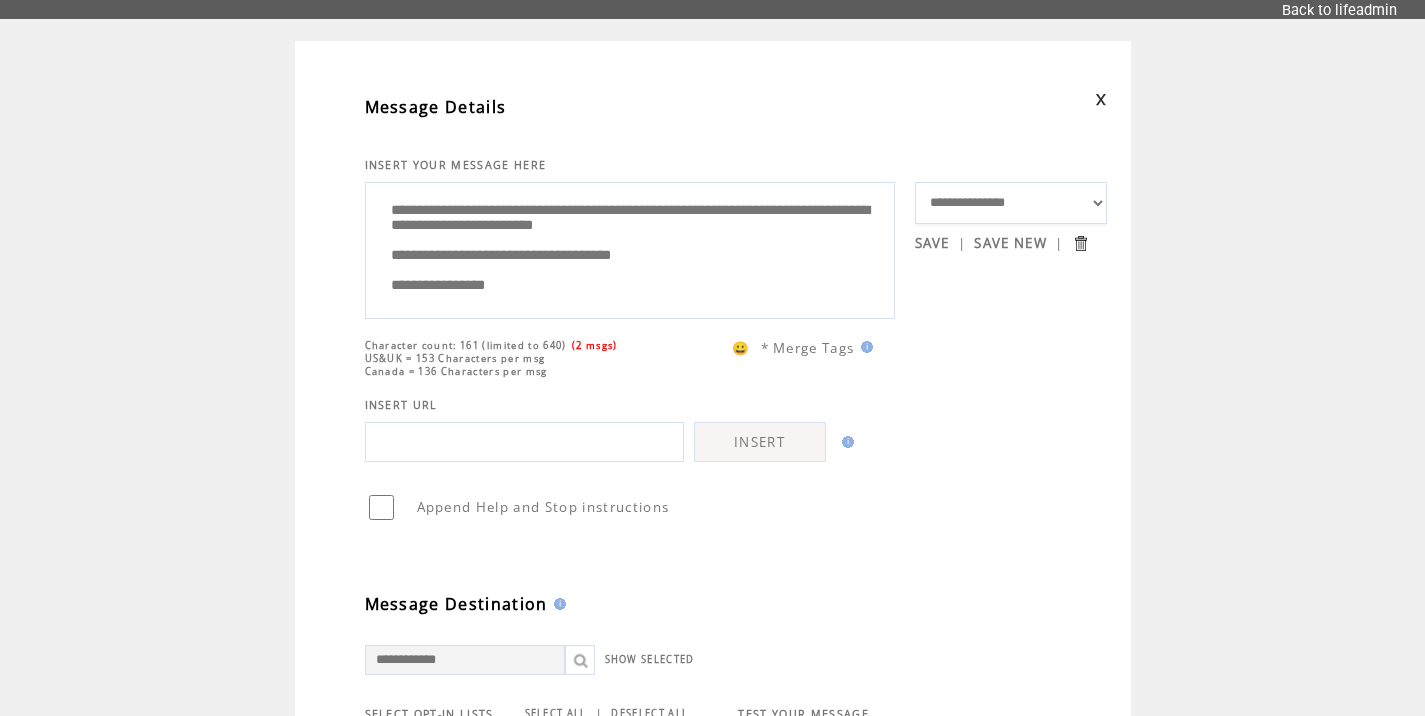 click on "**********" at bounding box center [630, 248] 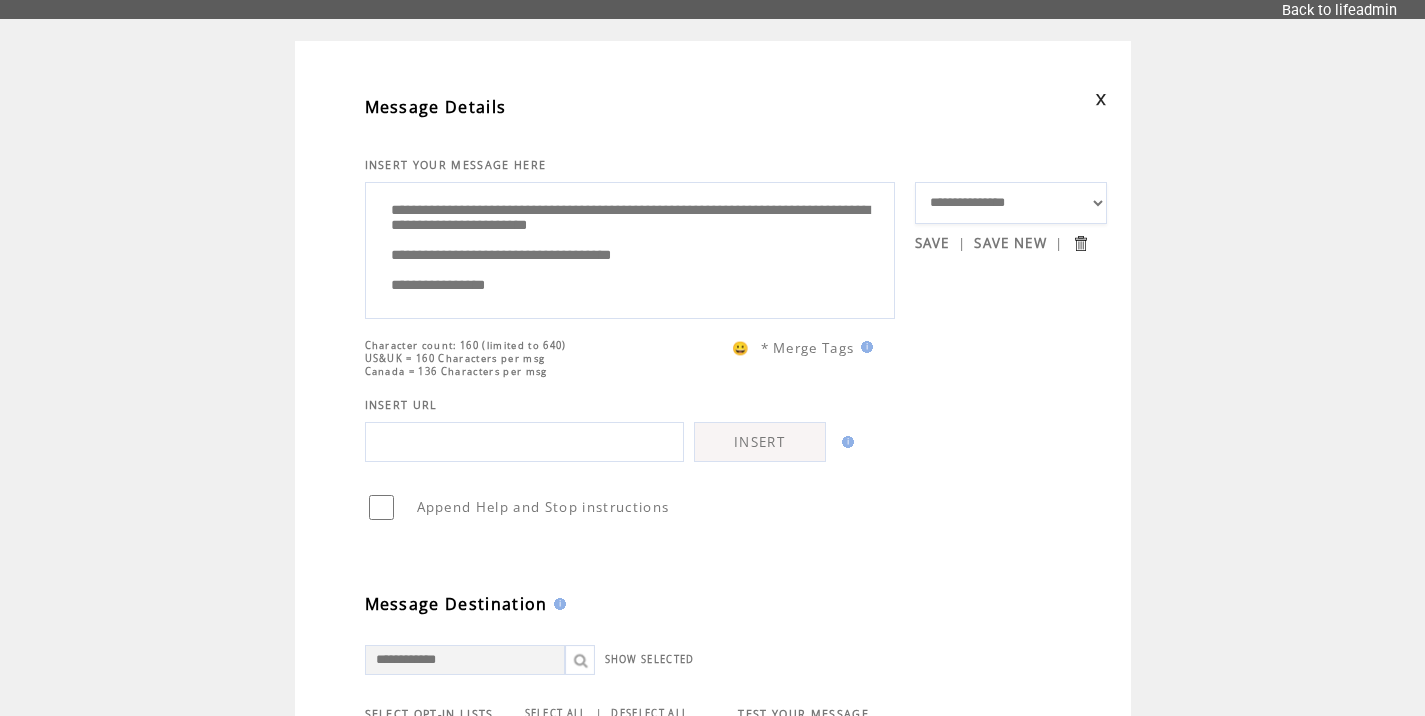 click on "**********" at bounding box center [630, 248] 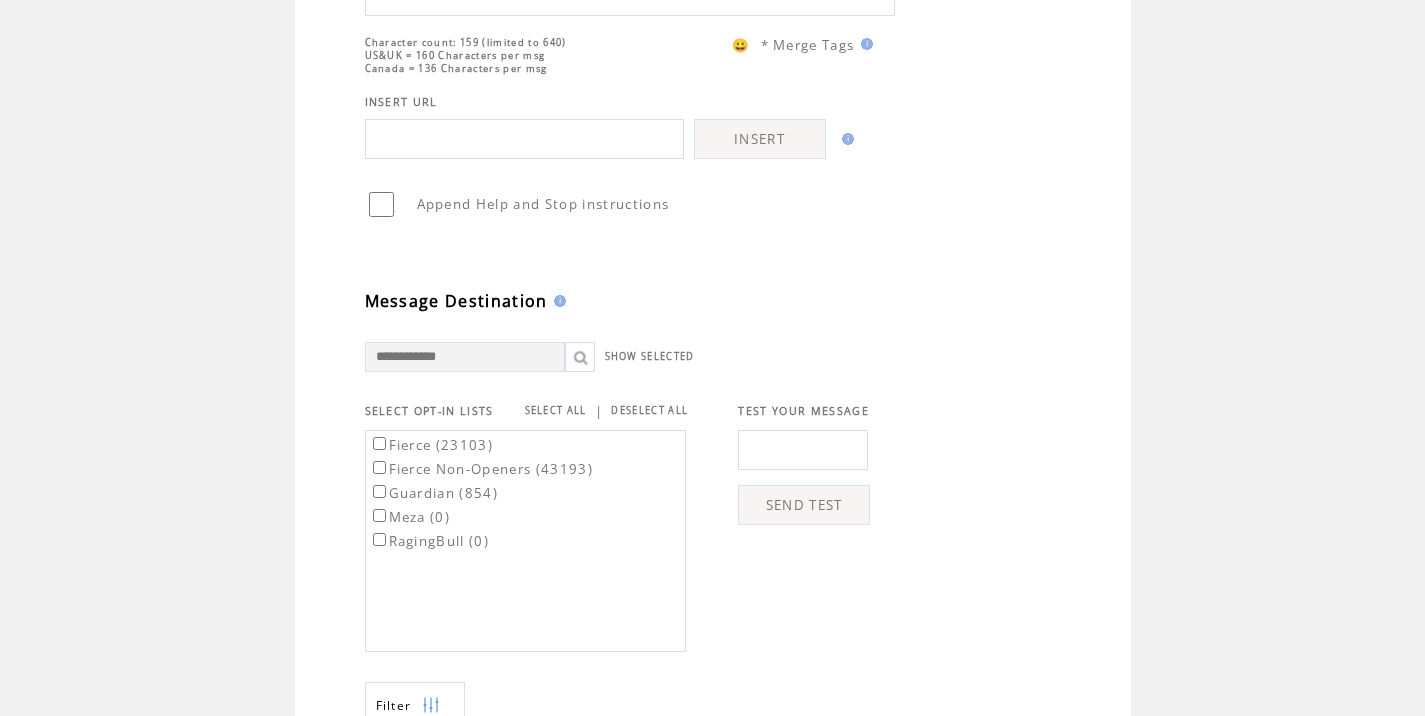 scroll, scrollTop: 364, scrollLeft: 0, axis: vertical 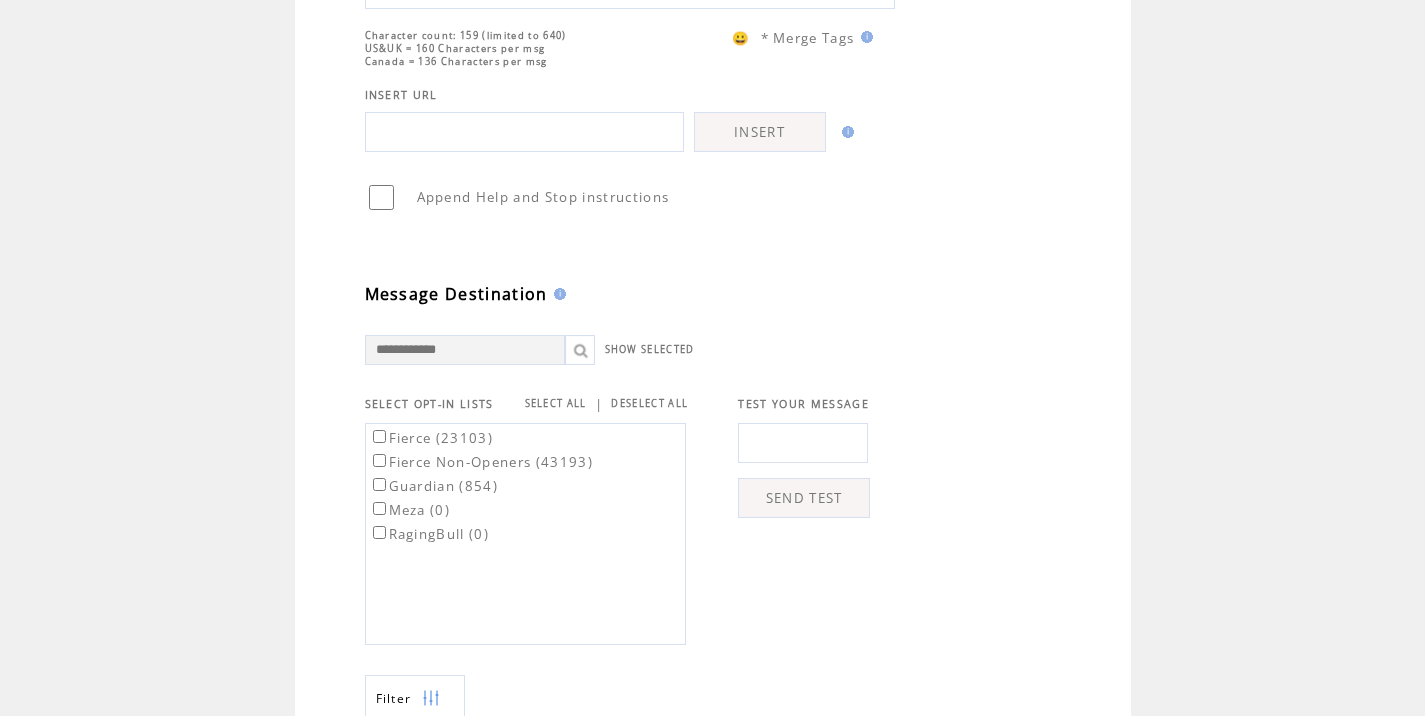 type on "**********" 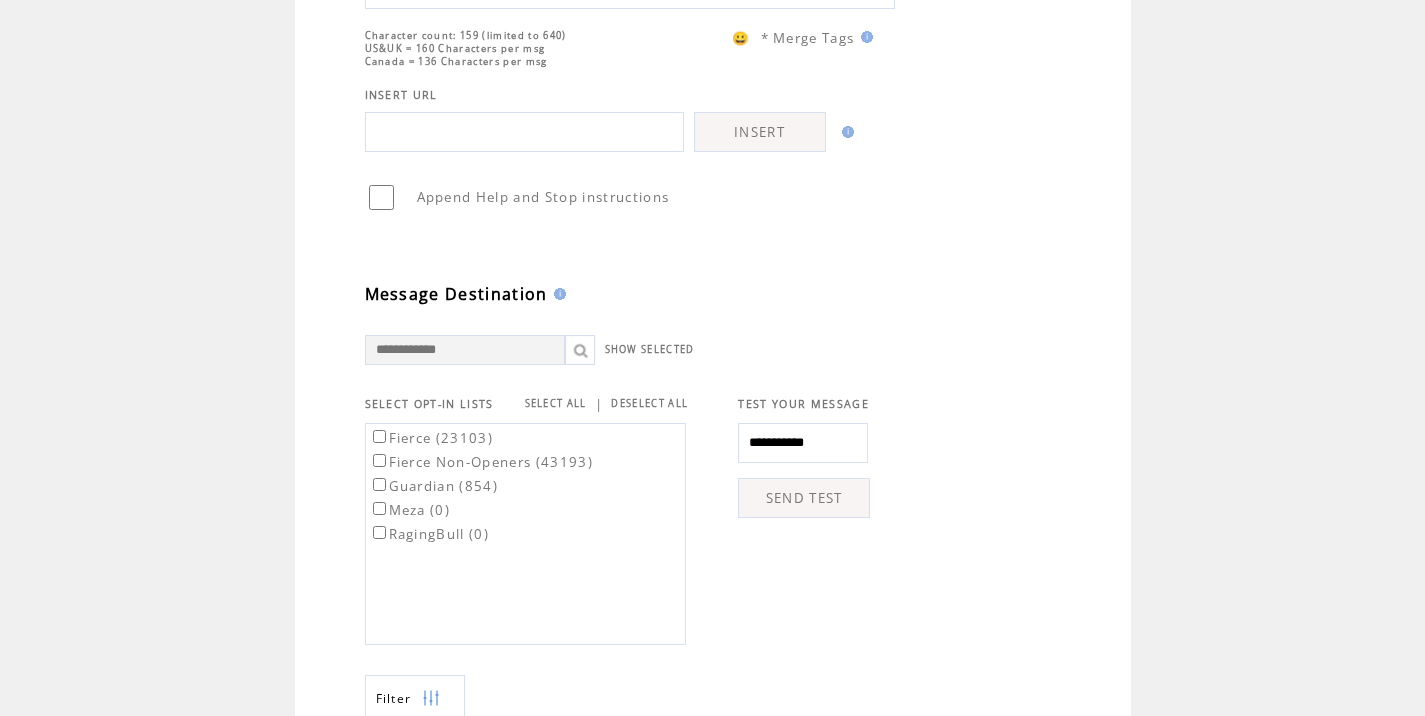 click on "SEND TEST" at bounding box center [804, 498] 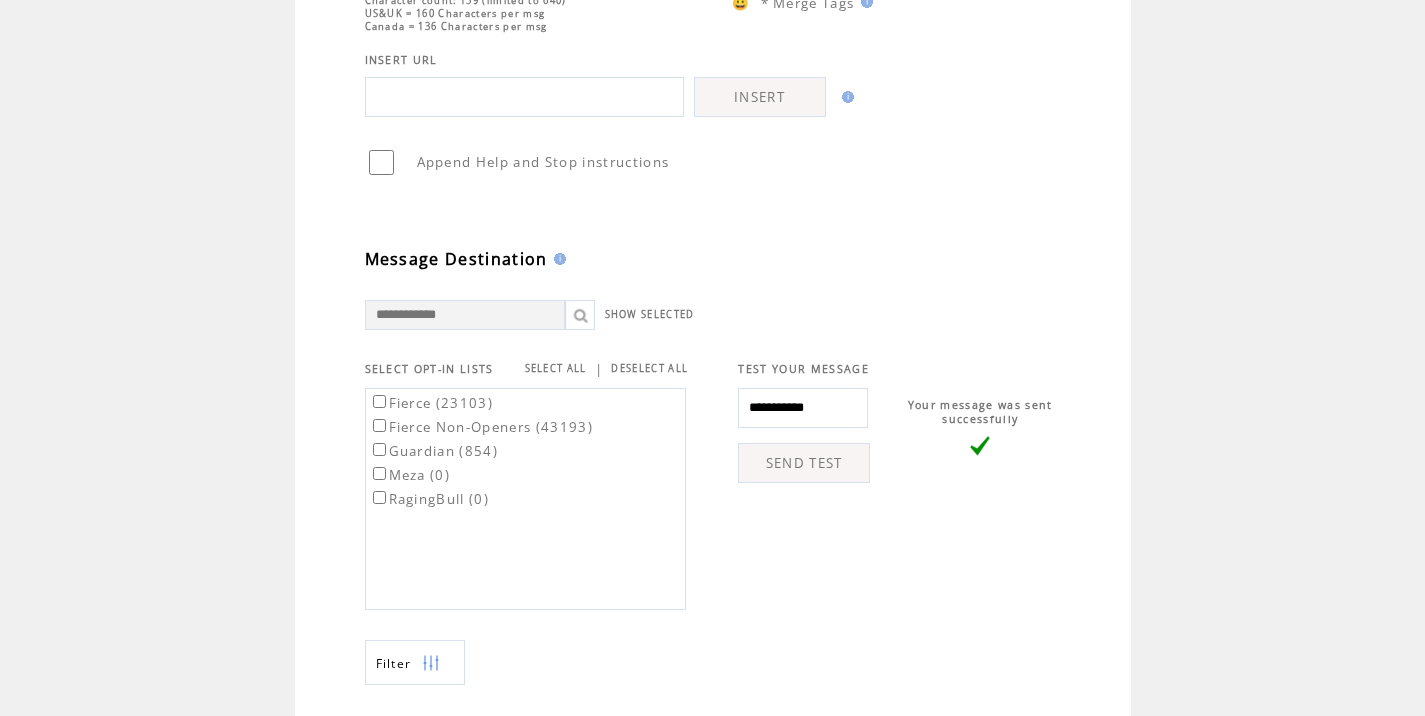 scroll, scrollTop: 774, scrollLeft: 0, axis: vertical 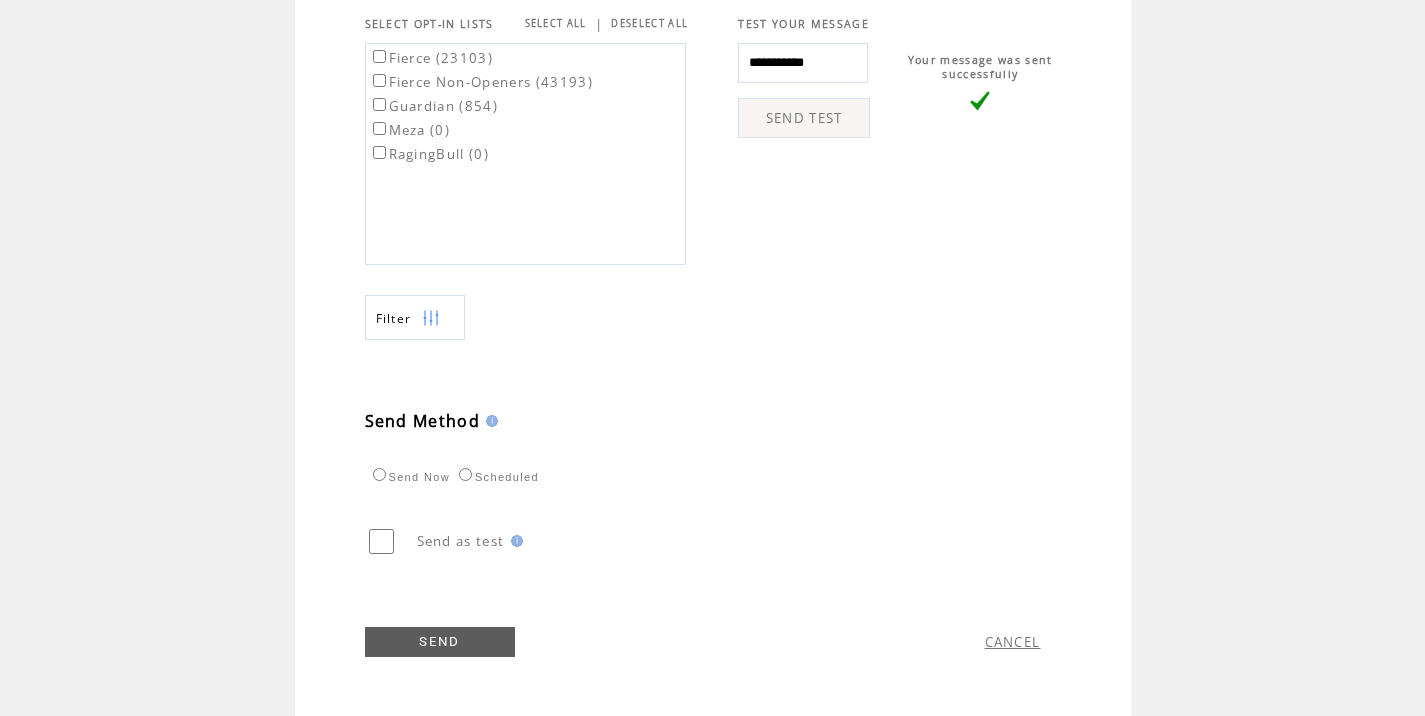 click on "Fierce (23103)" at bounding box center [431, 58] 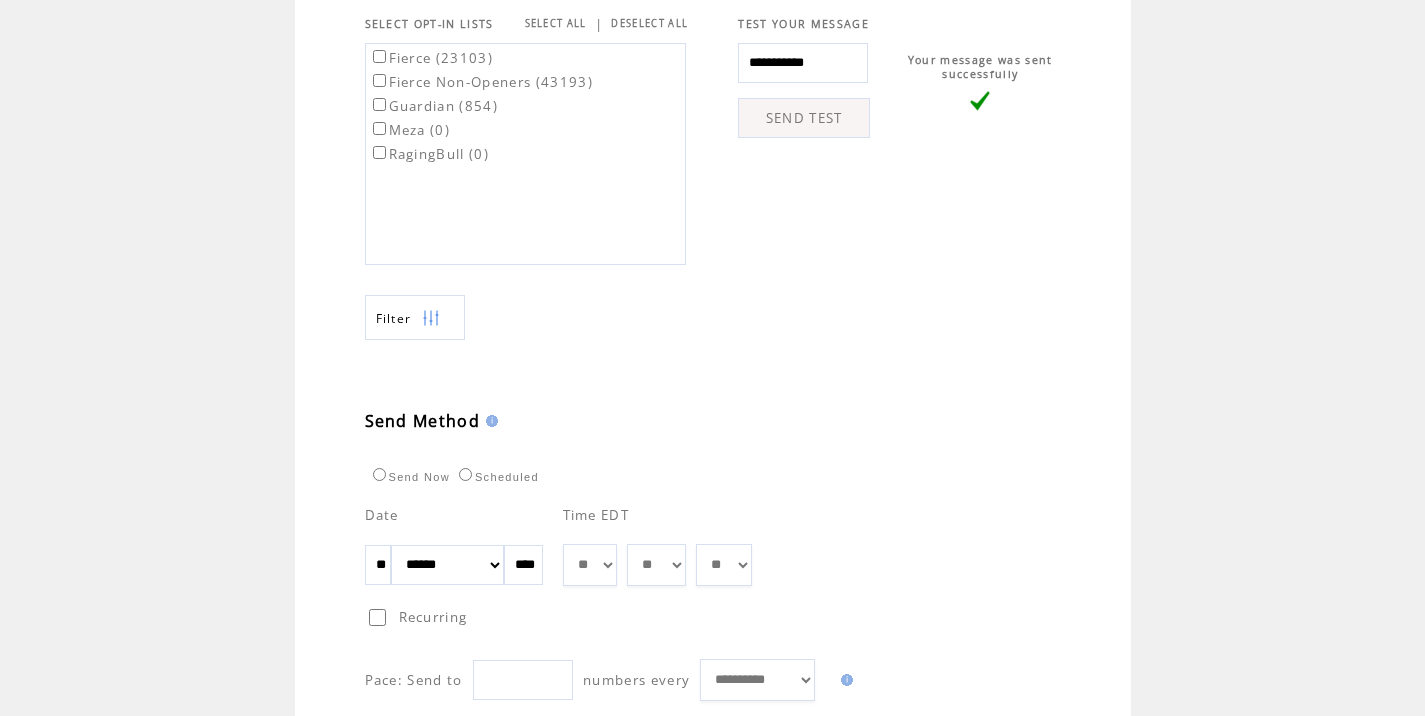 click on "** 	 ** 	 ** 	 ** 	 ** 	 ** 	 ** 	 ** 	 ** 	 ** 	 ** 	 ** 	 **" at bounding box center [590, 565] 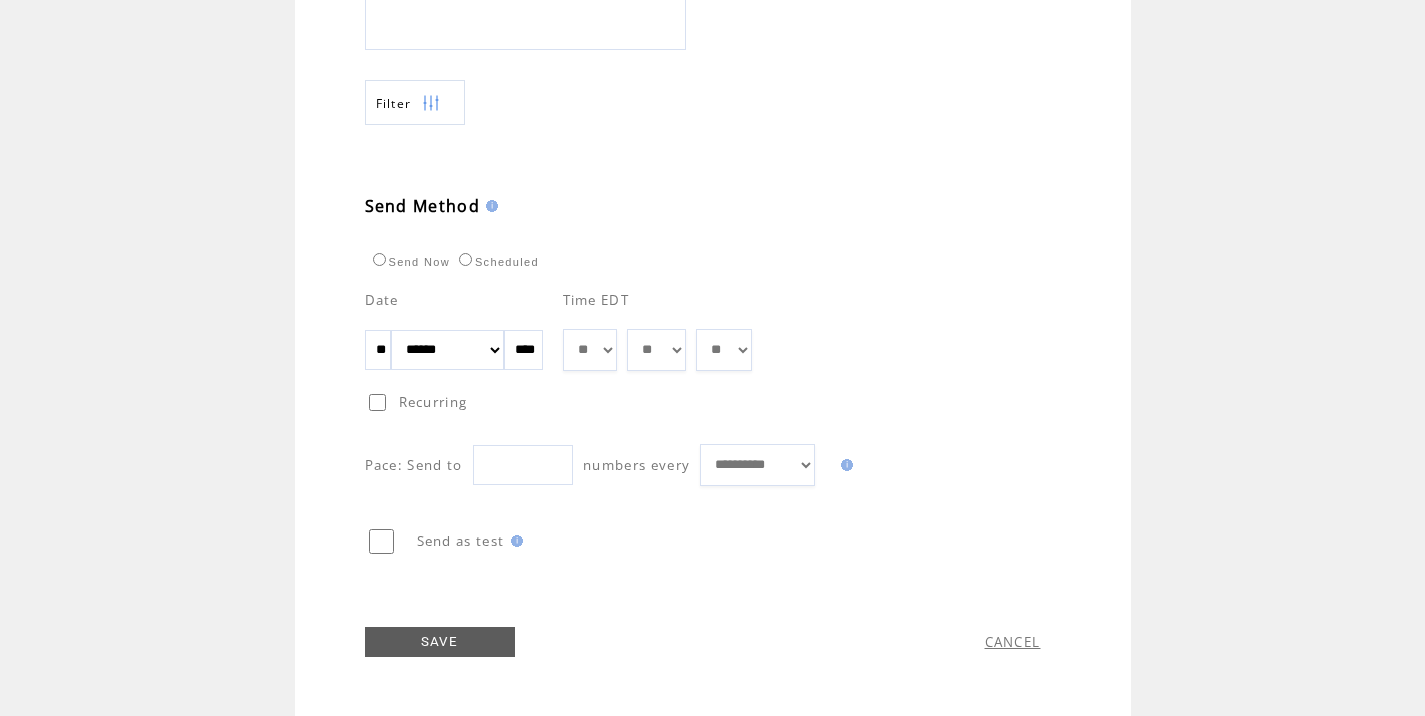 click on "SAVE" at bounding box center (440, 642) 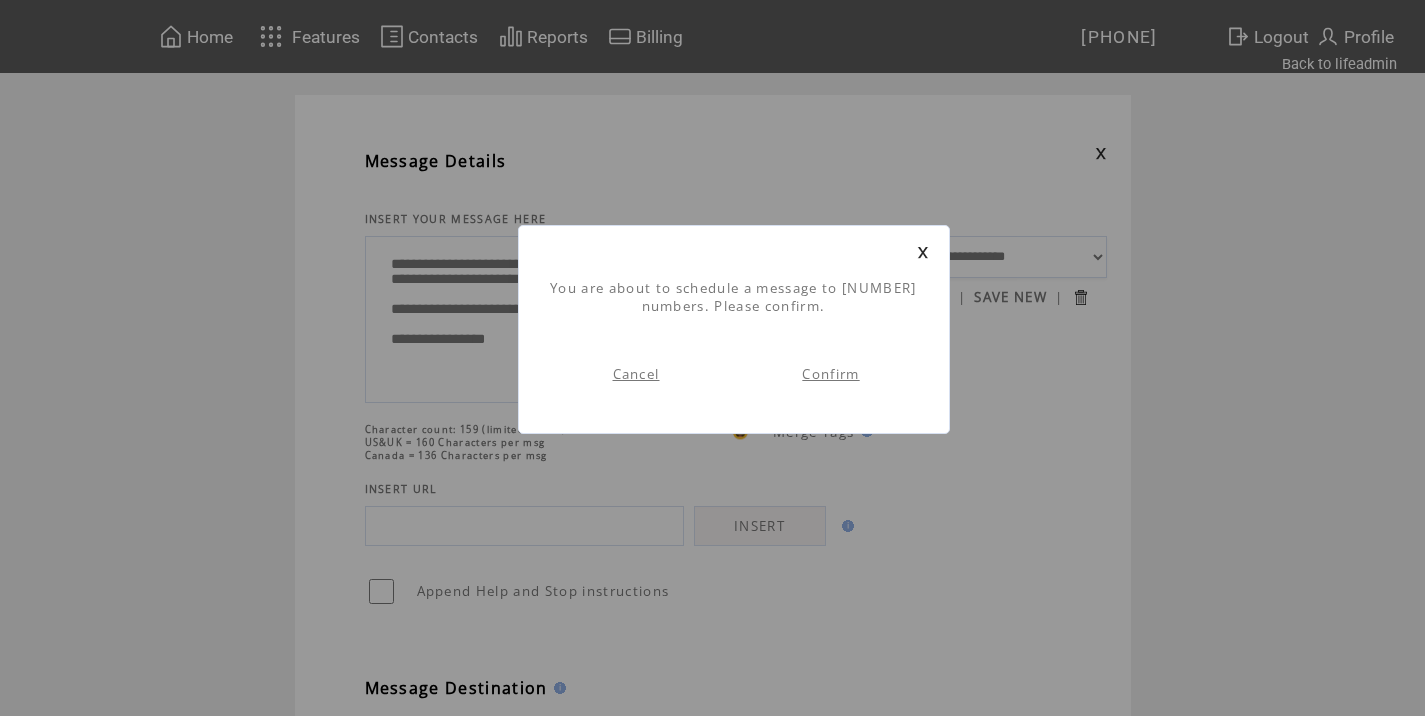 scroll, scrollTop: 1, scrollLeft: 0, axis: vertical 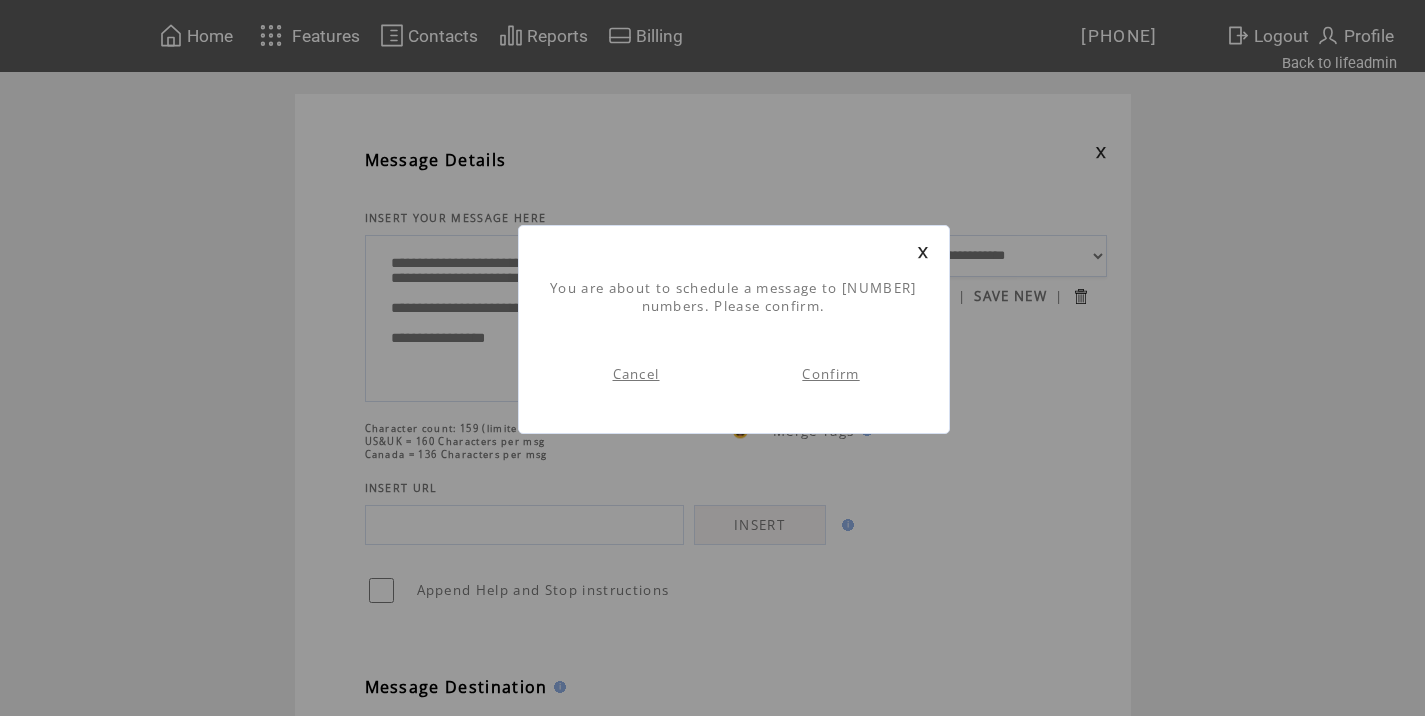 click on "Confirm" at bounding box center [830, 374] 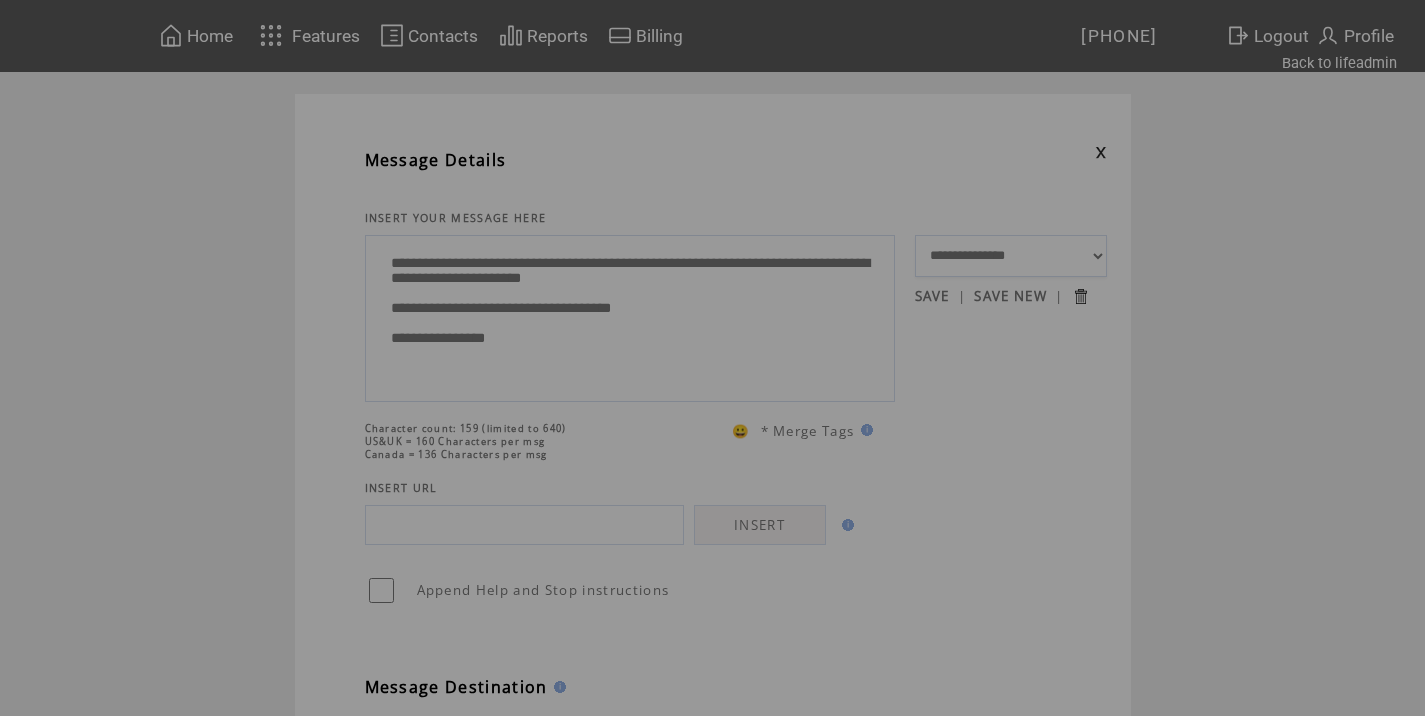 scroll, scrollTop: 0, scrollLeft: 0, axis: both 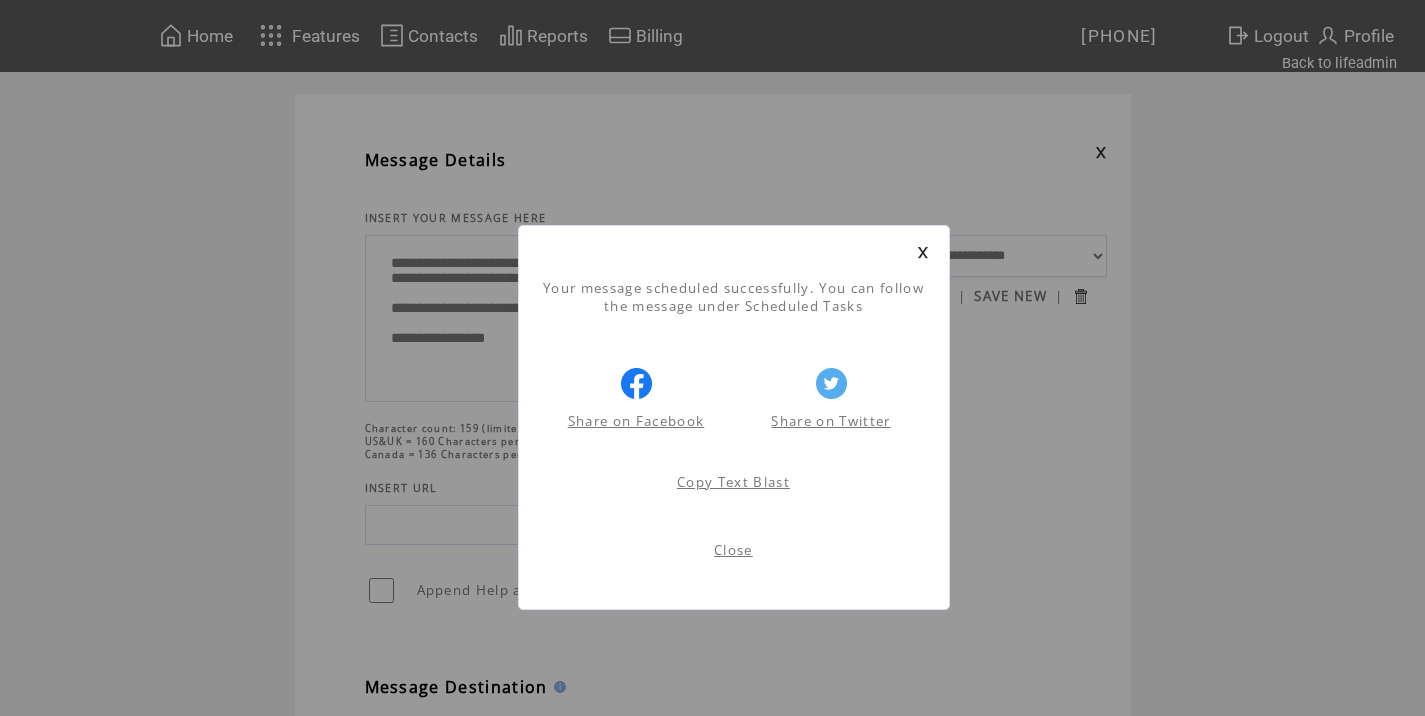 click on "Close" at bounding box center (733, 550) 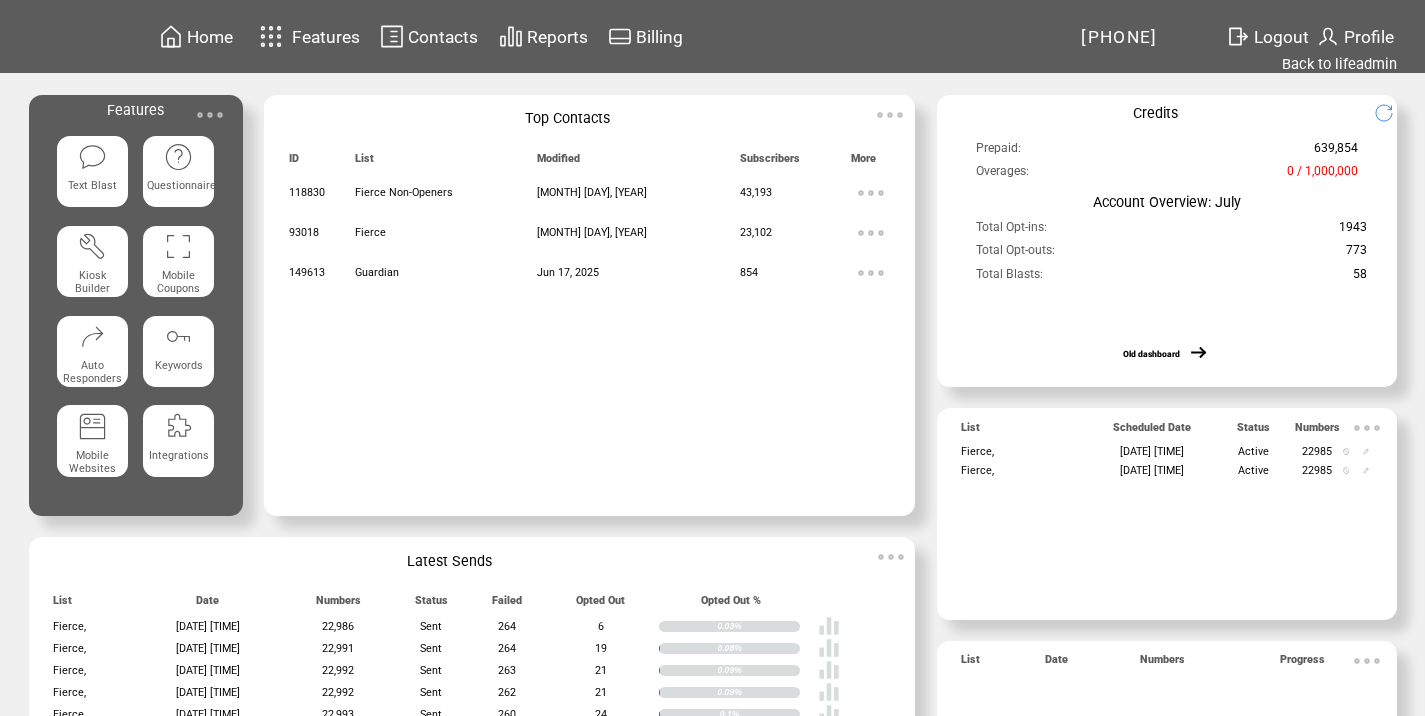 scroll, scrollTop: 0, scrollLeft: 0, axis: both 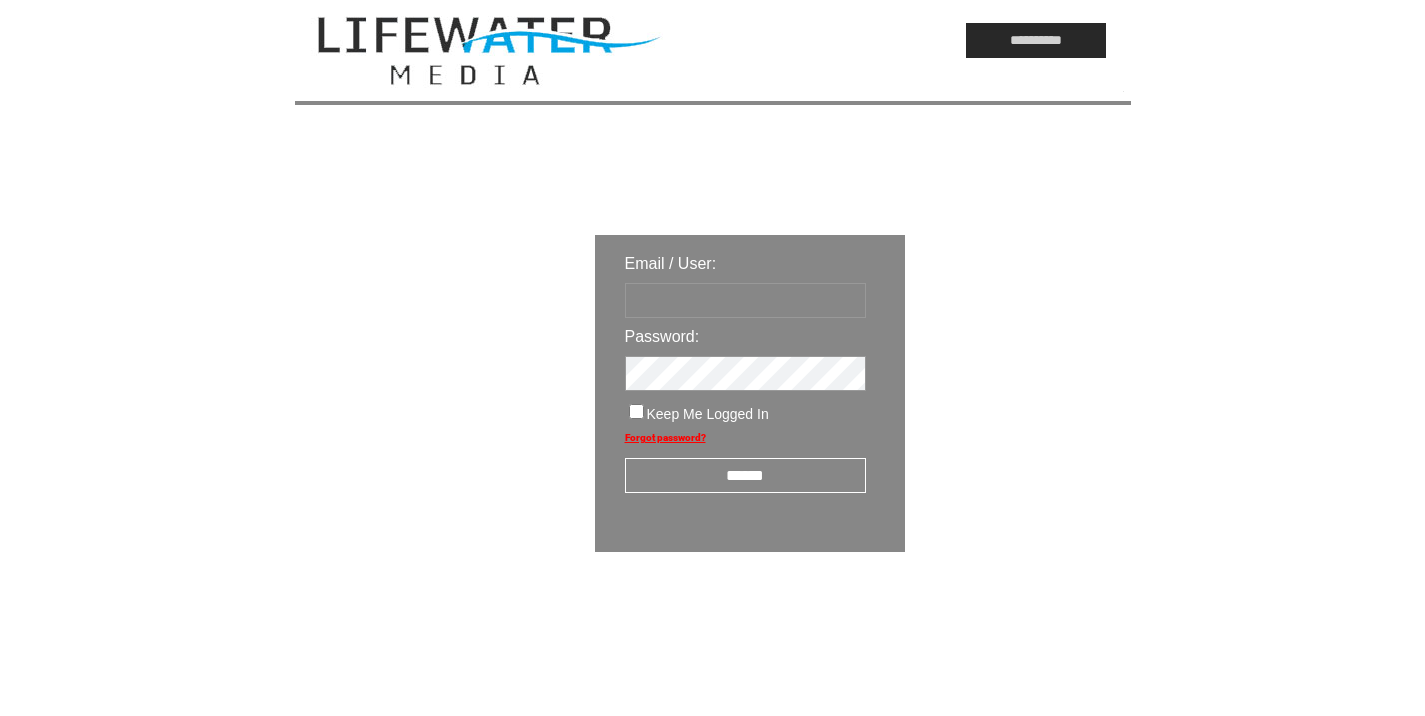 type on "*********" 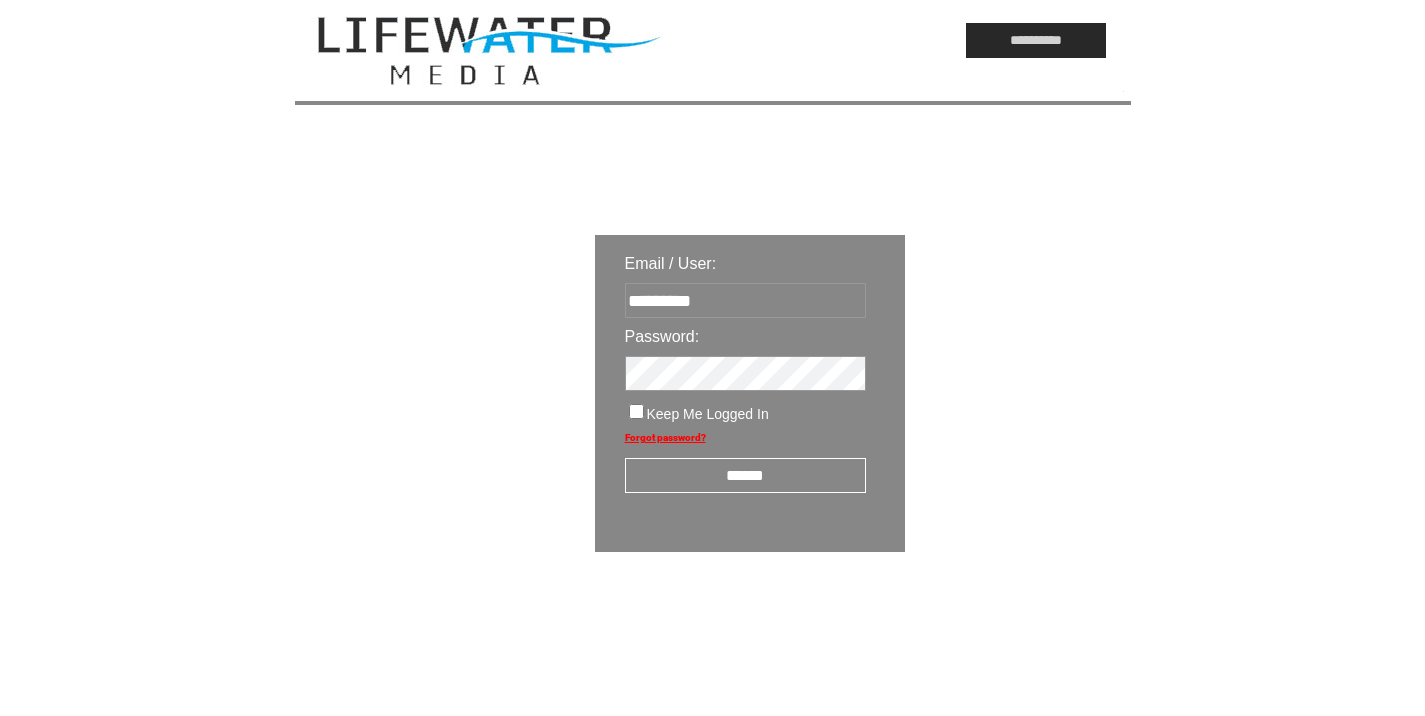 click on "******" at bounding box center [745, 475] 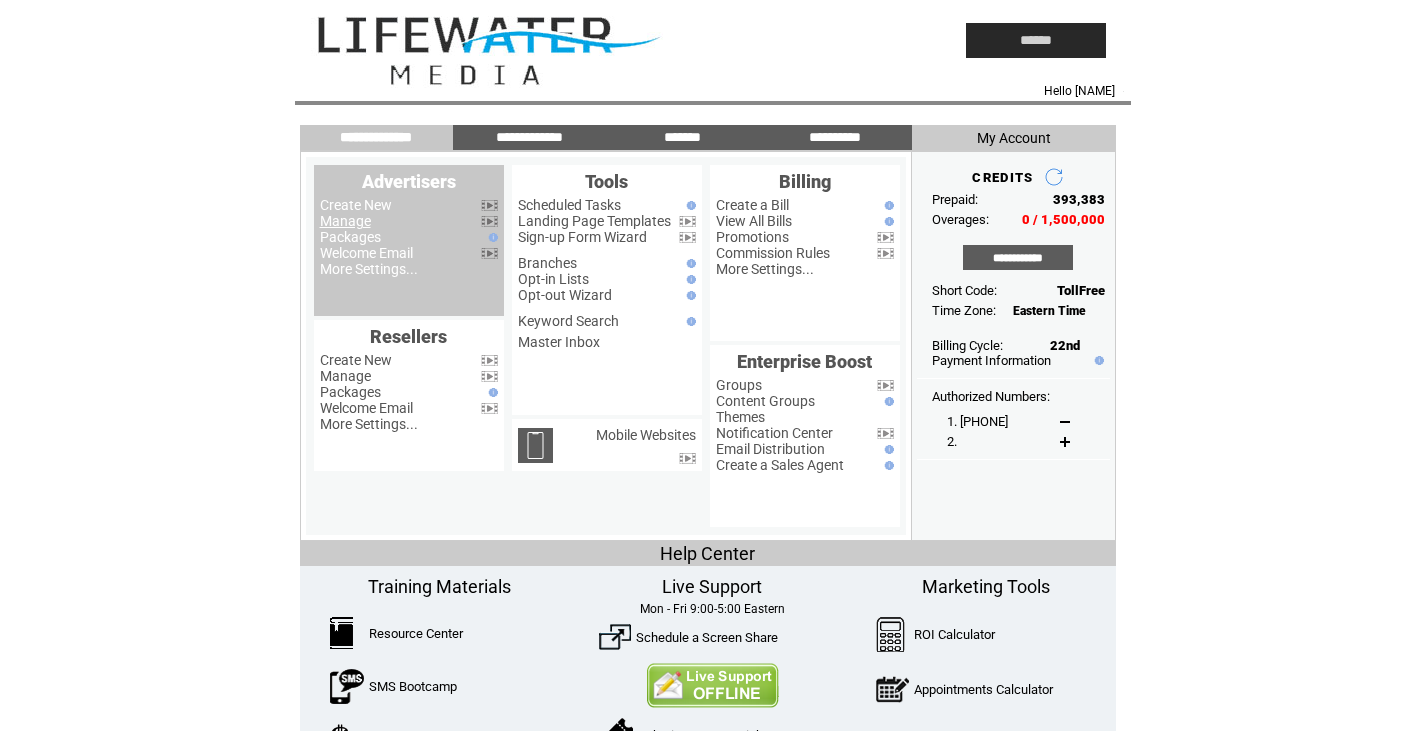 scroll, scrollTop: 0, scrollLeft: 0, axis: both 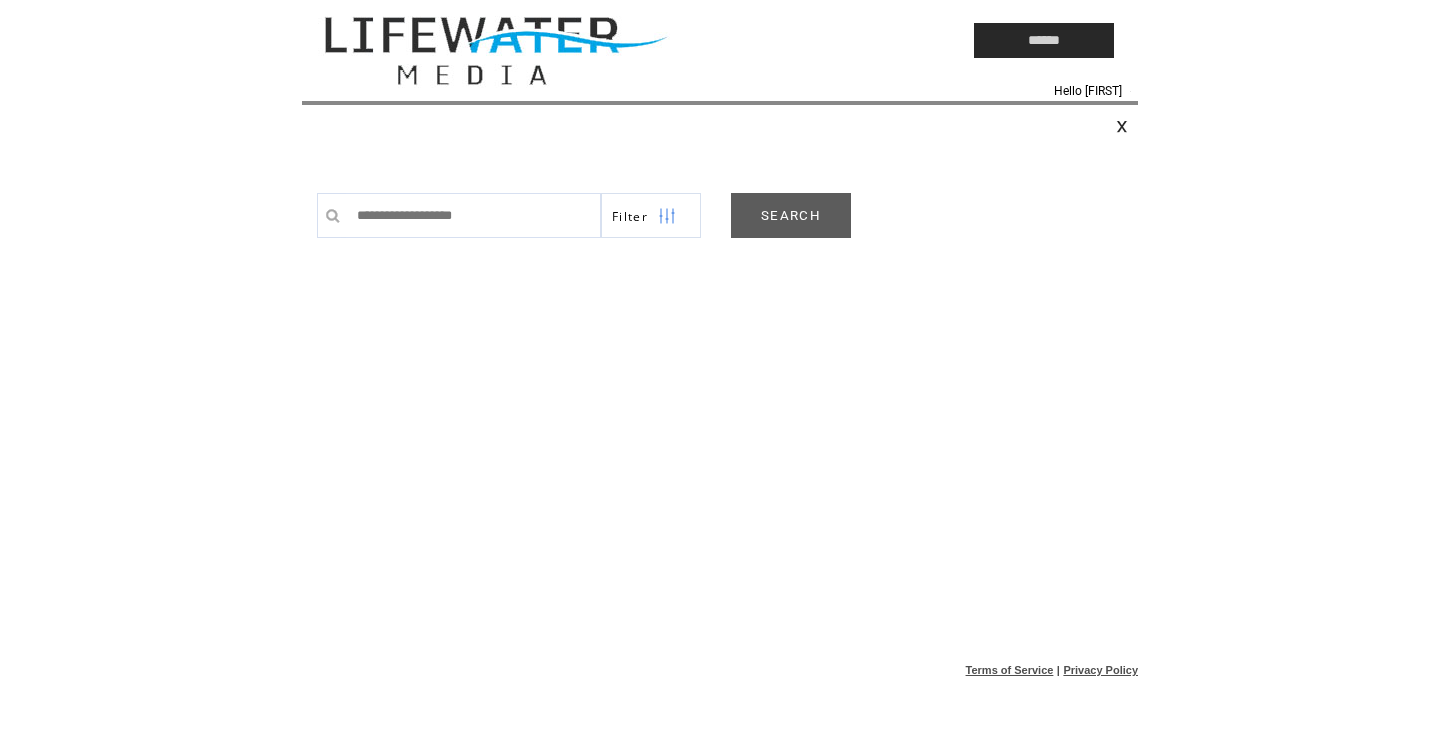 click on "SEARCH" at bounding box center (791, 215) 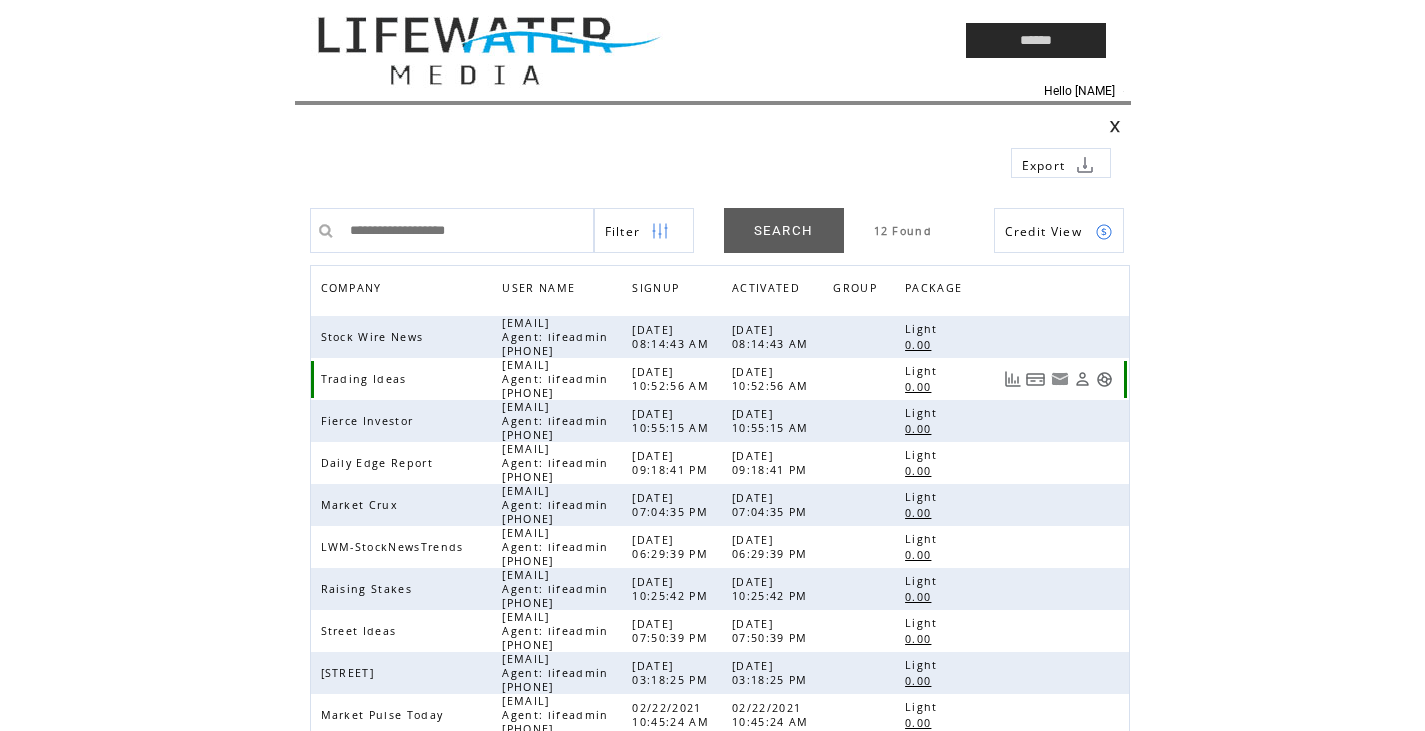 scroll, scrollTop: 0, scrollLeft: 0, axis: both 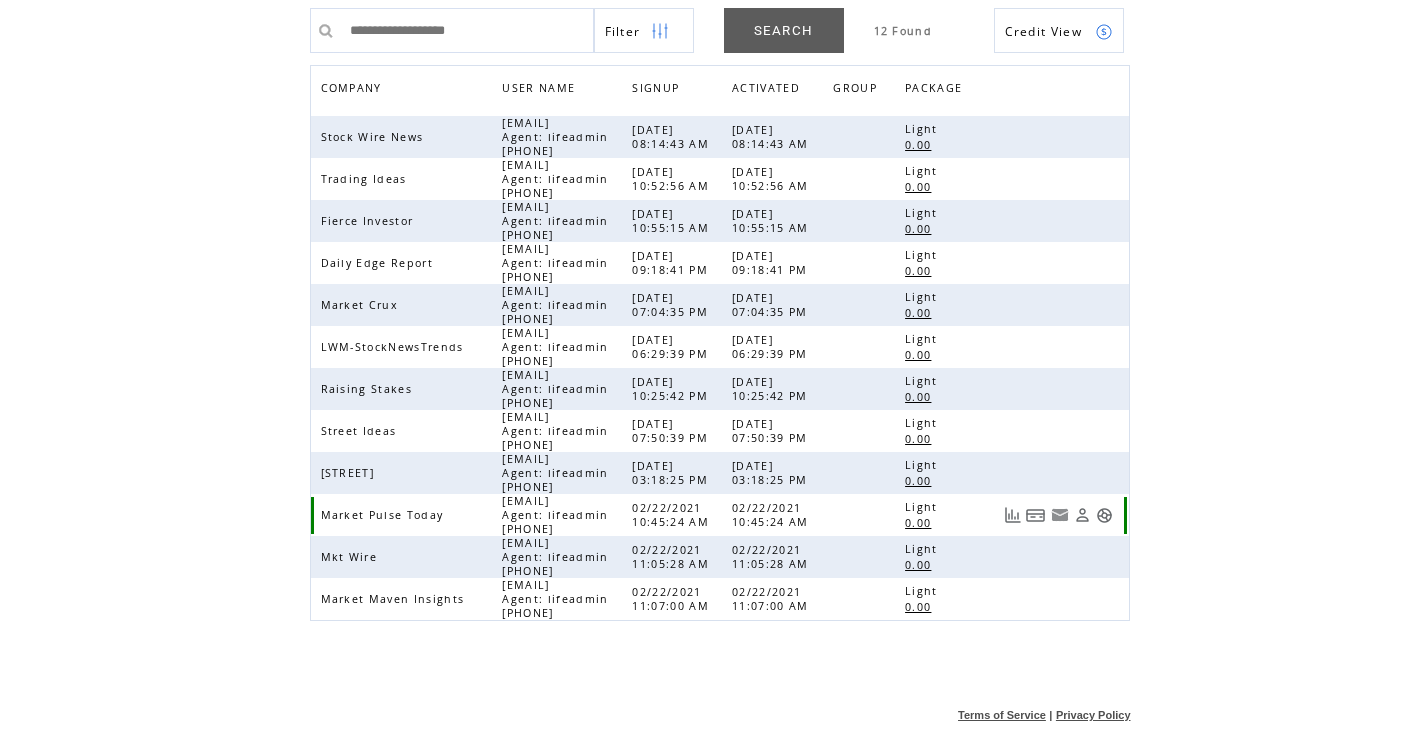 click at bounding box center (1104, 515) 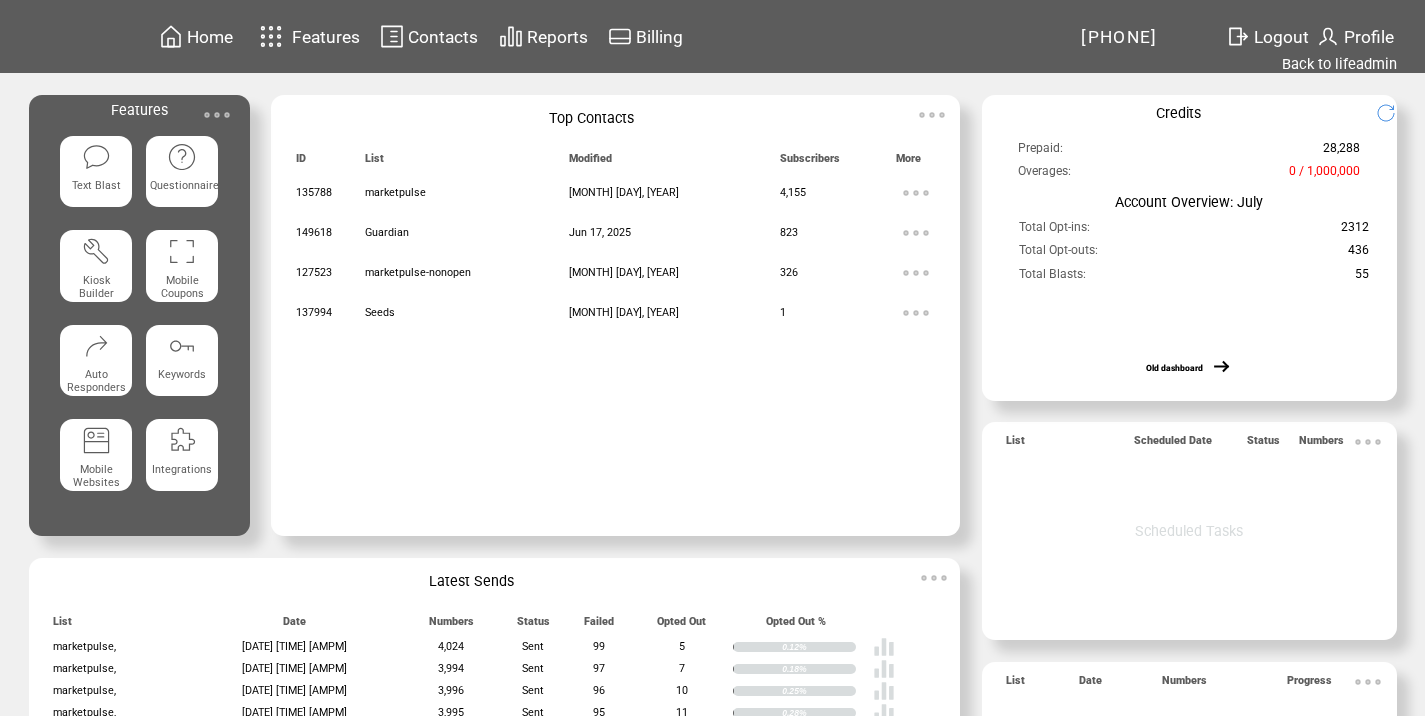 scroll, scrollTop: 0, scrollLeft: 0, axis: both 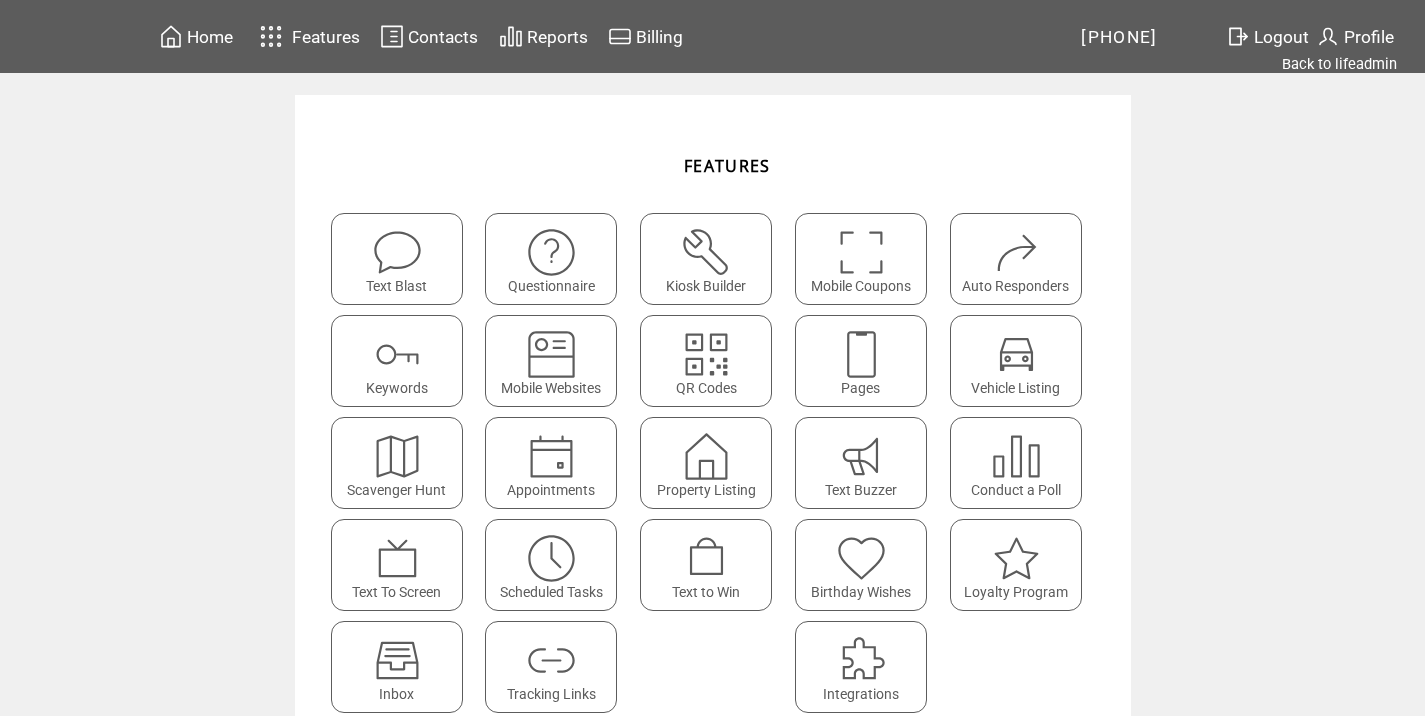 click at bounding box center [551, 653] 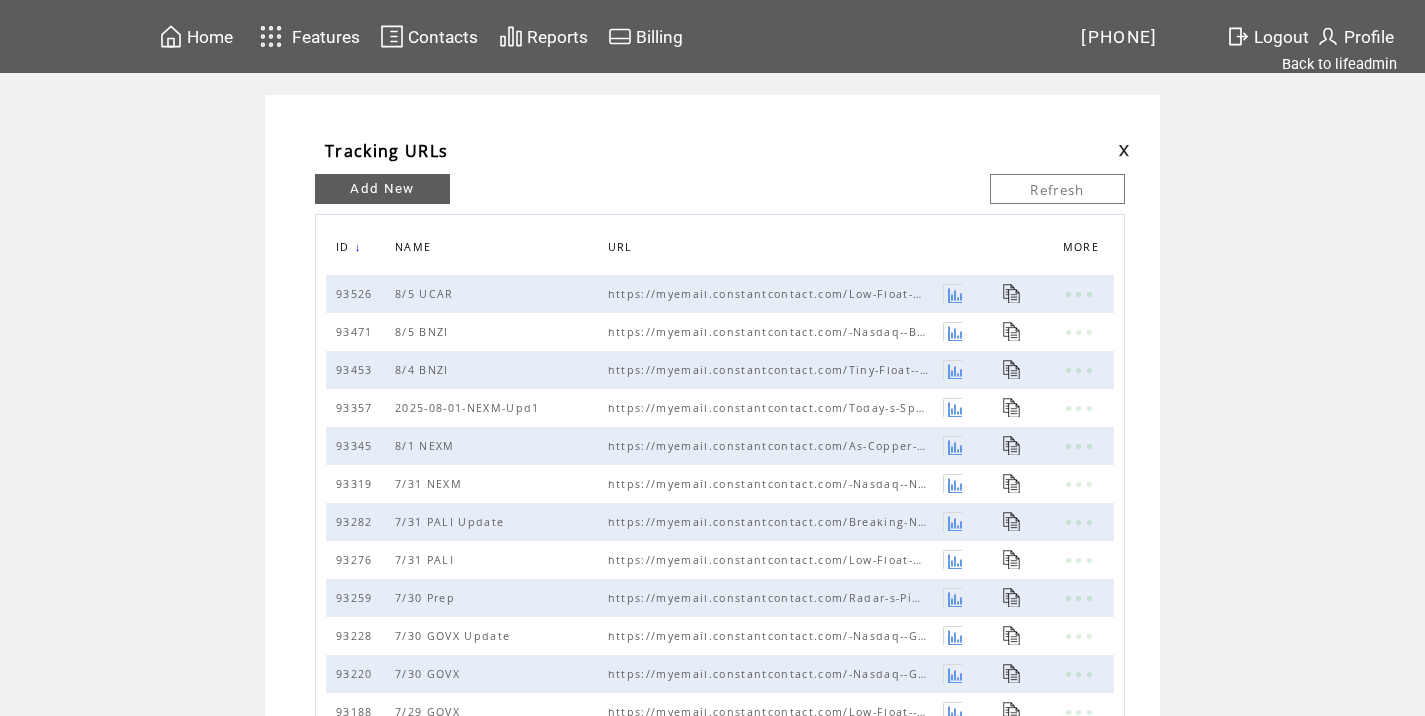 scroll, scrollTop: 0, scrollLeft: 0, axis: both 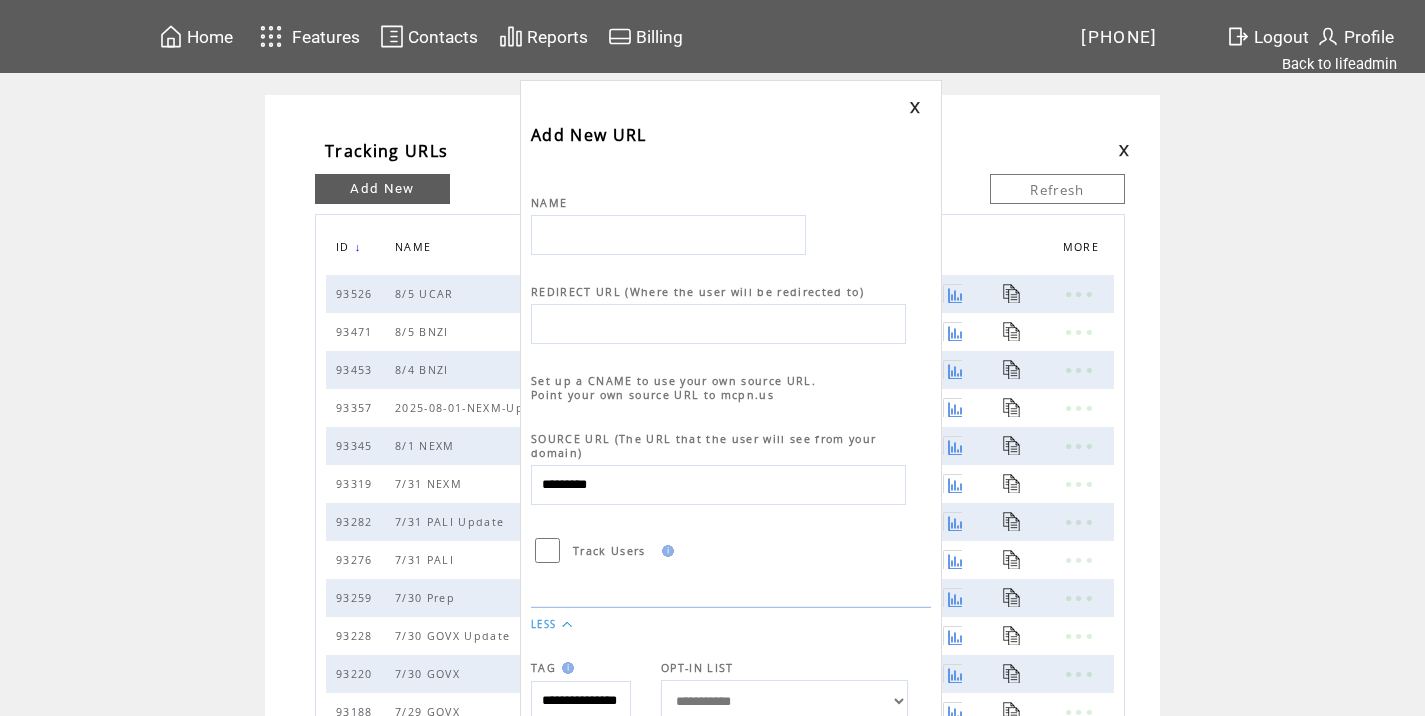 click at bounding box center [668, 235] 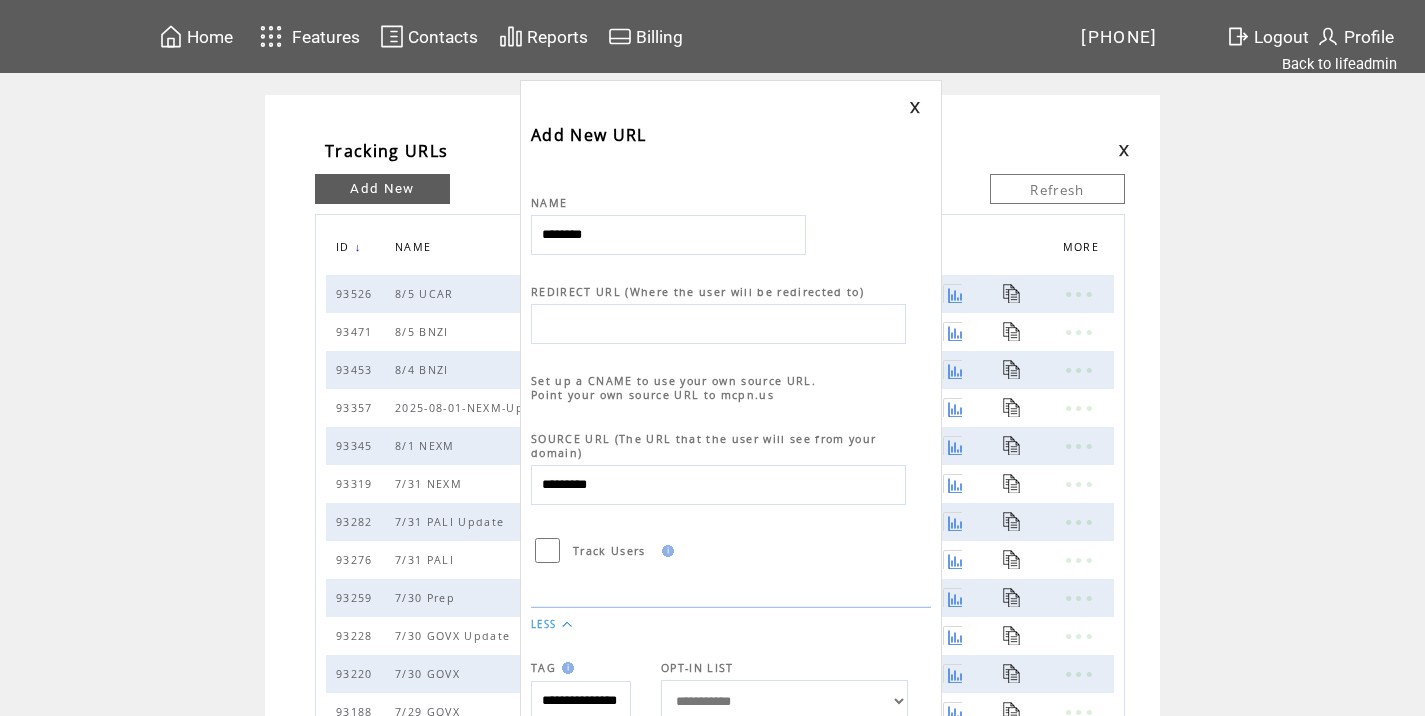 type on "********" 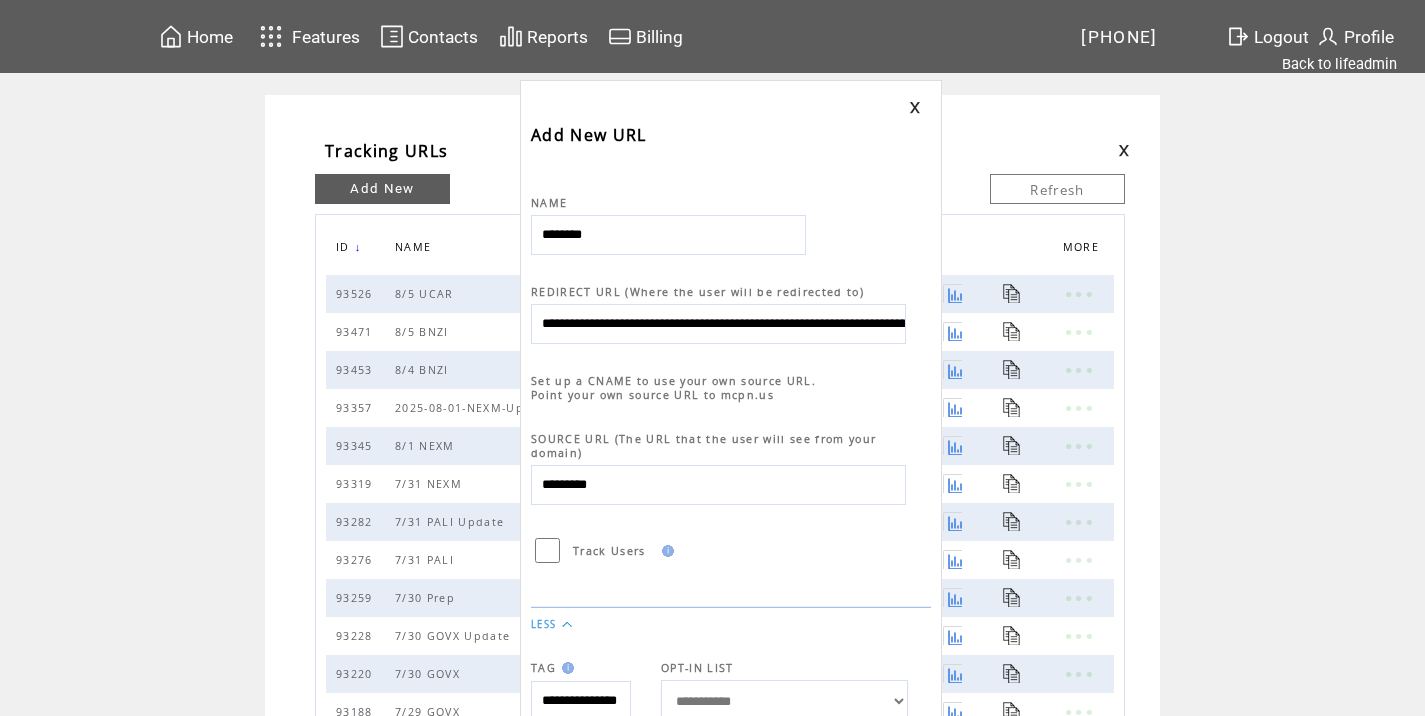 scroll, scrollTop: 0, scrollLeft: 890, axis: horizontal 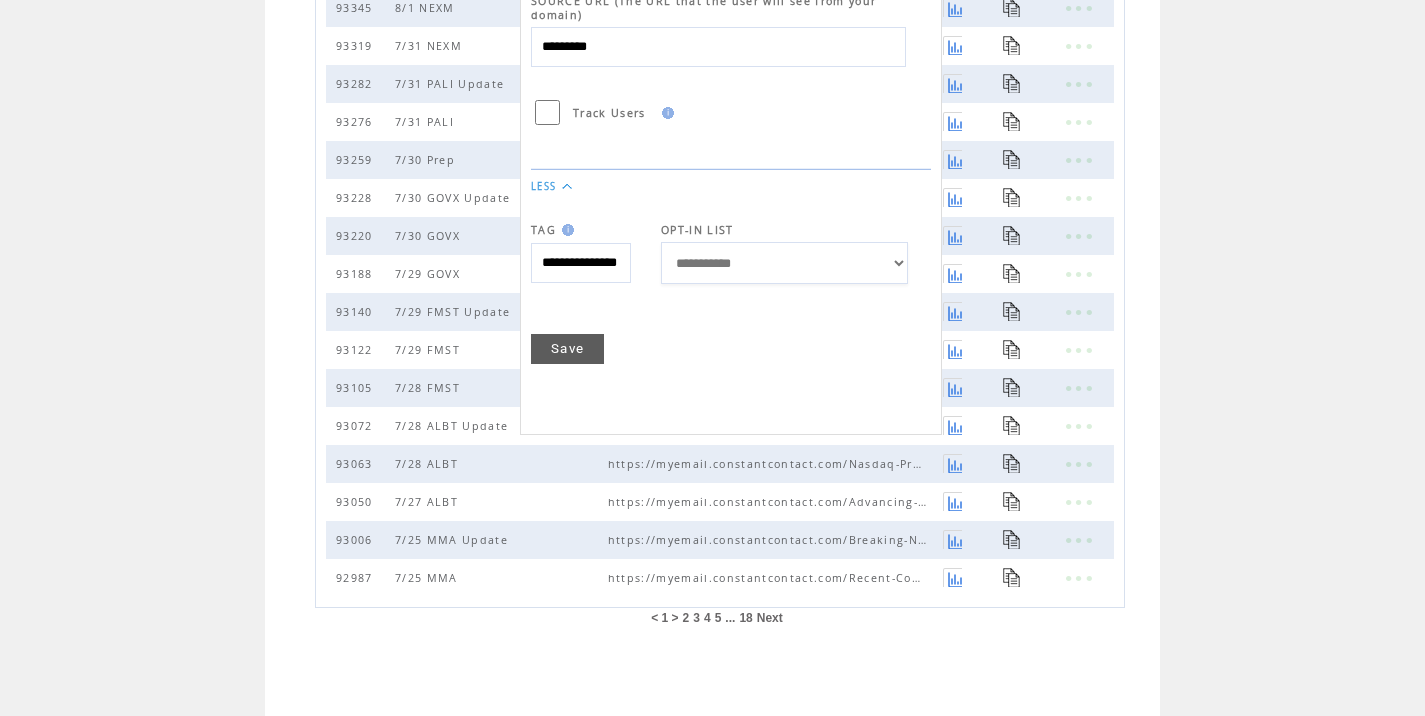 type on "**********" 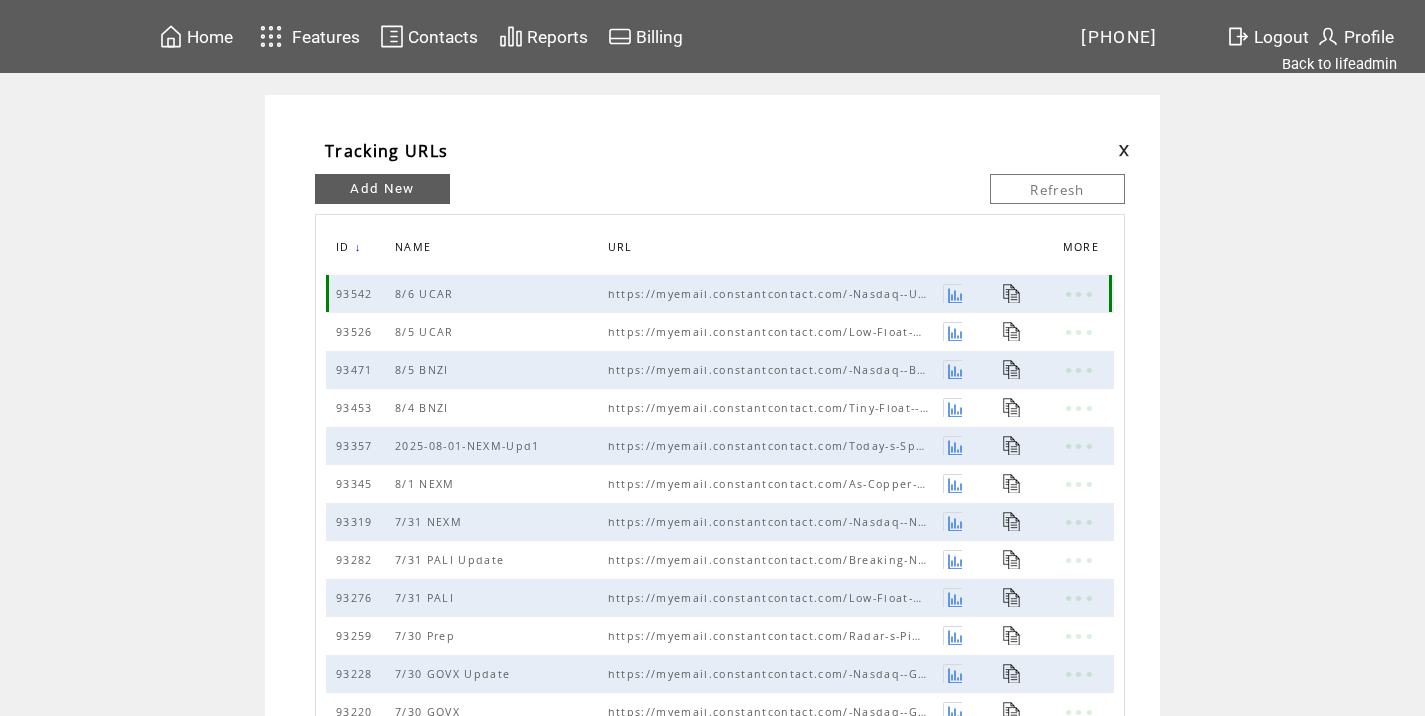 click at bounding box center [1012, 293] 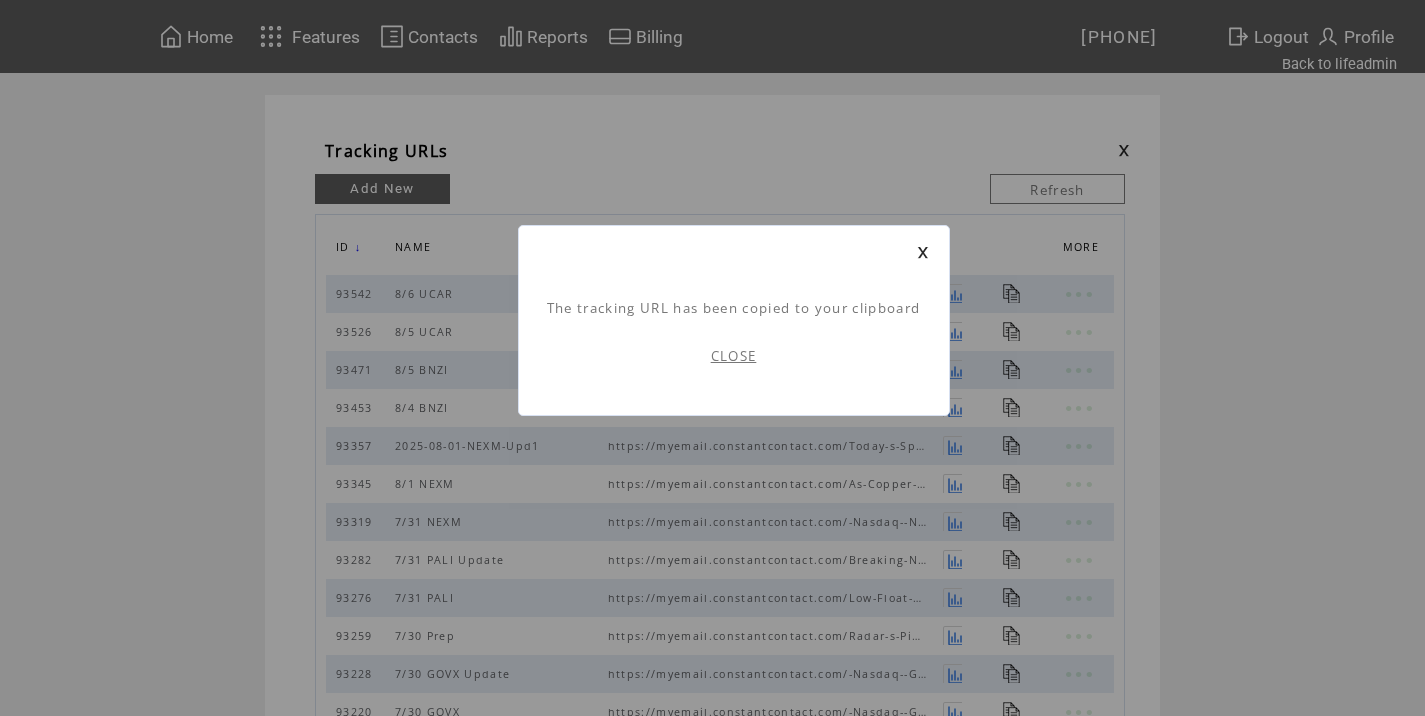 scroll, scrollTop: 1, scrollLeft: 0, axis: vertical 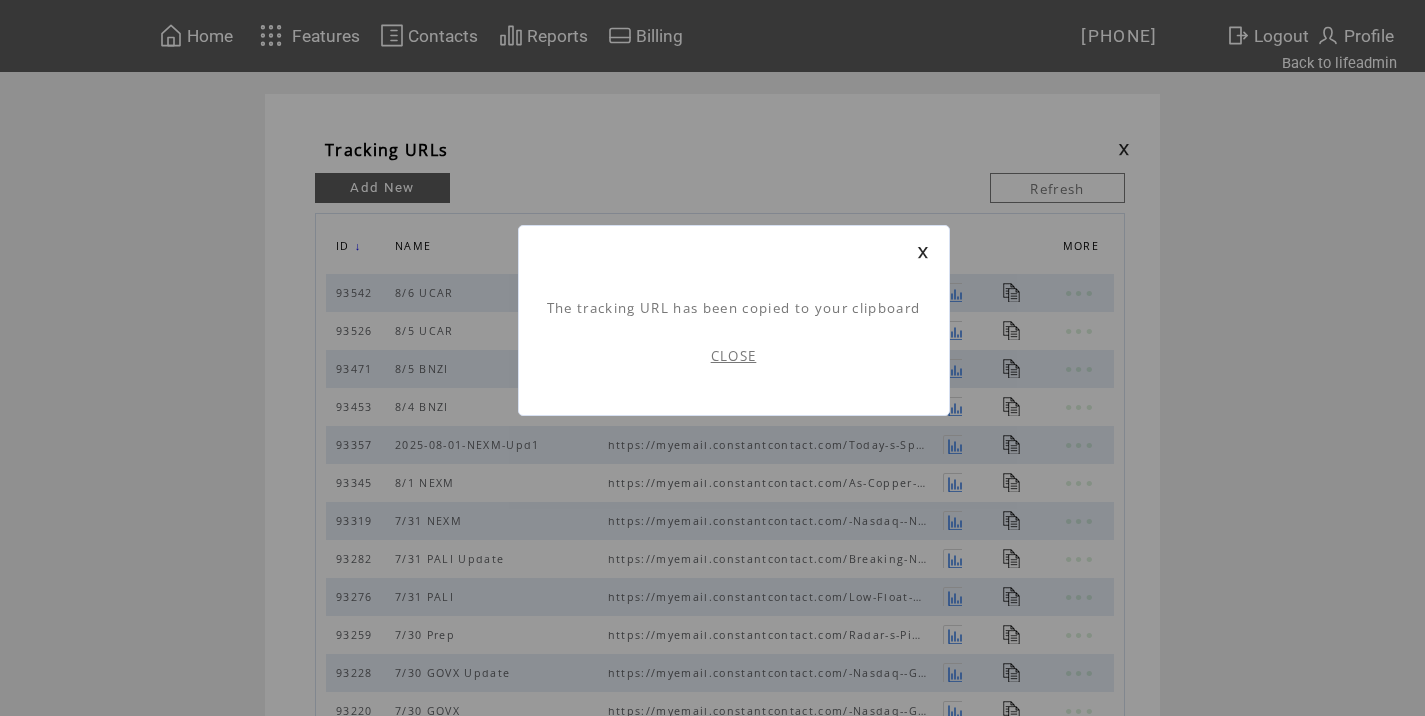 click on "CLOSE" at bounding box center (734, 356) 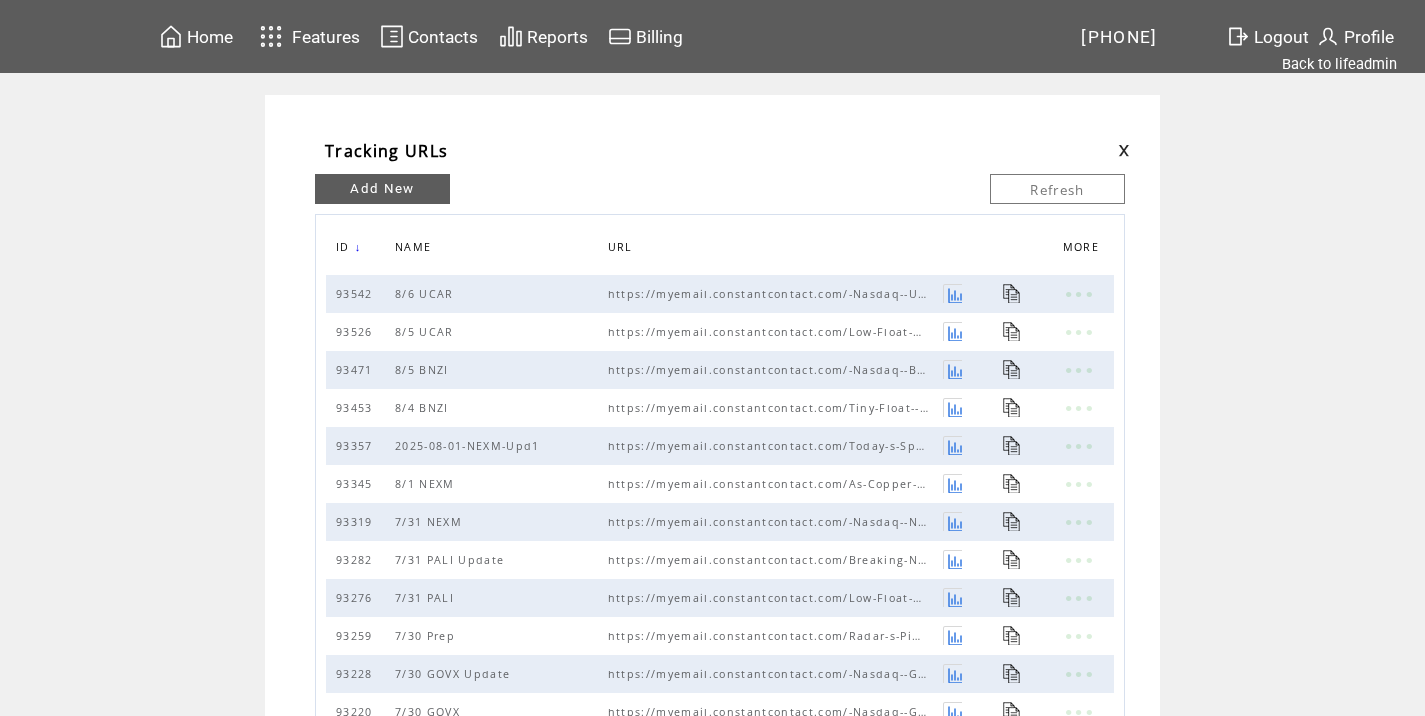 click at bounding box center (1124, 150) 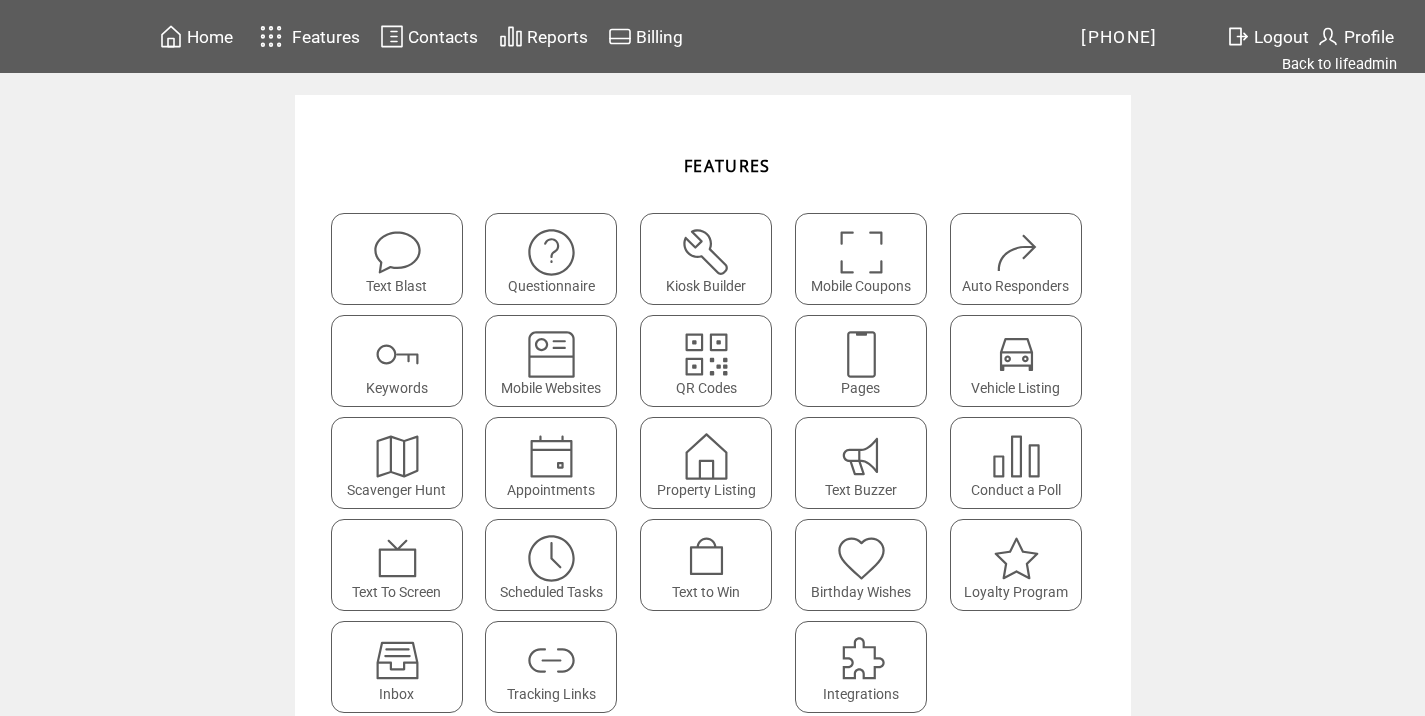 scroll, scrollTop: 0, scrollLeft: 0, axis: both 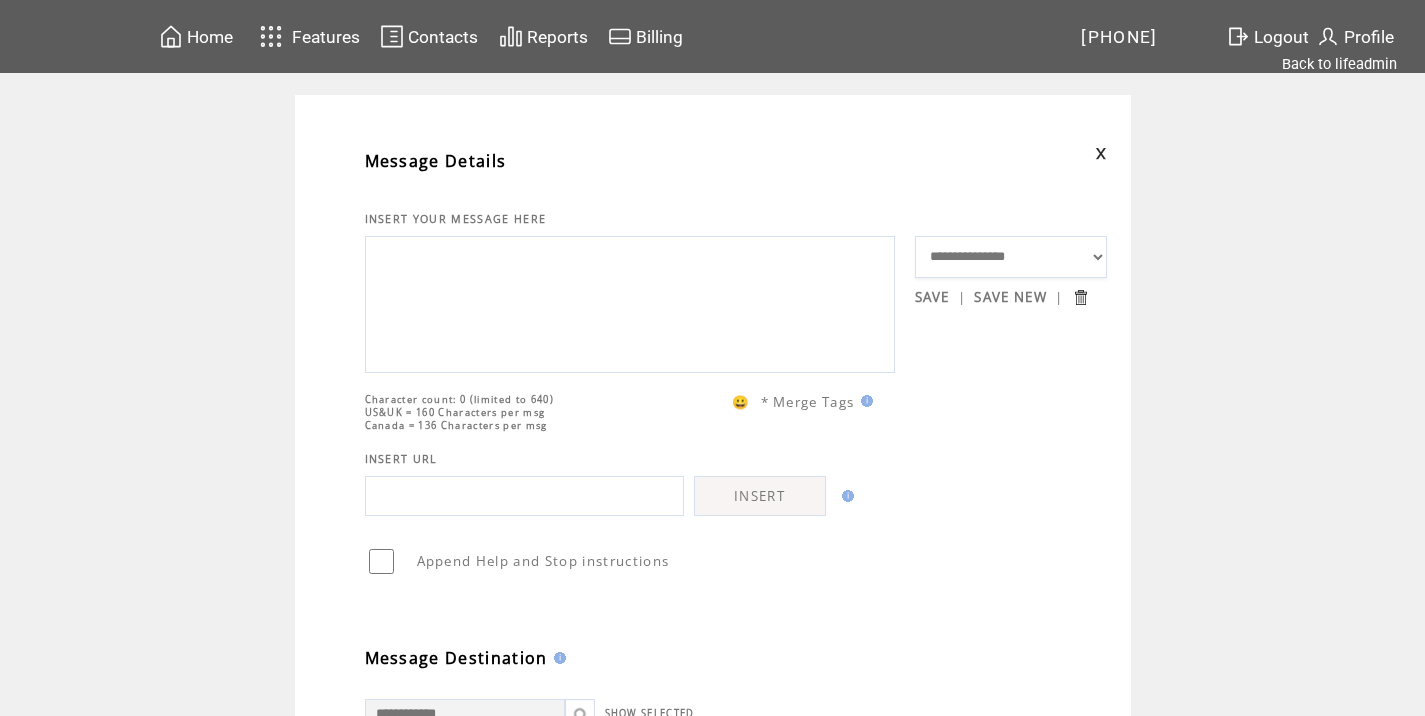 click at bounding box center (630, 302) 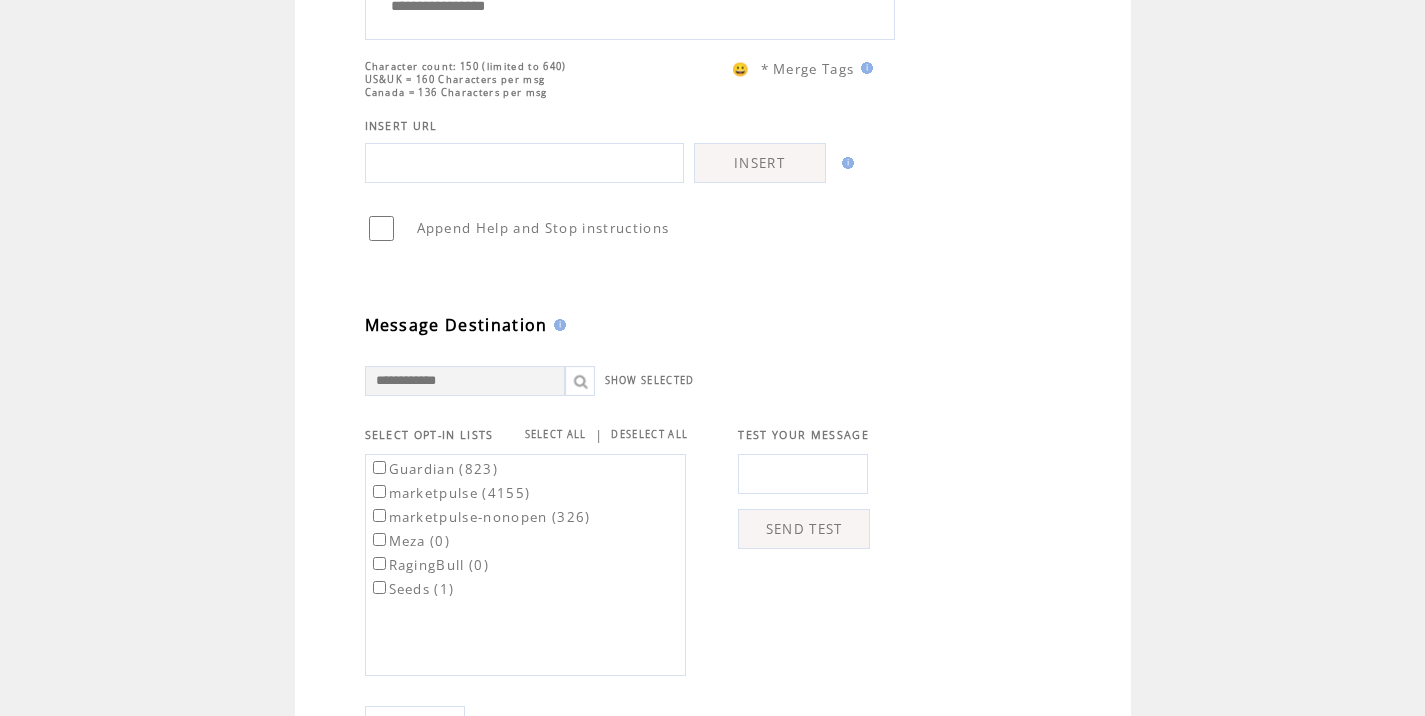 scroll, scrollTop: 366, scrollLeft: 0, axis: vertical 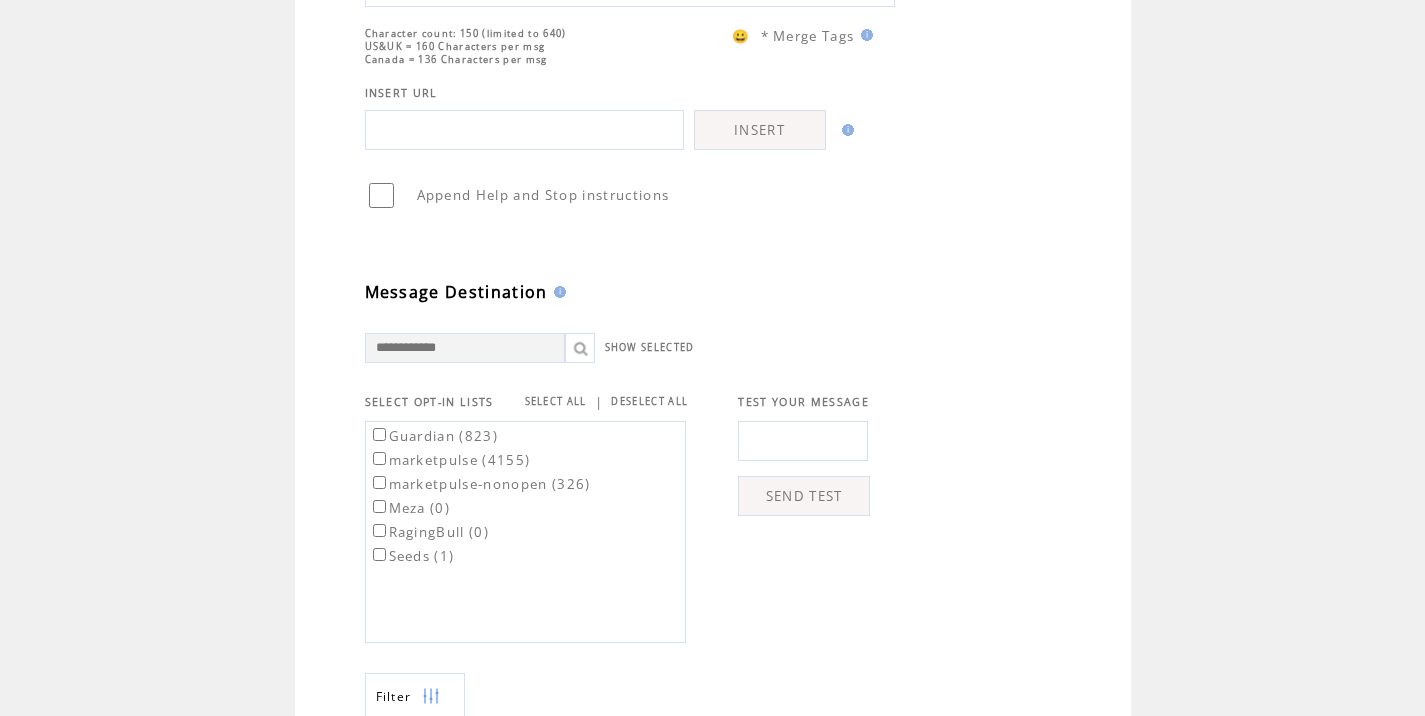 type on "**********" 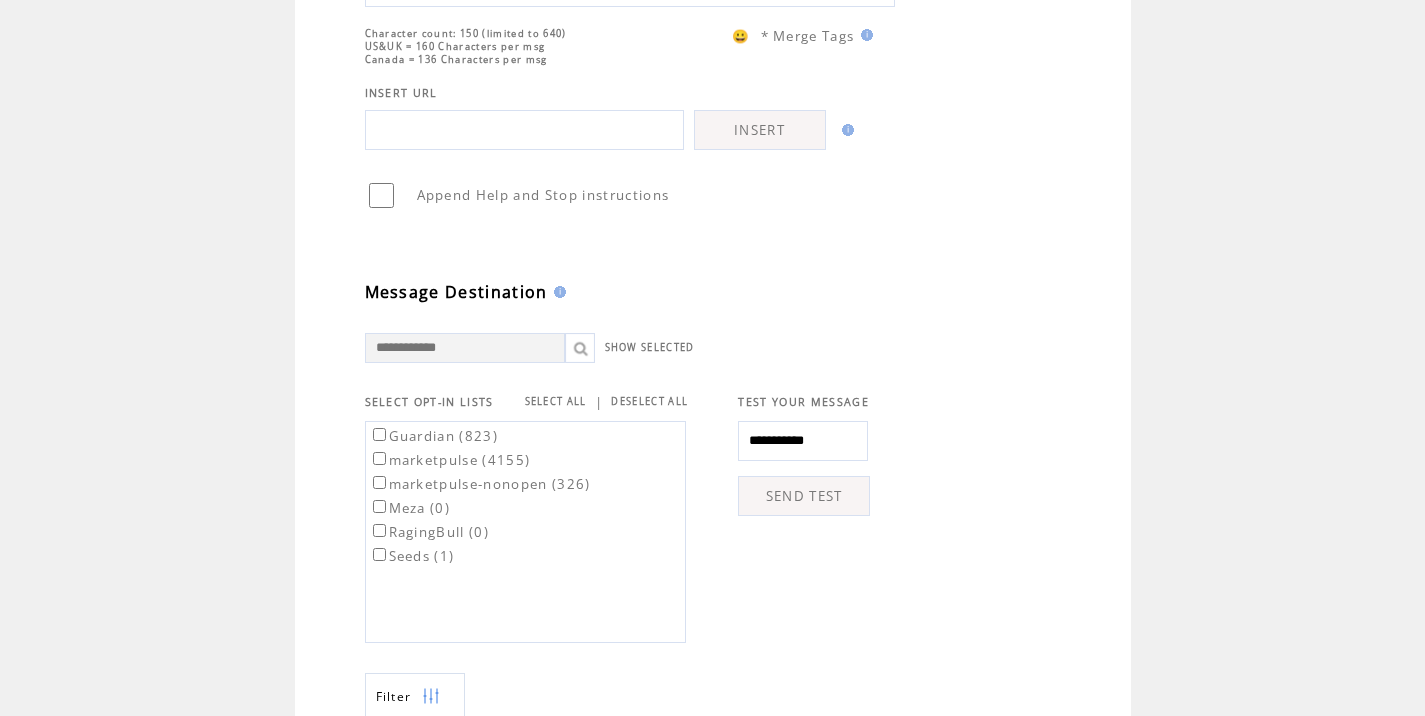 click on "SEND TEST" at bounding box center (804, 496) 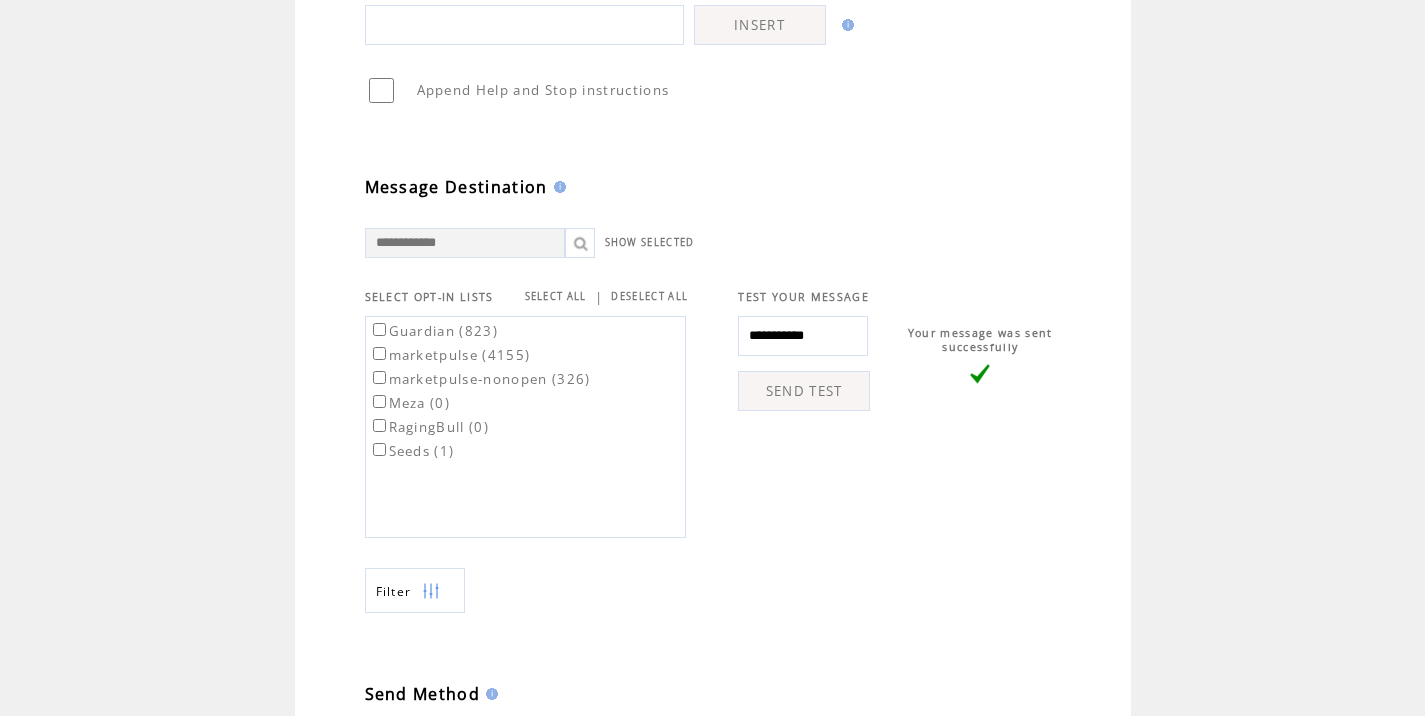 scroll, scrollTop: 774, scrollLeft: 0, axis: vertical 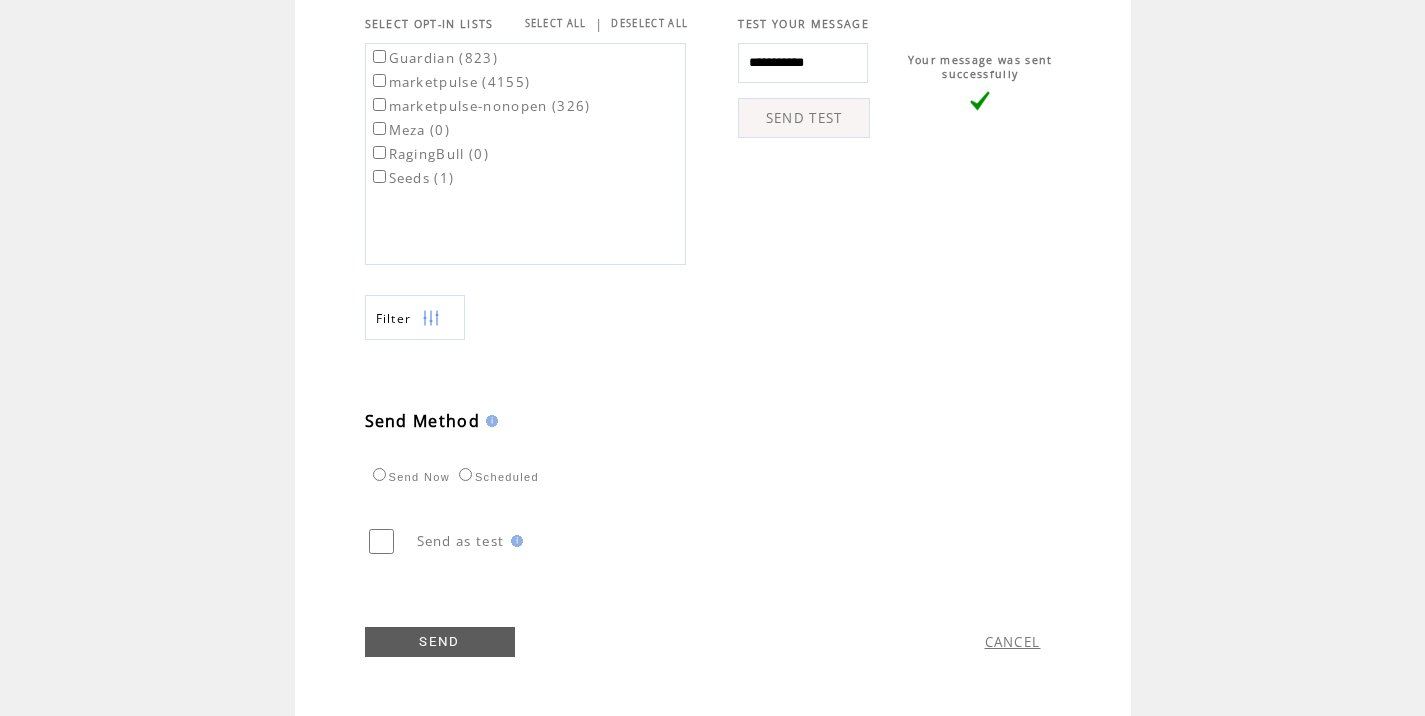 click on "marketpulse (4155)" at bounding box center (450, 82) 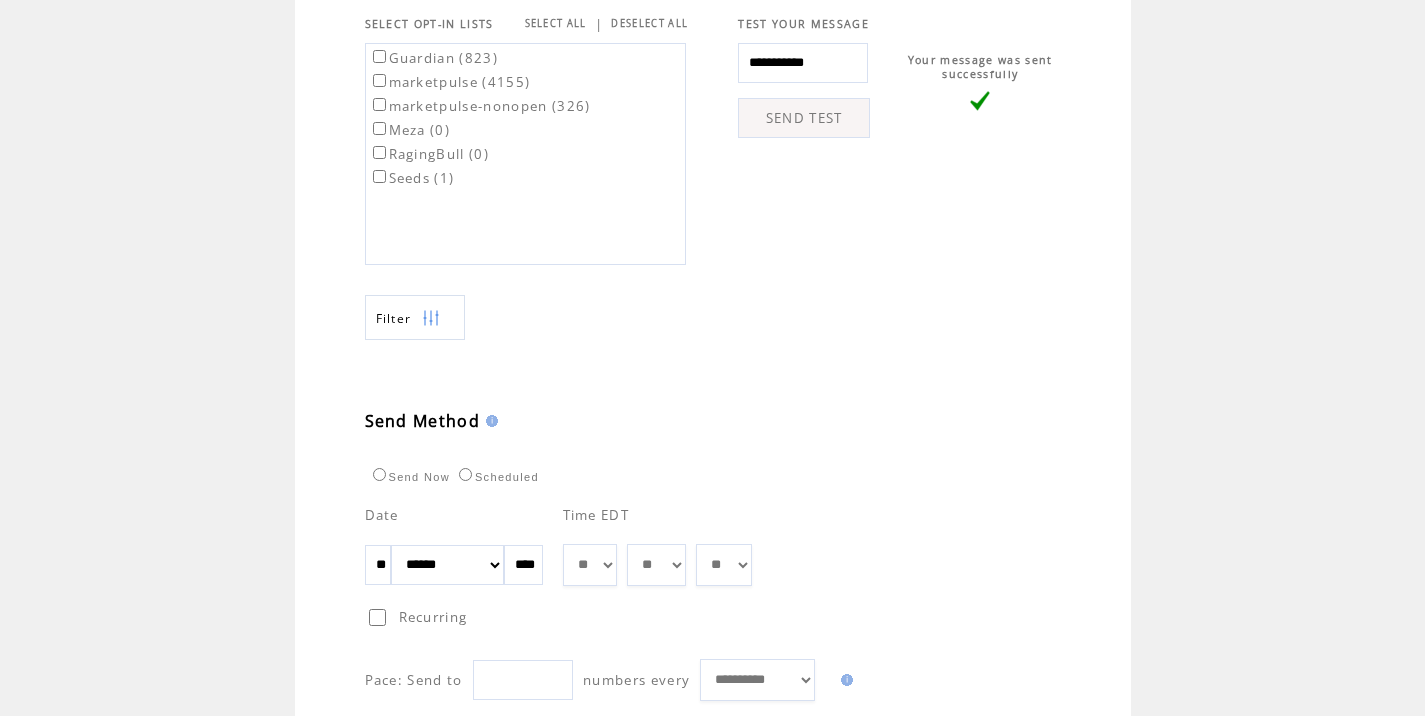click on "** 	 ** 	 ** 	 ** 	 ** 	 ** 	 ** 	 ** 	 ** 	 ** 	 ** 	 ** 	 **" at bounding box center [590, 565] 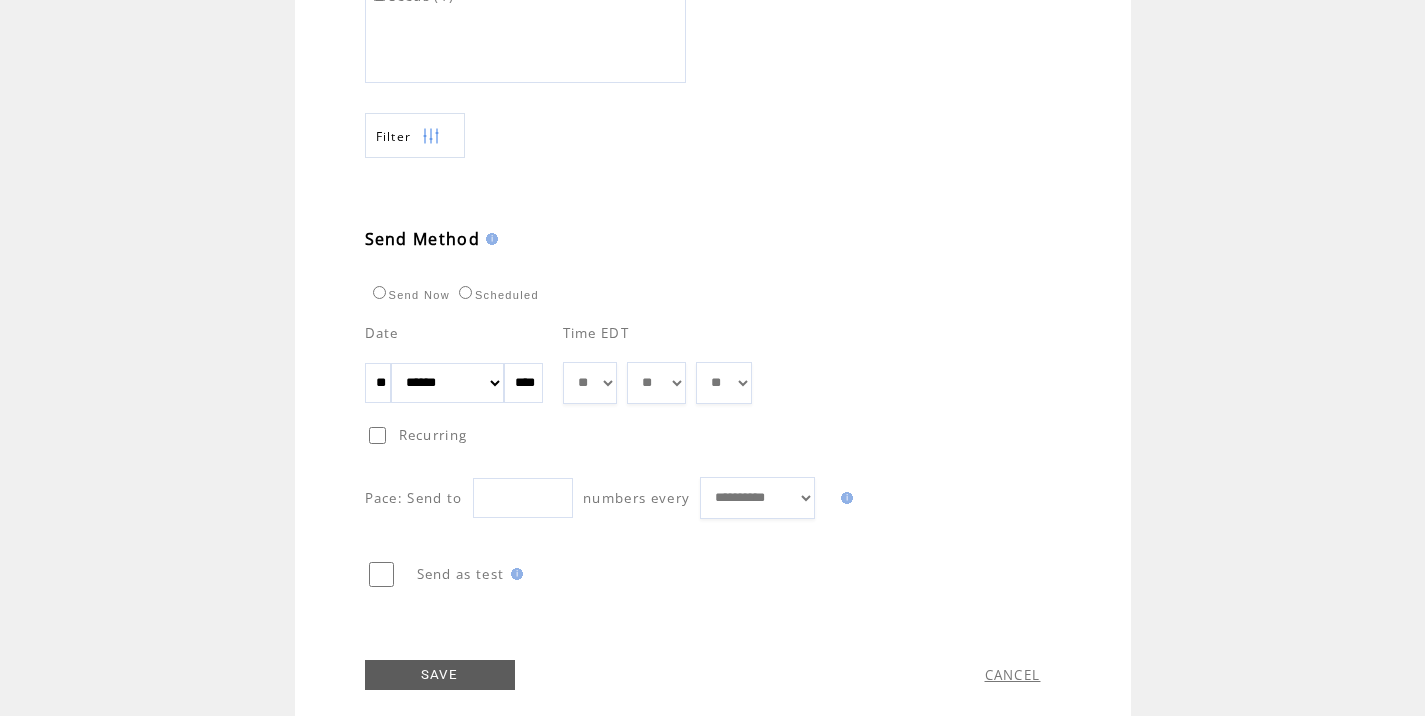 scroll, scrollTop: 989, scrollLeft: 0, axis: vertical 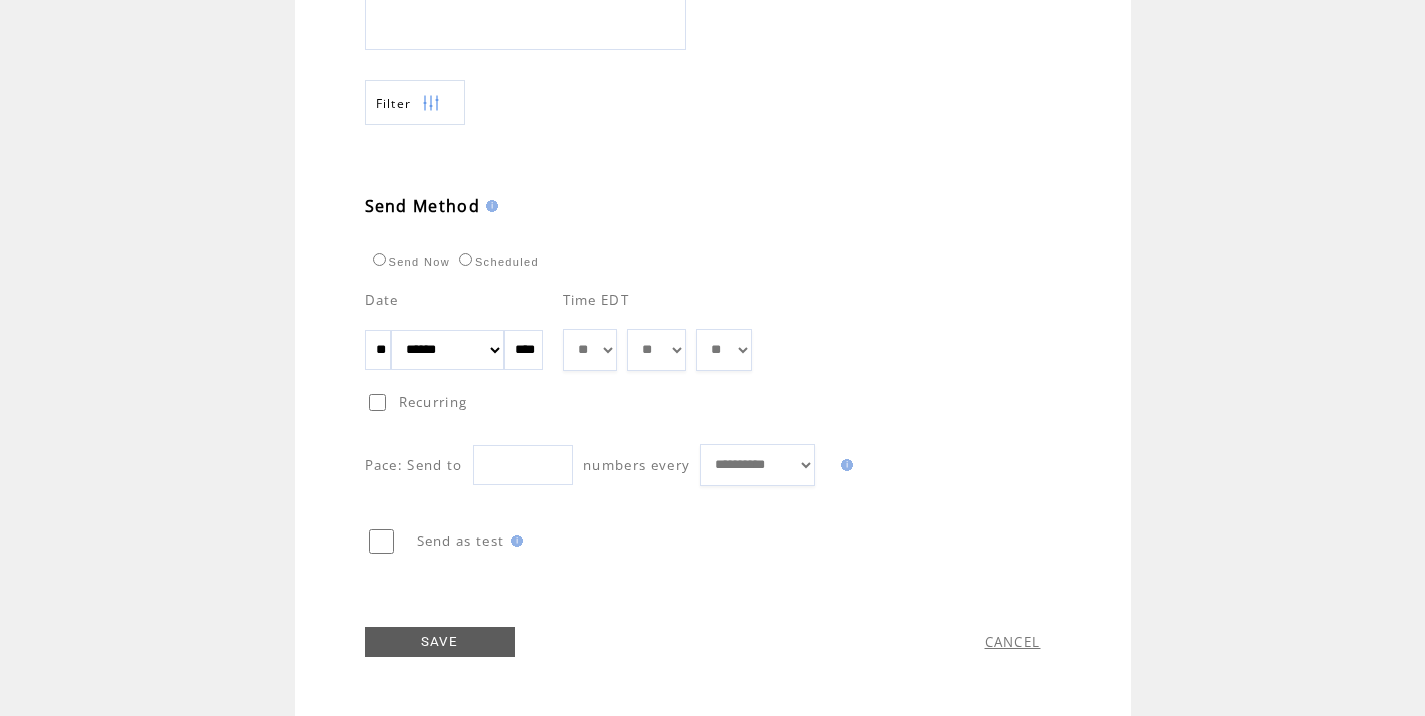 click on "SAVE" at bounding box center (440, 642) 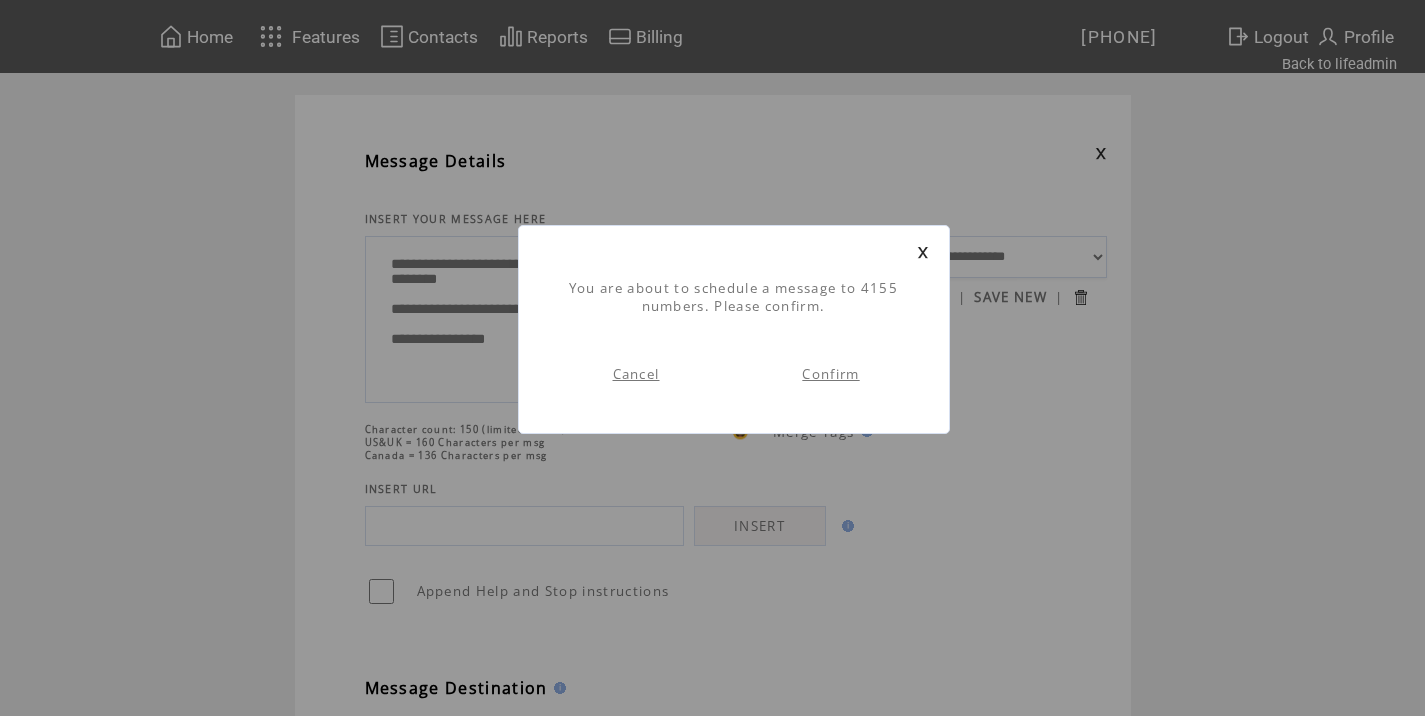 scroll, scrollTop: 1, scrollLeft: 0, axis: vertical 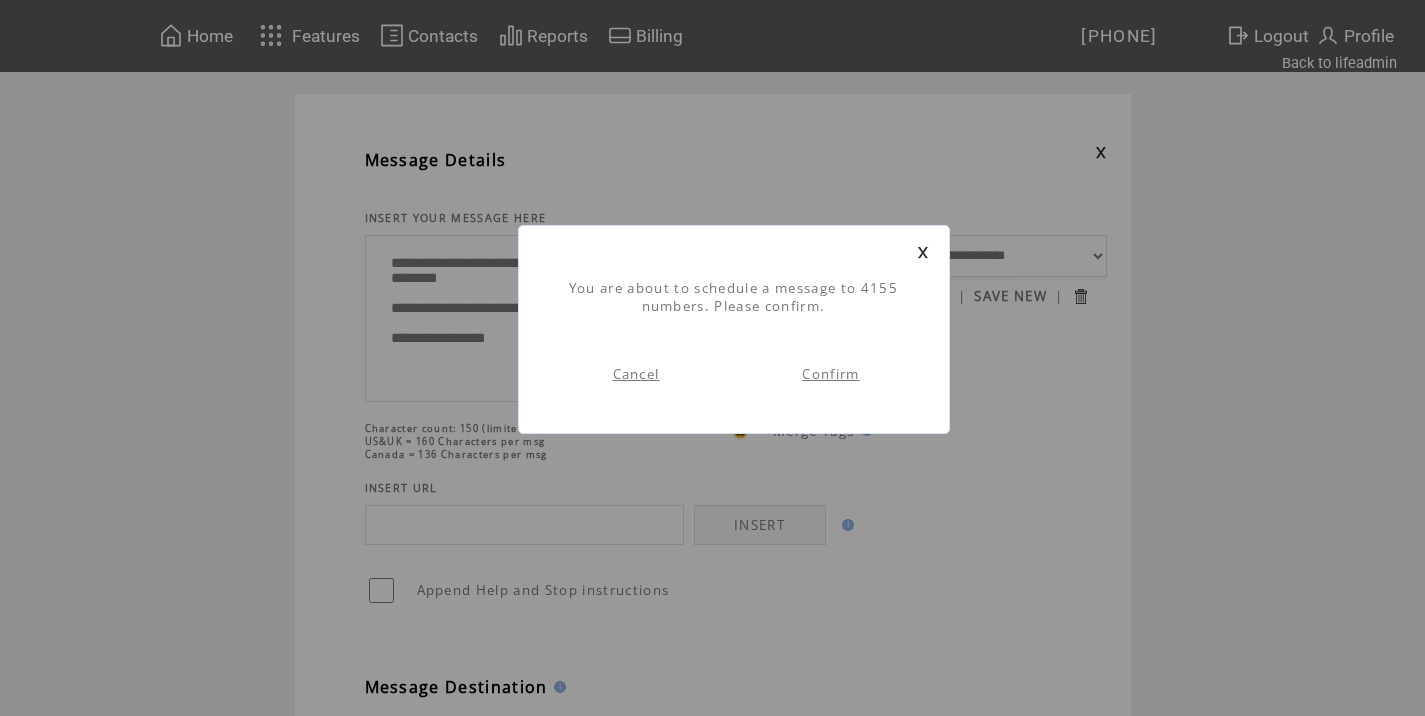 click on "Confirm" at bounding box center [830, 374] 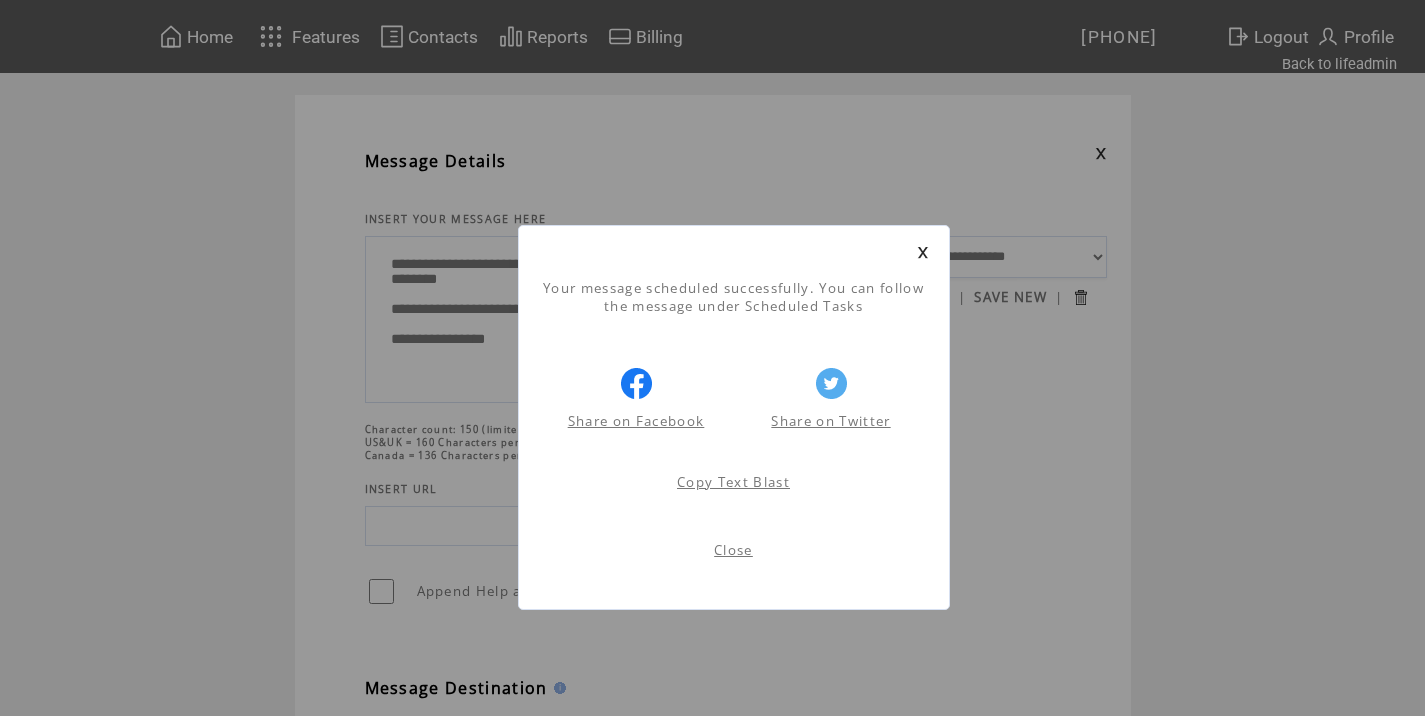 scroll, scrollTop: 1, scrollLeft: 0, axis: vertical 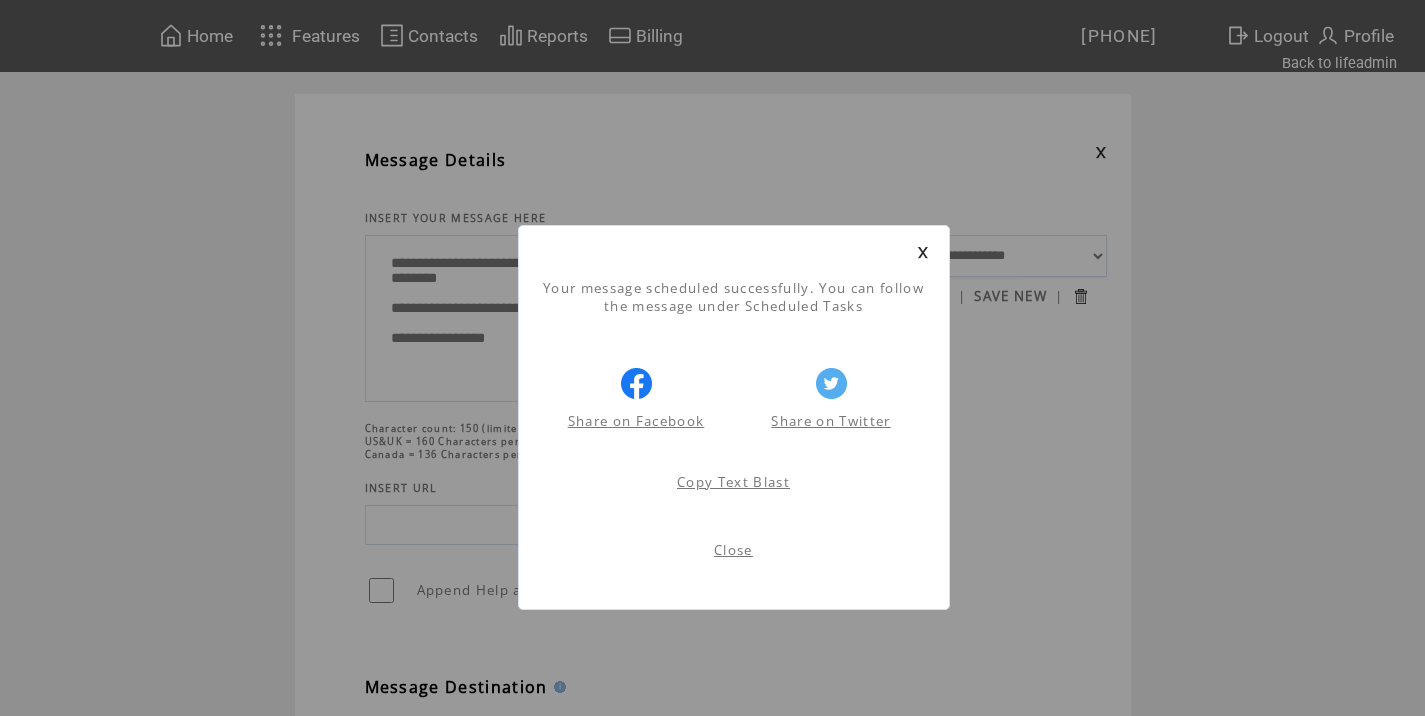 click on "Close" at bounding box center (733, 550) 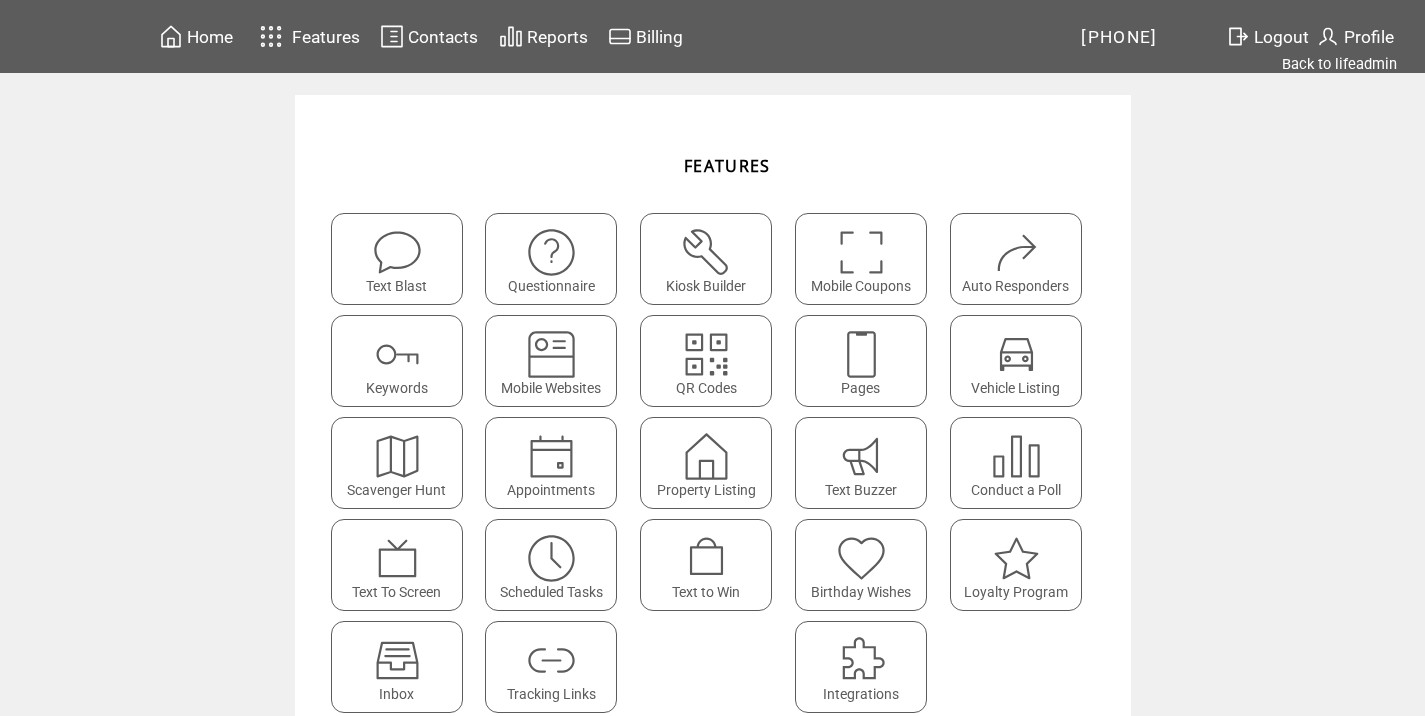 scroll, scrollTop: 0, scrollLeft: 0, axis: both 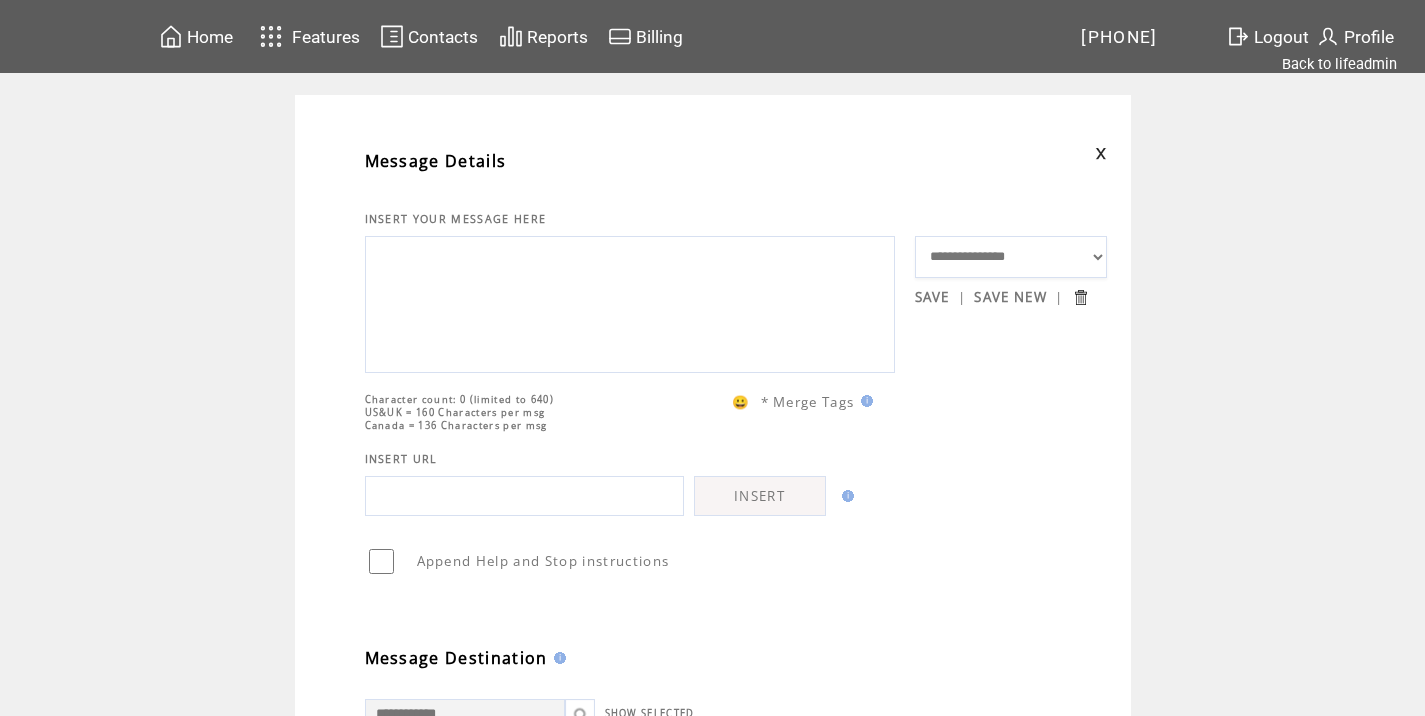 click at bounding box center (630, 302) 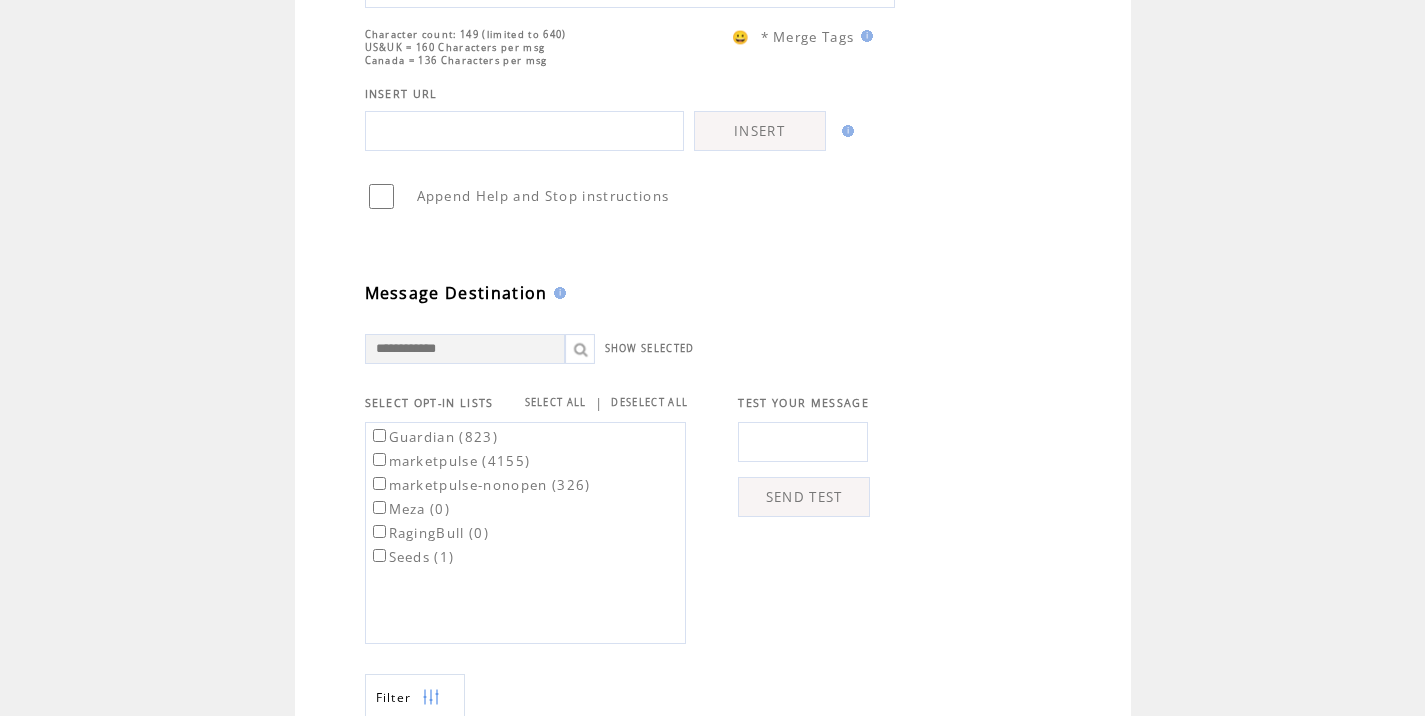 scroll, scrollTop: 429, scrollLeft: 0, axis: vertical 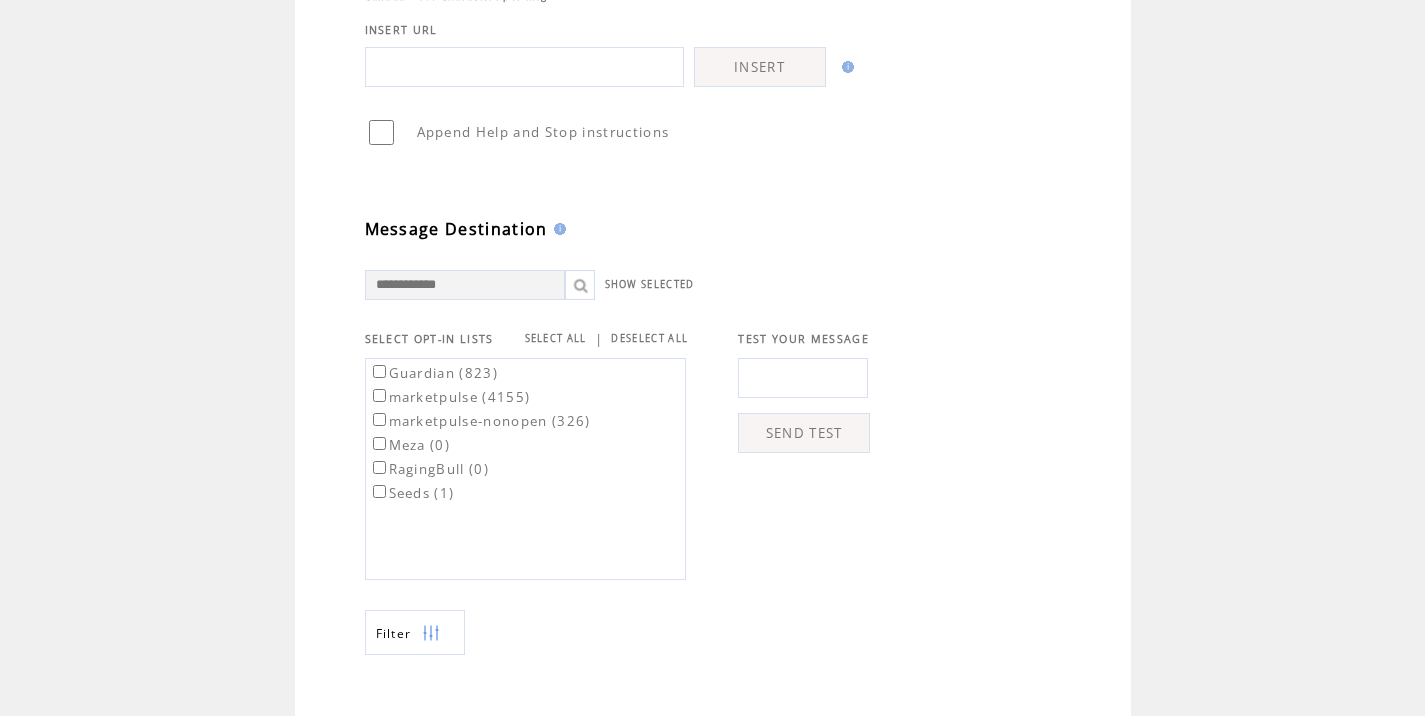 type on "**********" 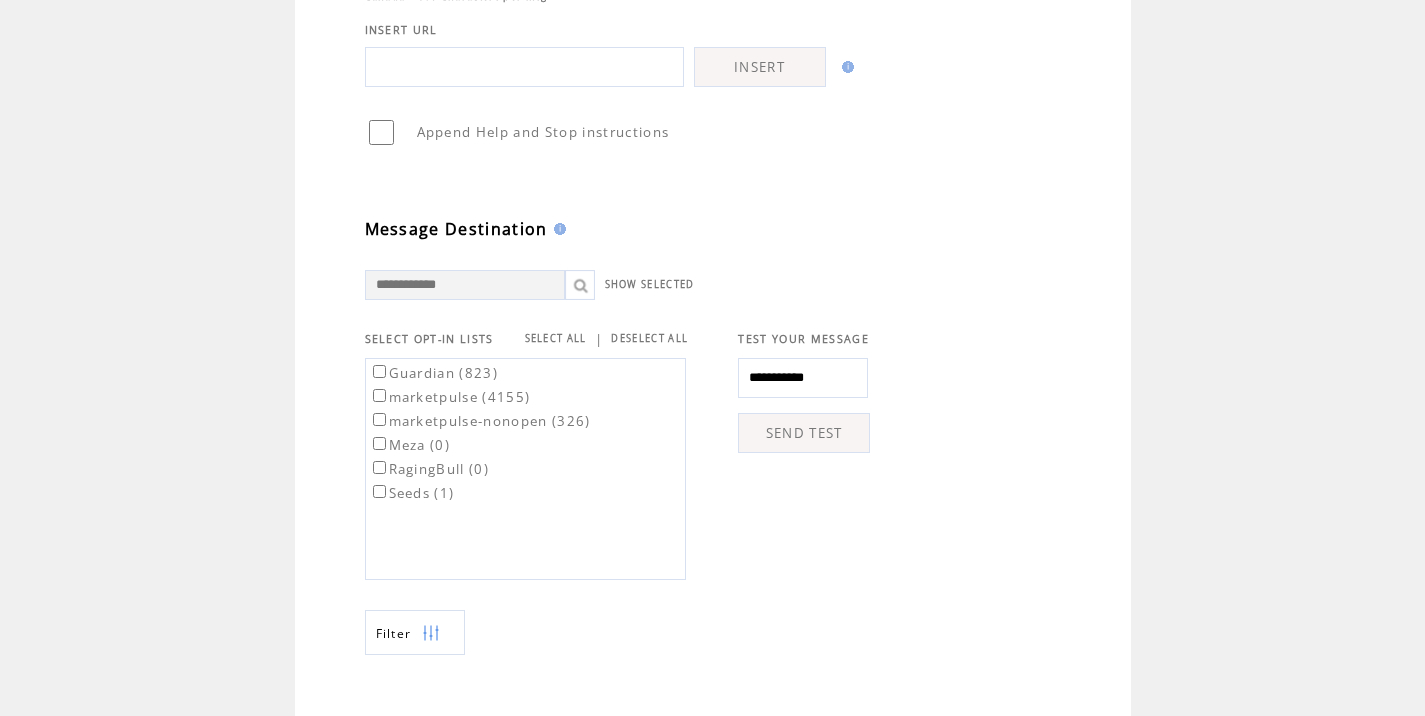 click on "SEND TEST" at bounding box center [804, 433] 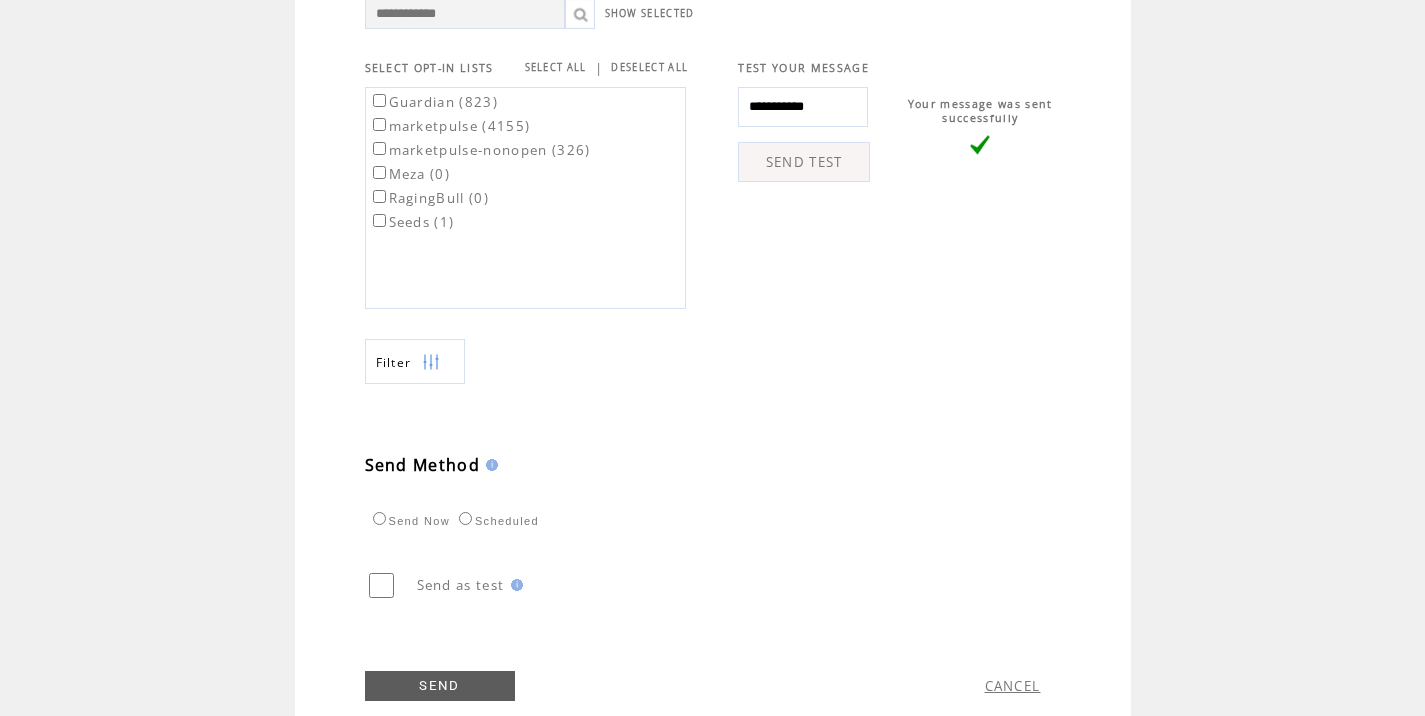 scroll, scrollTop: 774, scrollLeft: 0, axis: vertical 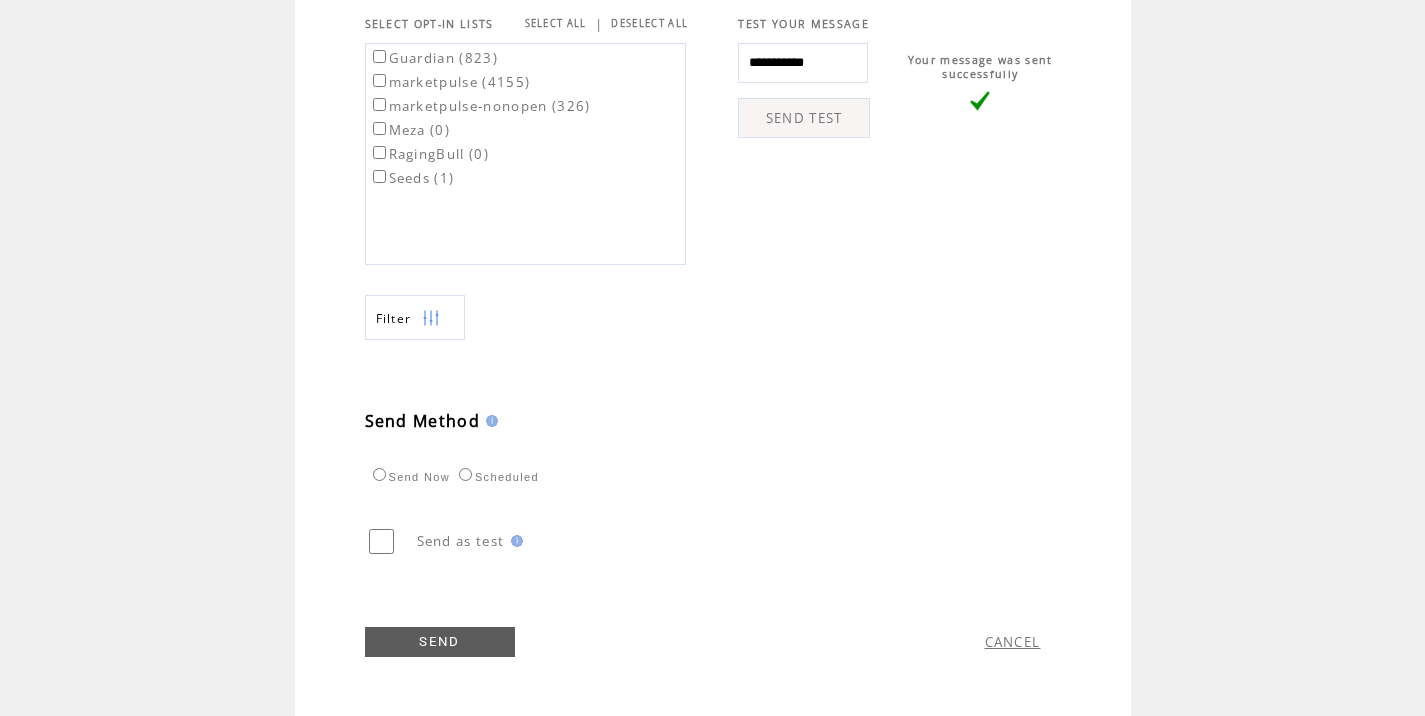 click on "marketpulse (4155)" at bounding box center (450, 82) 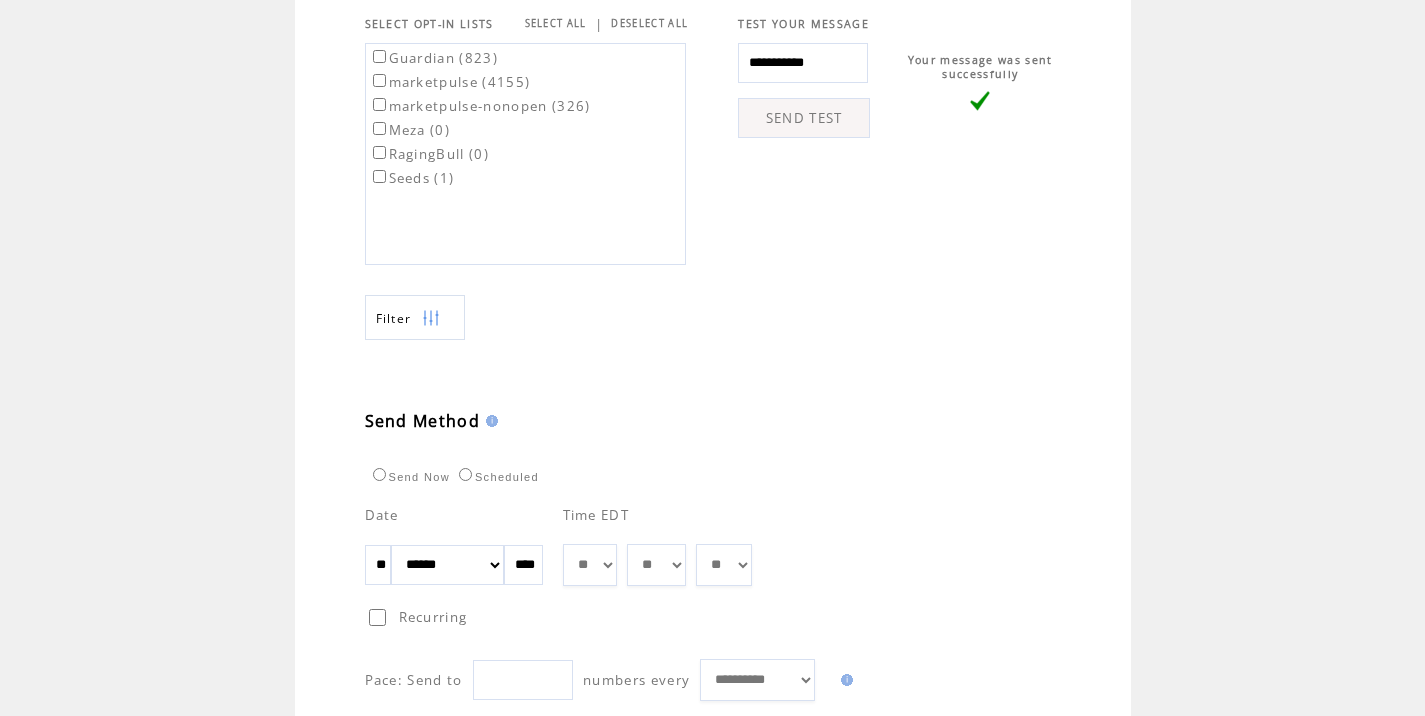 click on "** 	 ** 	 ** 	 ** 	 ** 	 ** 	 ** 	 ** 	 ** 	 ** 	 ** 	 ** 	 **" at bounding box center (590, 565) 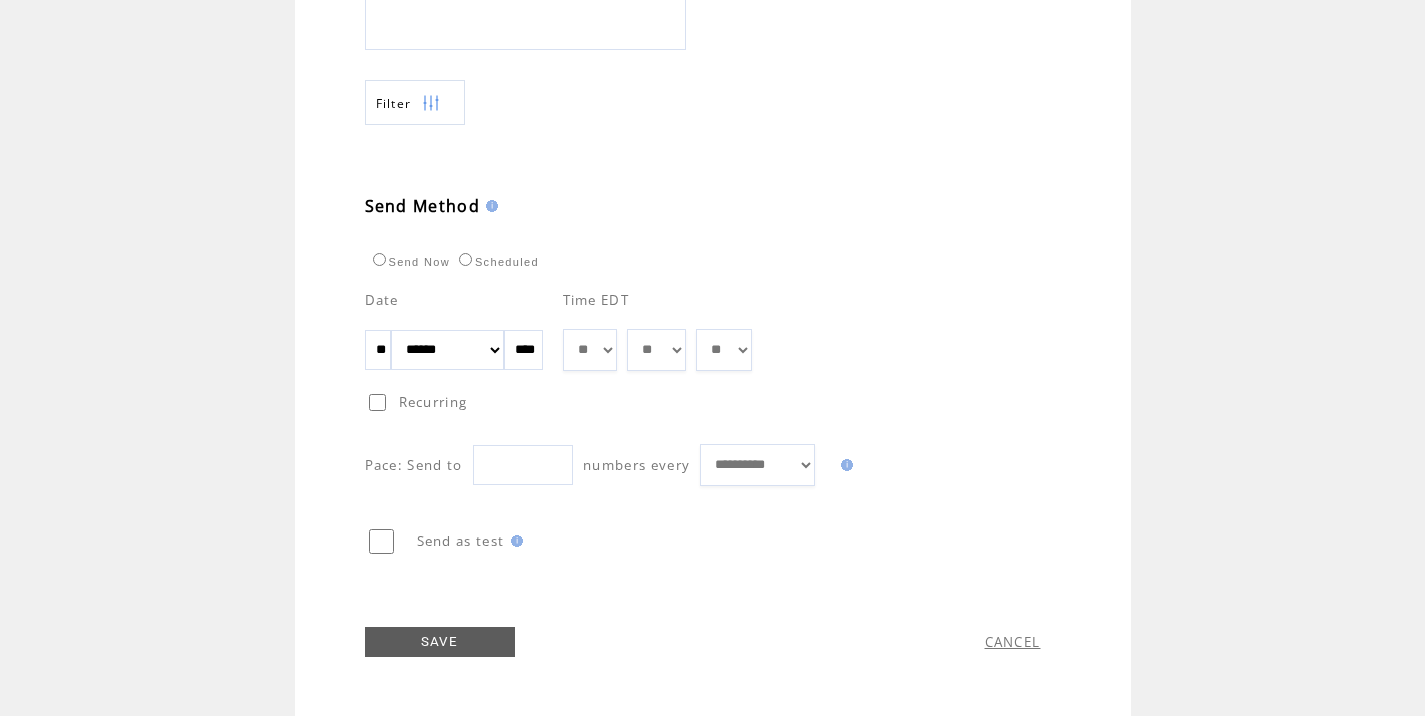 click on "SAVE" at bounding box center [440, 642] 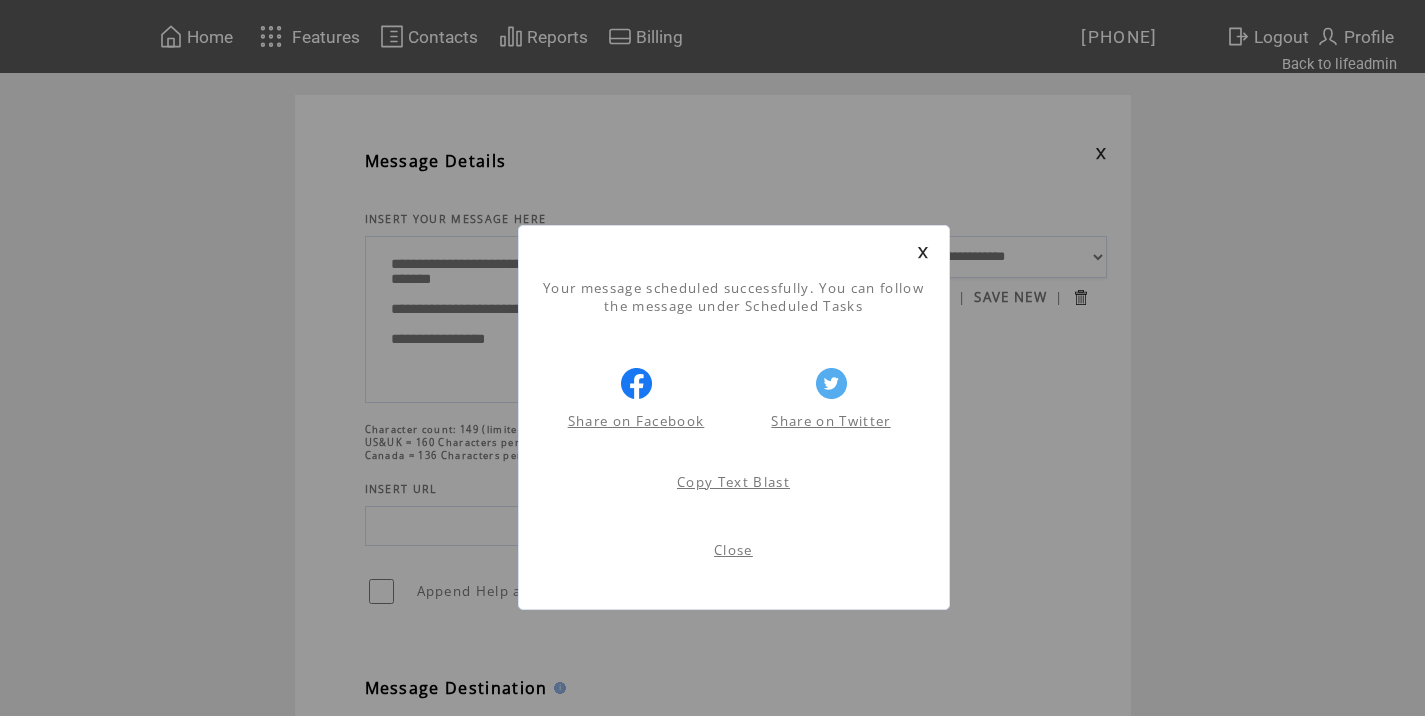 scroll, scrollTop: 1, scrollLeft: 0, axis: vertical 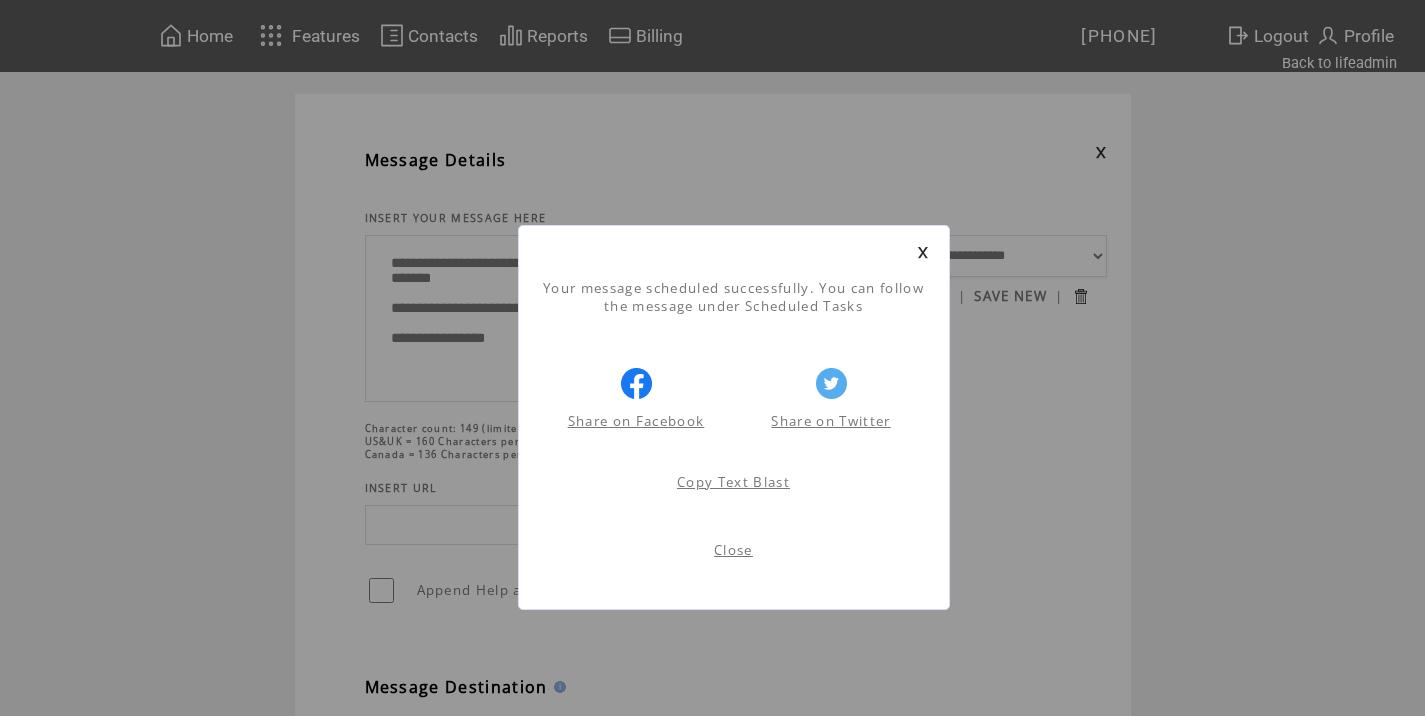 click on "Close" at bounding box center [733, 550] 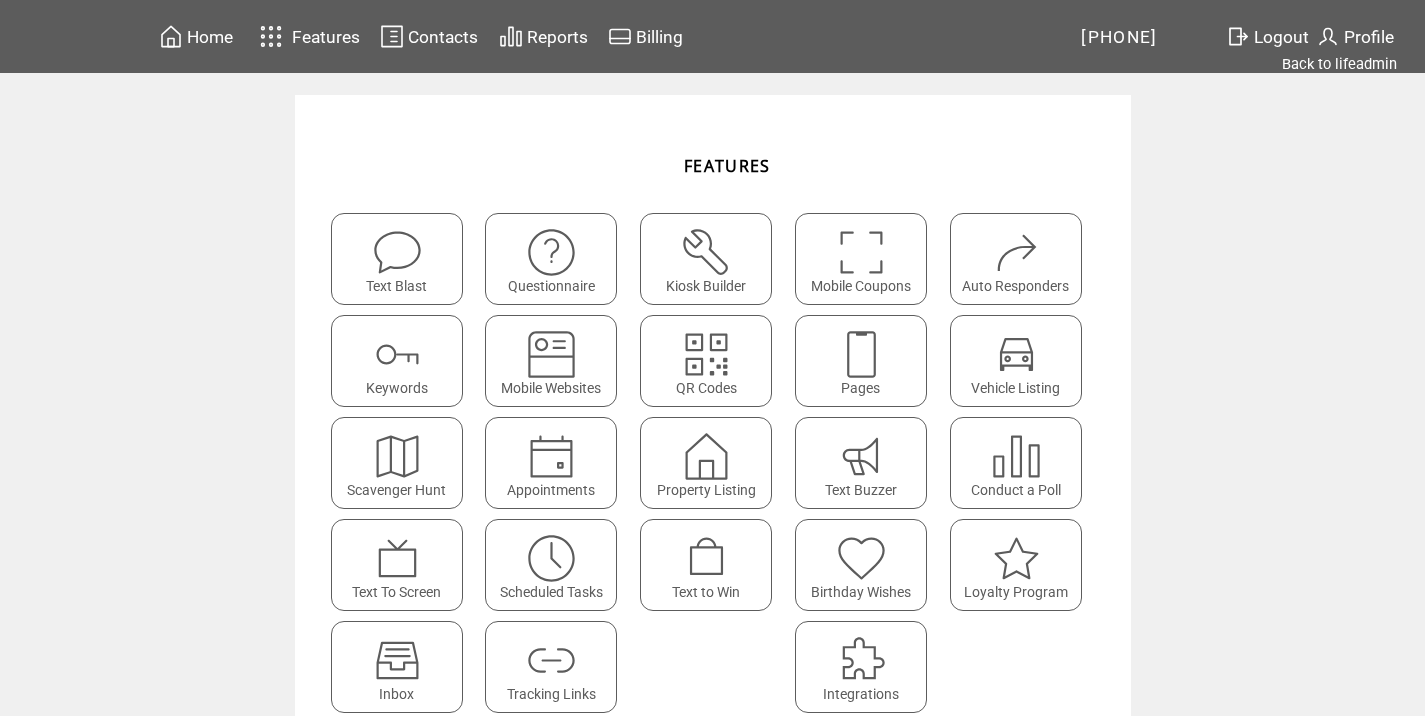 scroll, scrollTop: 0, scrollLeft: 0, axis: both 